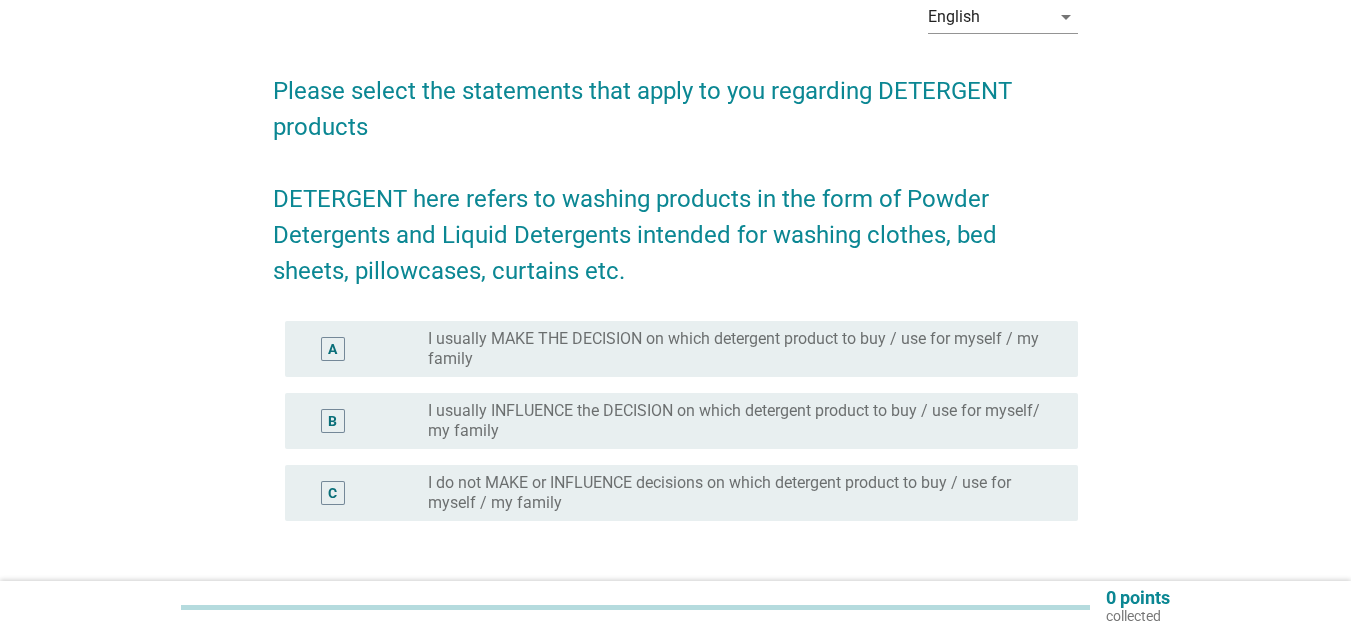 scroll, scrollTop: 200, scrollLeft: 0, axis: vertical 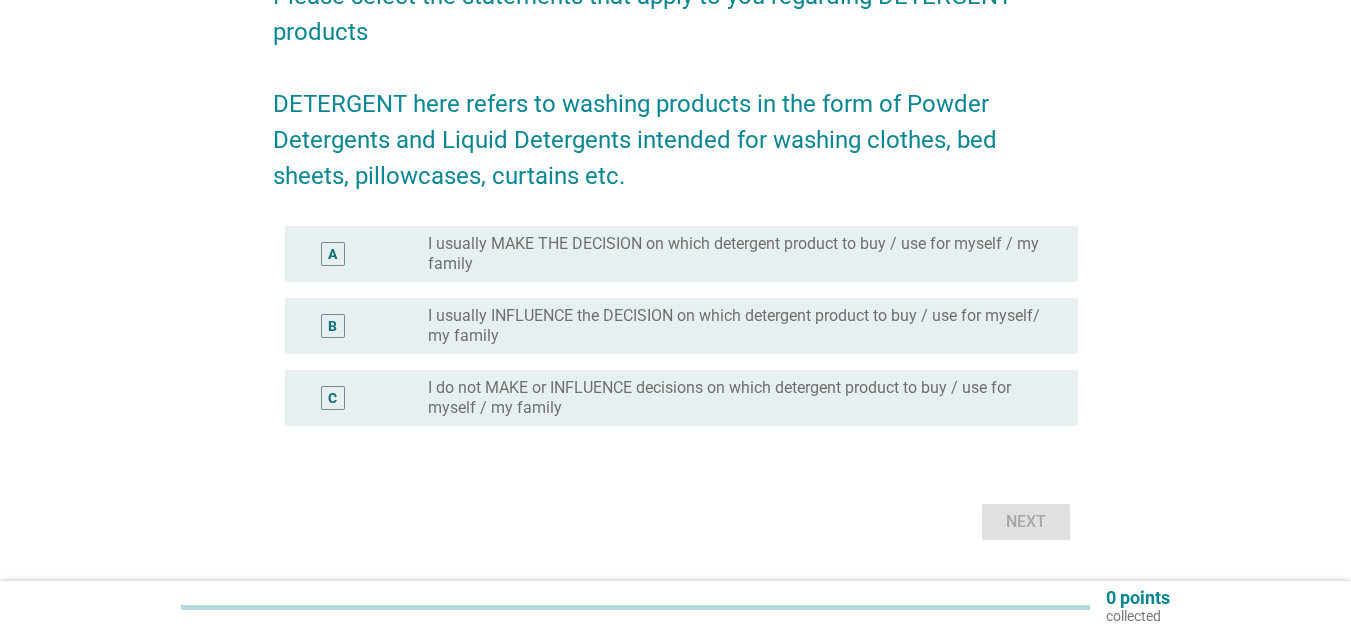 click on "I usually MAKE THE DECISION on which detergent product to buy / use for myself / my family" at bounding box center [737, 254] 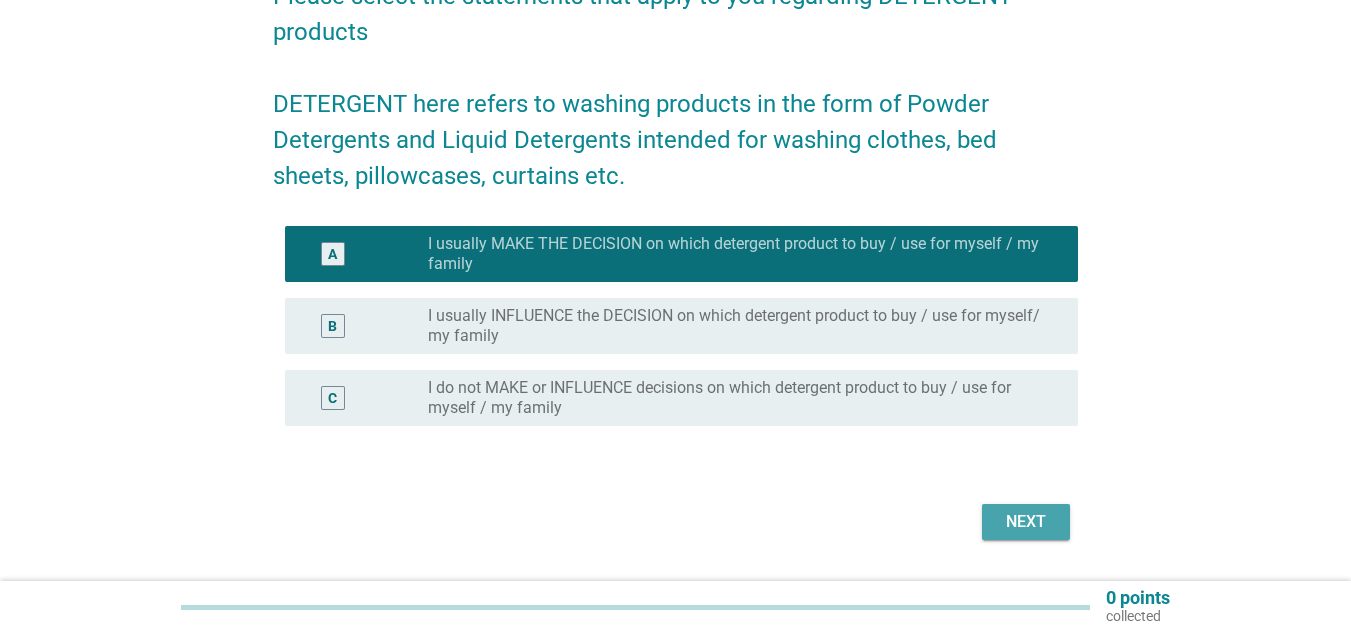 click on "Next" at bounding box center (1026, 522) 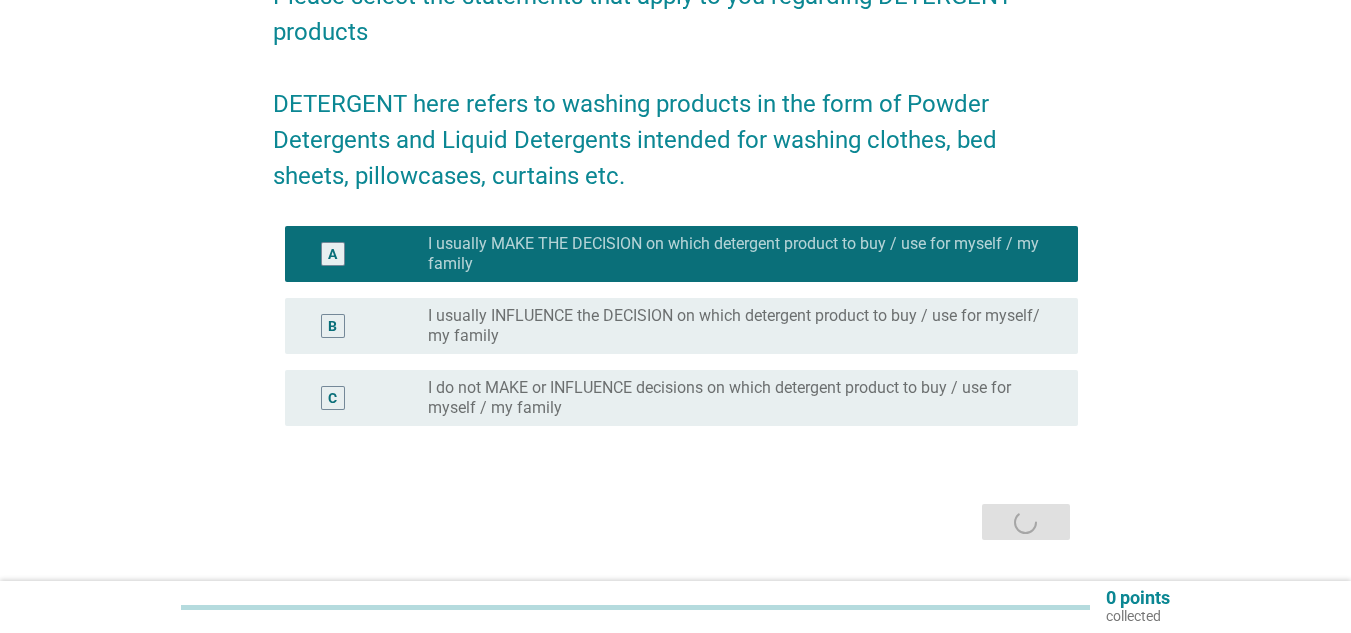 scroll, scrollTop: 0, scrollLeft: 0, axis: both 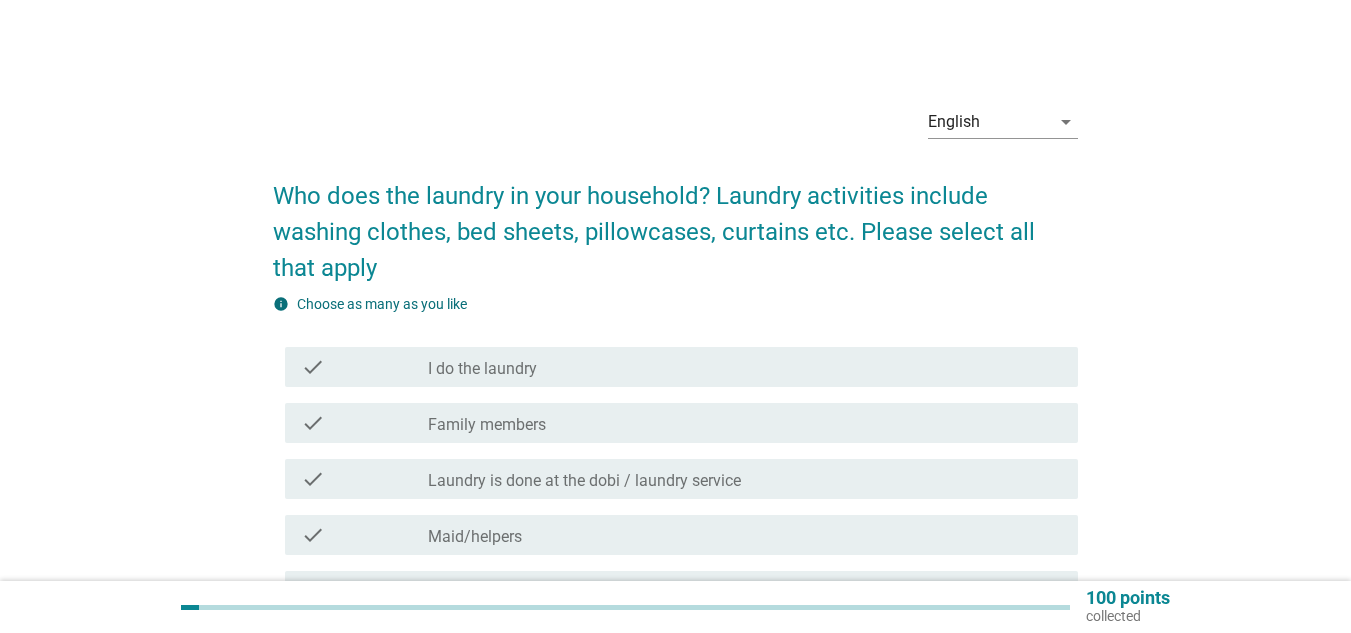 click on "check_box_outline_blank I do the laundry" at bounding box center [745, 367] 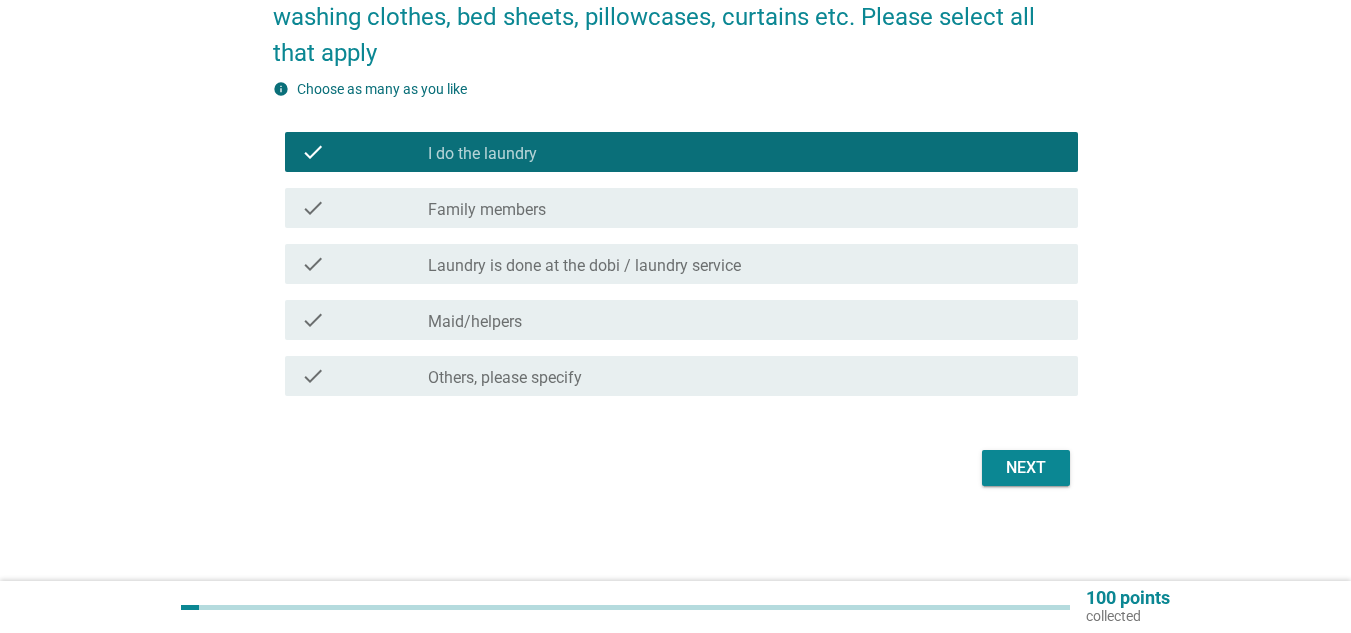 scroll, scrollTop: 216, scrollLeft: 0, axis: vertical 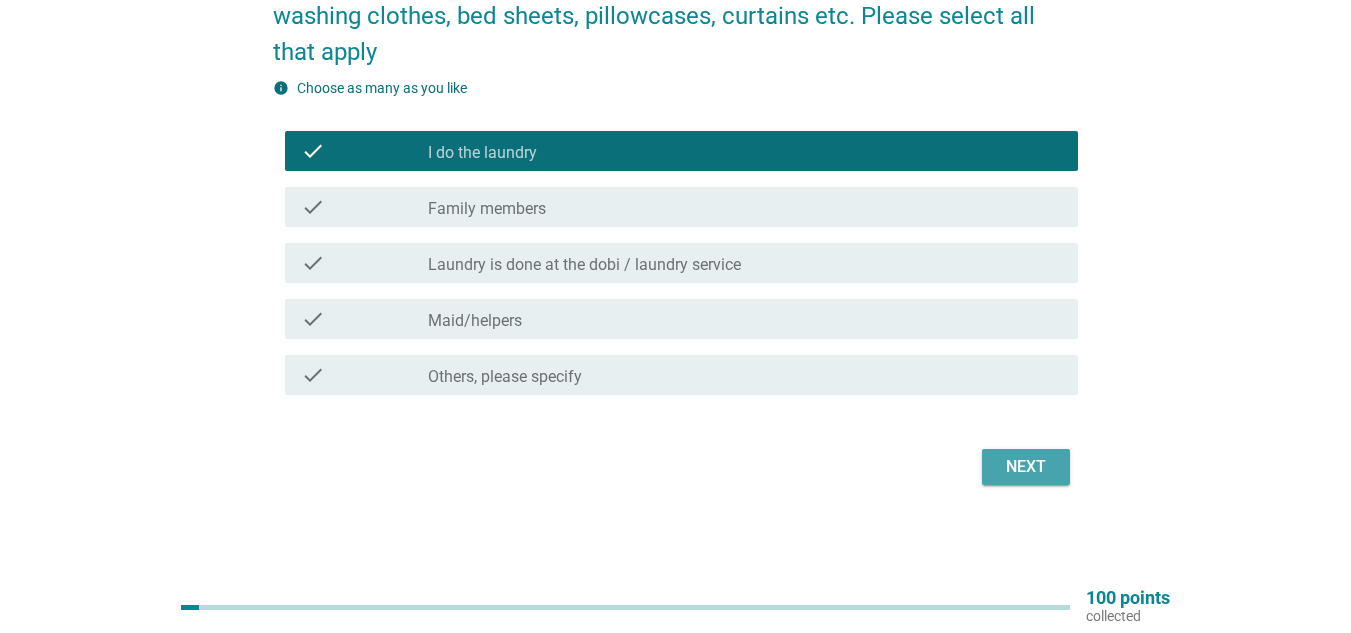 click on "Next" at bounding box center [1026, 467] 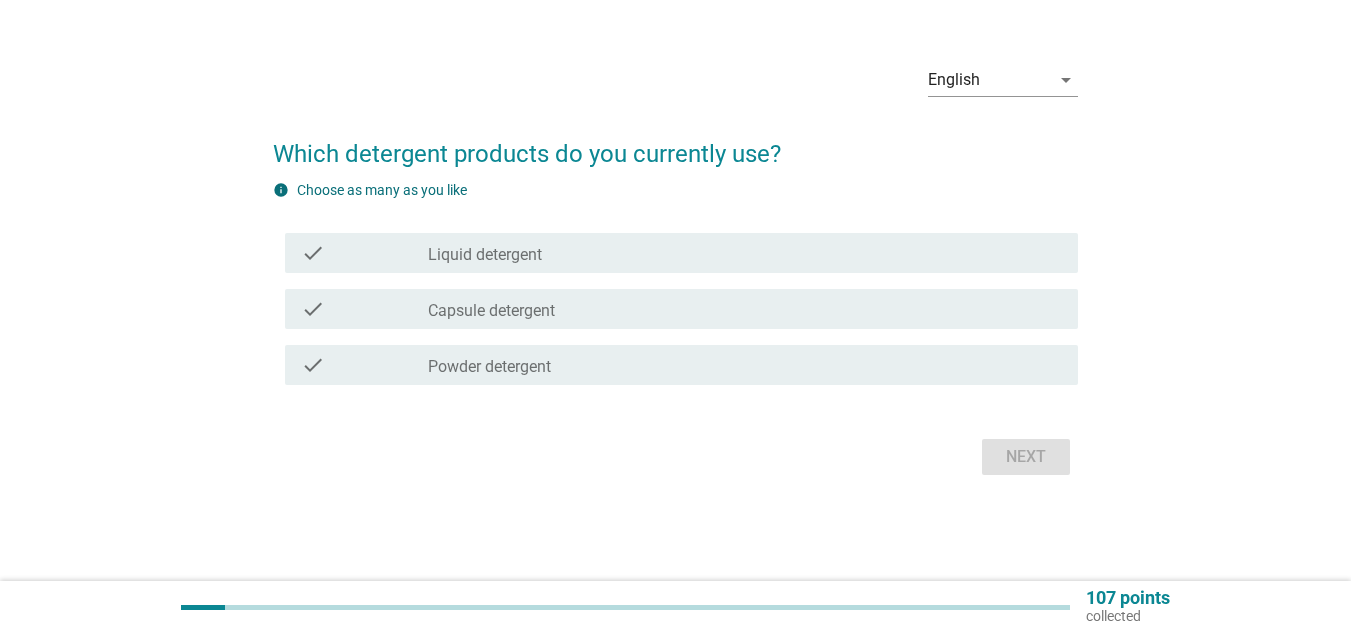 scroll, scrollTop: 0, scrollLeft: 0, axis: both 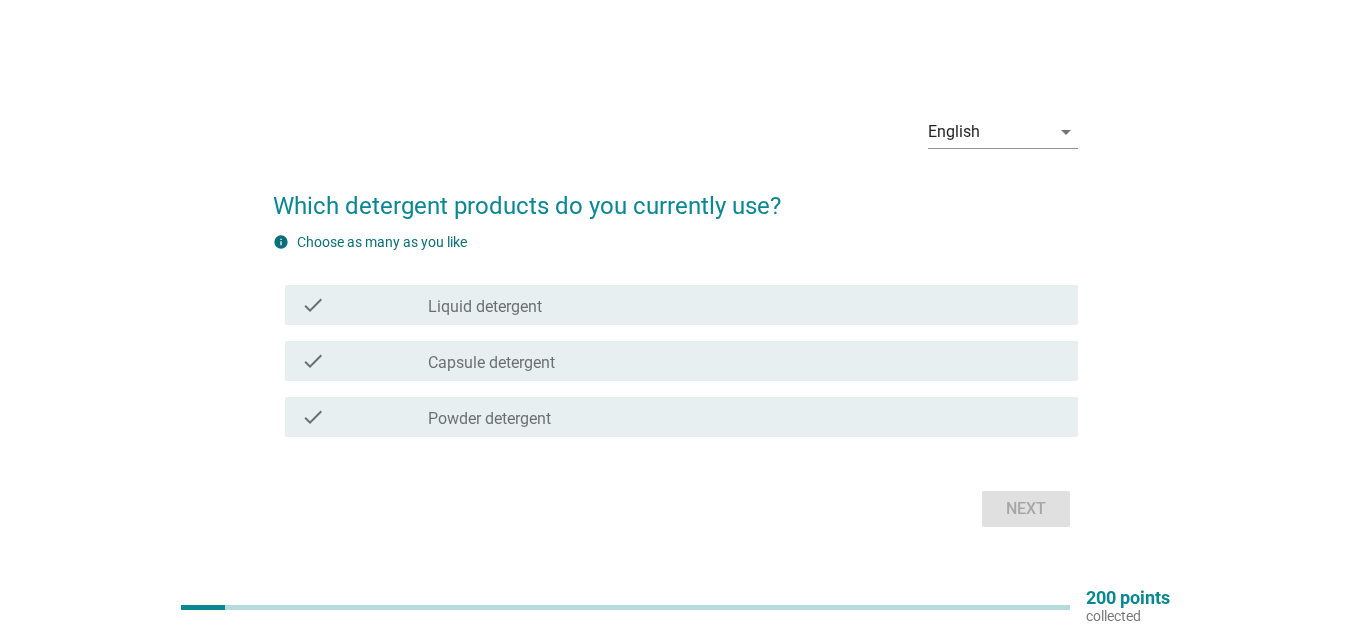 click on "check     check_box_outline_blank Liquid detergent" at bounding box center (681, 305) 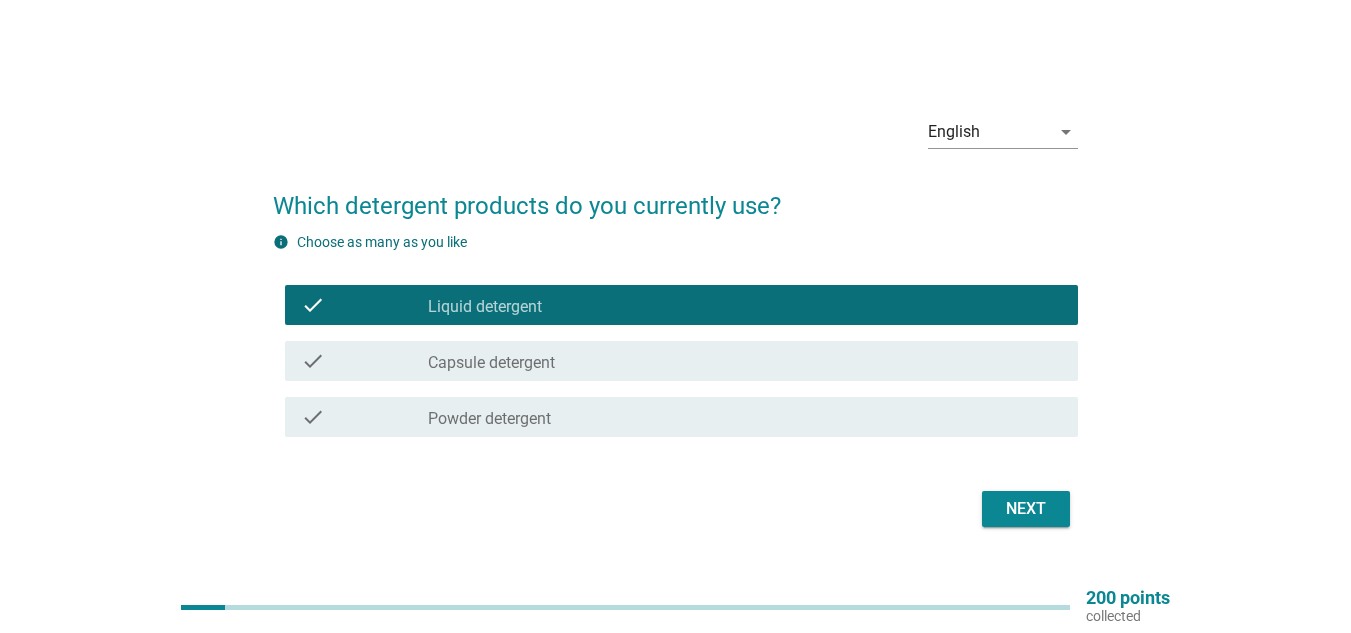 click on "Next" at bounding box center [1026, 509] 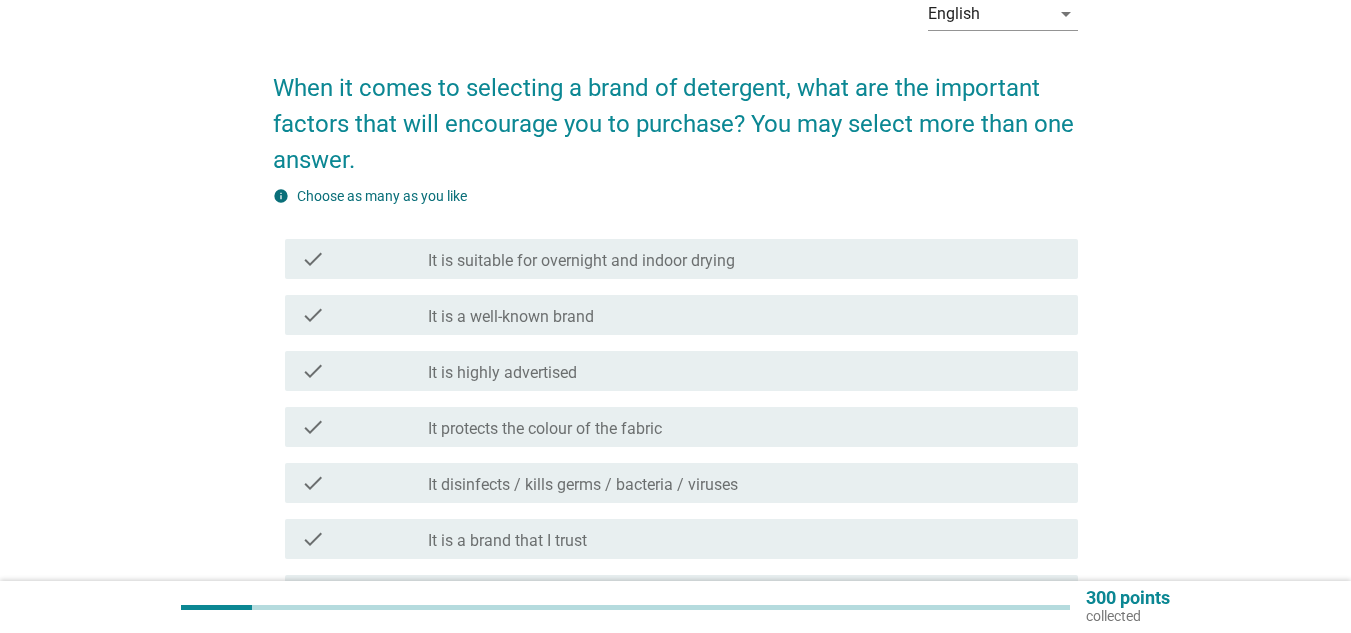 scroll, scrollTop: 200, scrollLeft: 0, axis: vertical 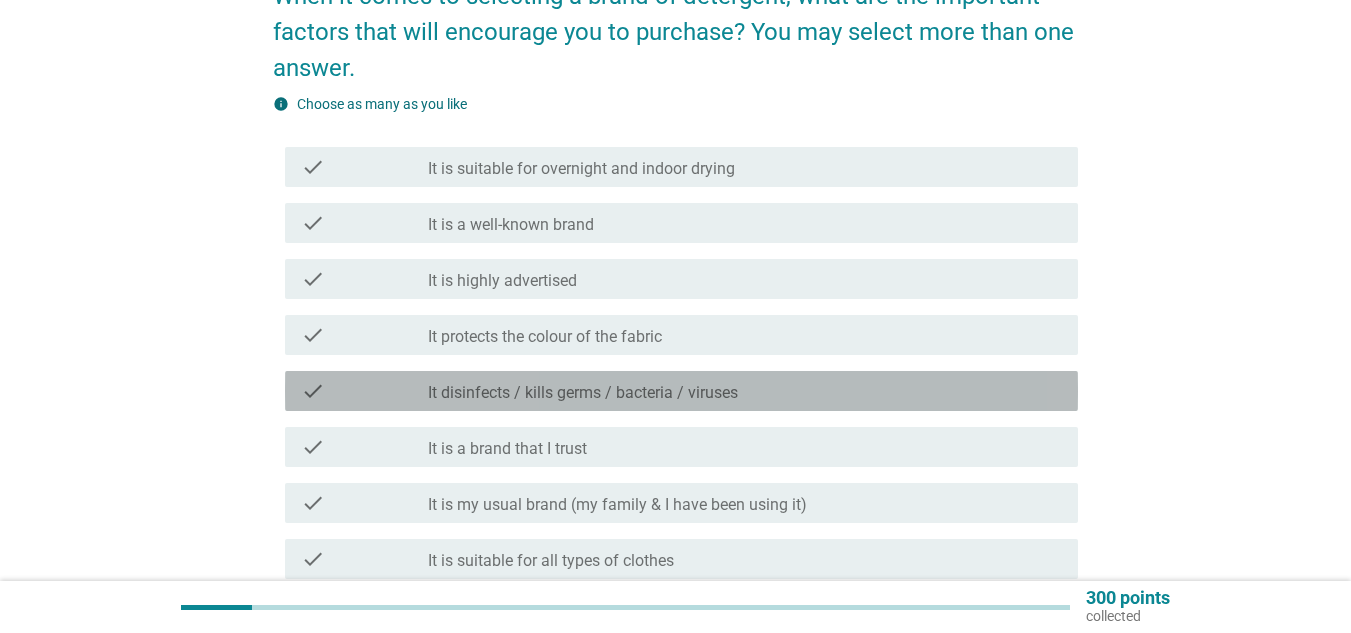 click on "It disinfects / kills germs / bacteria / viruses" at bounding box center (583, 393) 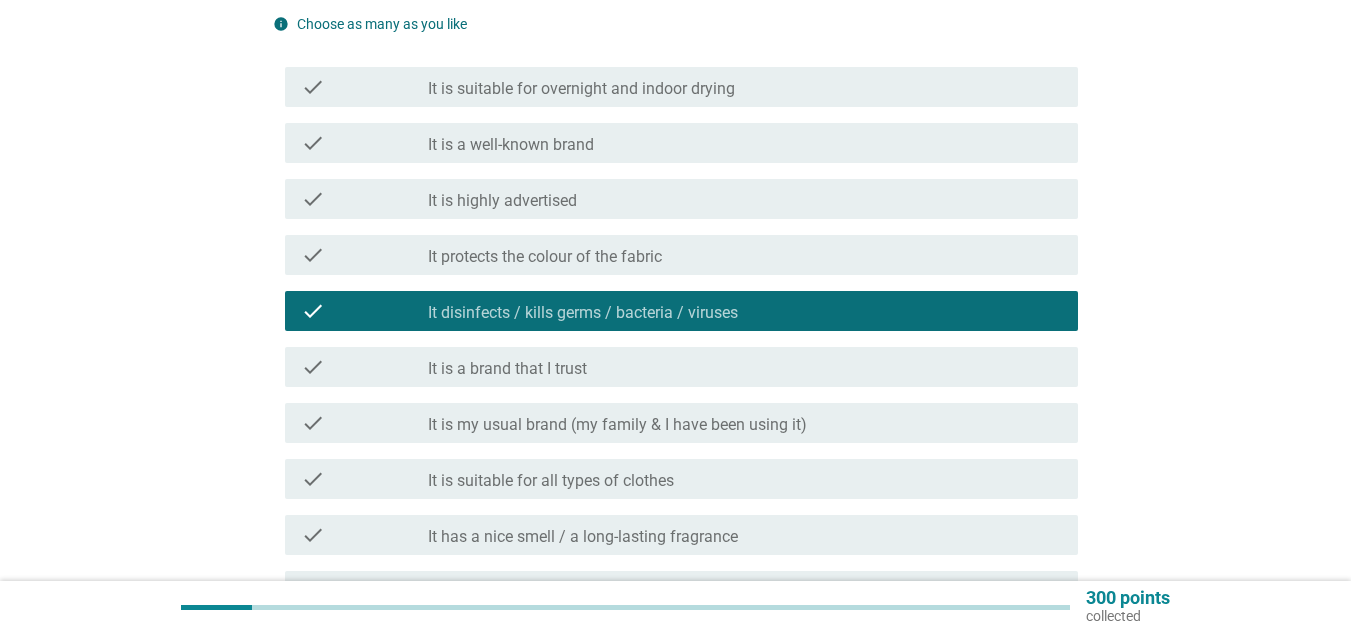 scroll, scrollTop: 400, scrollLeft: 0, axis: vertical 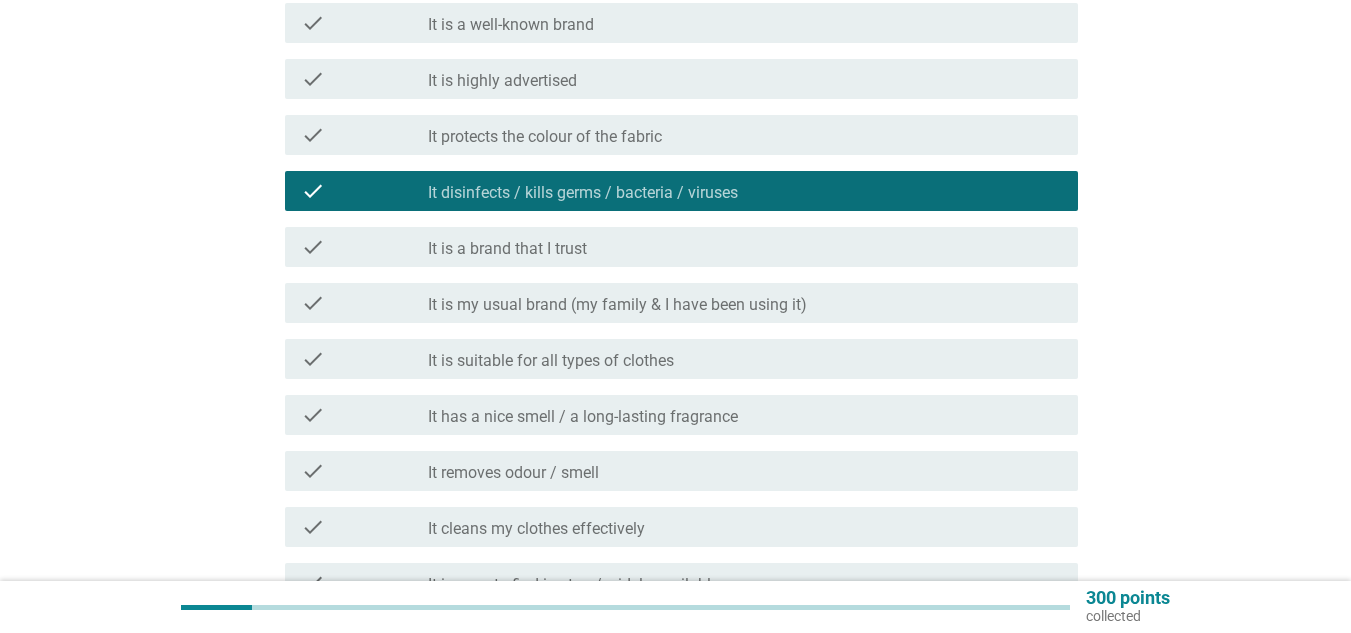 click on "check     check_box_outline_blank It is my usual brand (my family & I have been using it)" at bounding box center [675, 303] 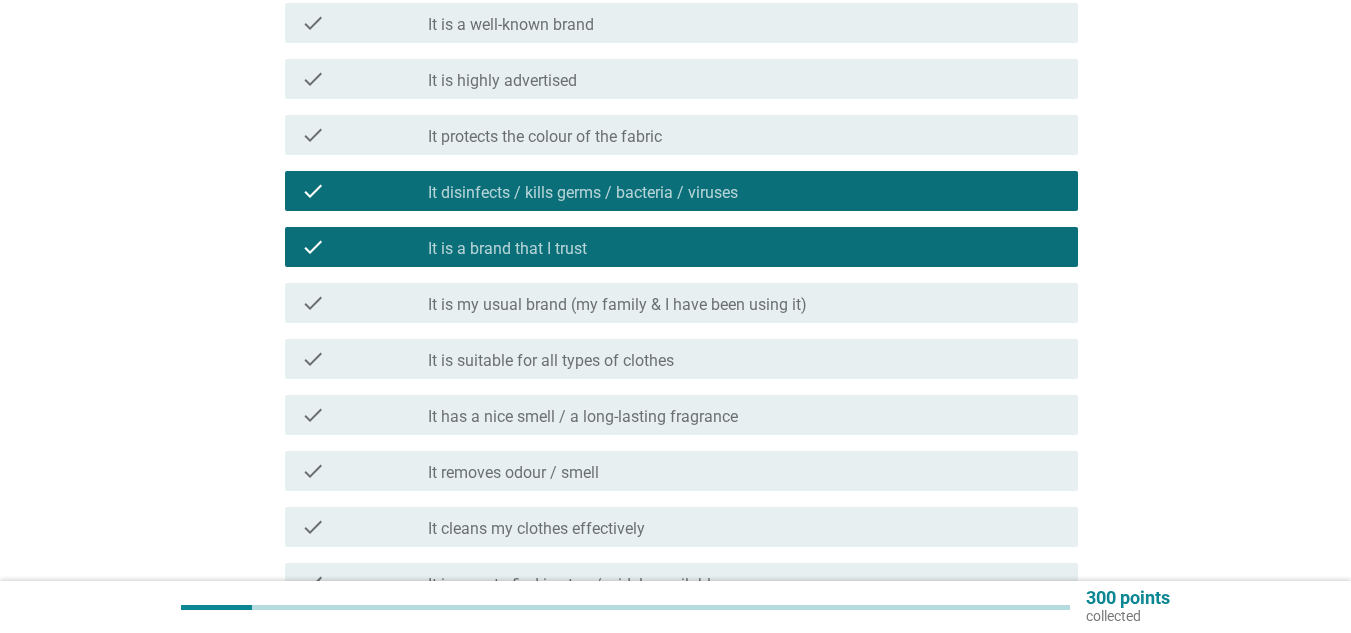 click on "It is suitable for all types of clothes" at bounding box center (551, 361) 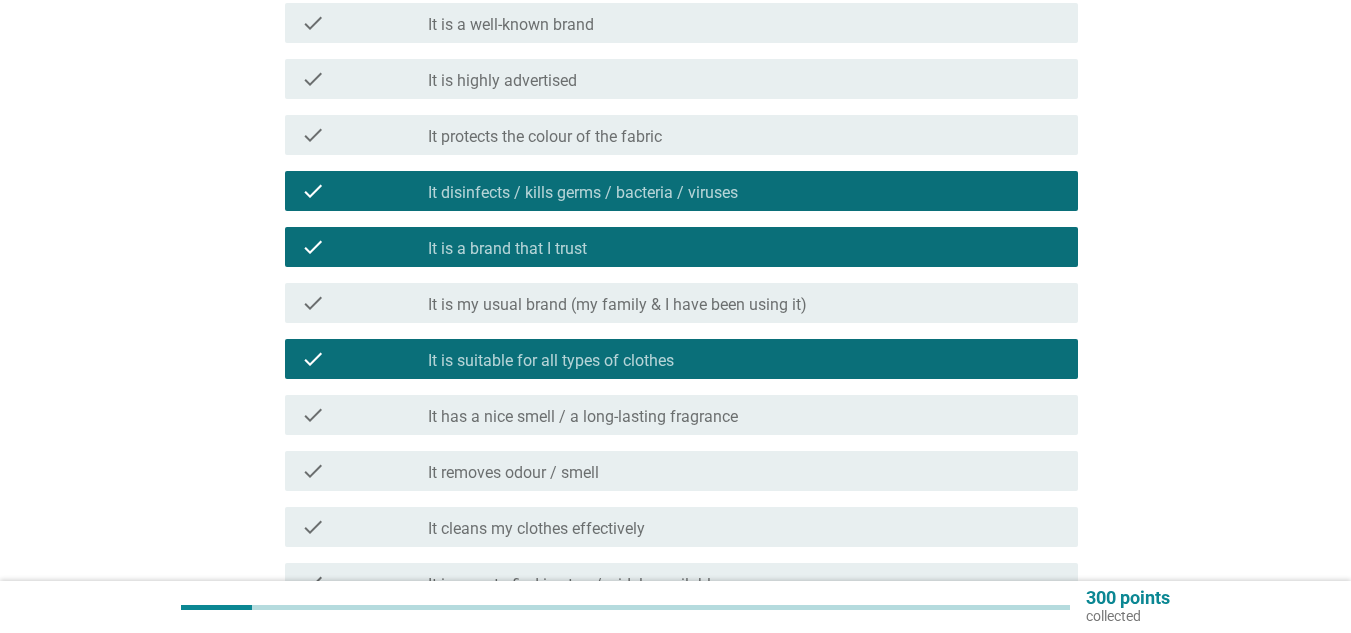 scroll, scrollTop: 600, scrollLeft: 0, axis: vertical 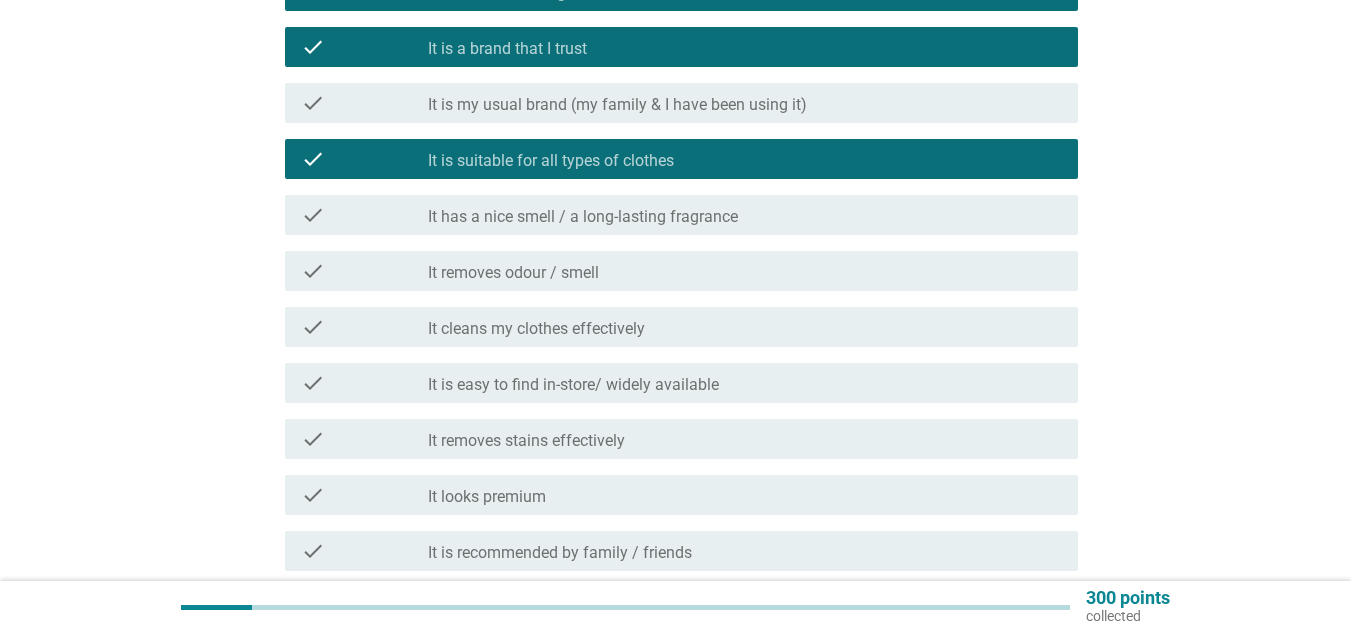 click on "check     check_box_outline_blank It removes odour / smell" at bounding box center [681, 271] 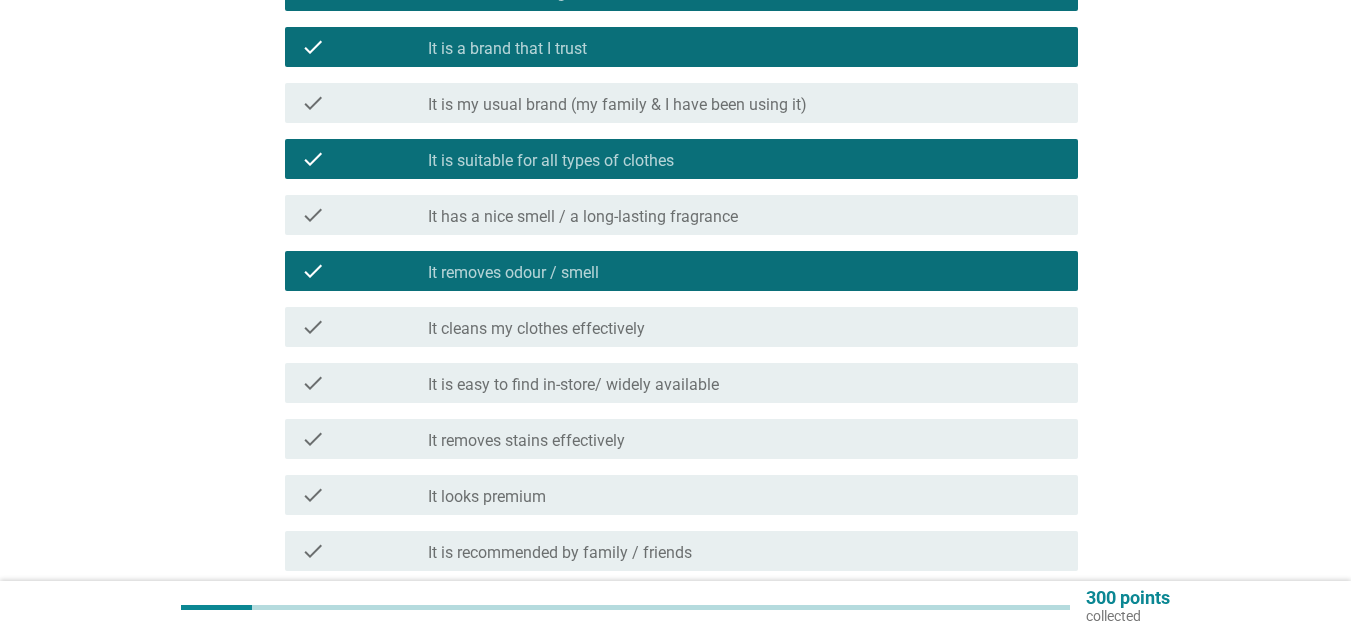 click on "check     check_box_outline_blank It cleans my clothes effectively" at bounding box center (681, 327) 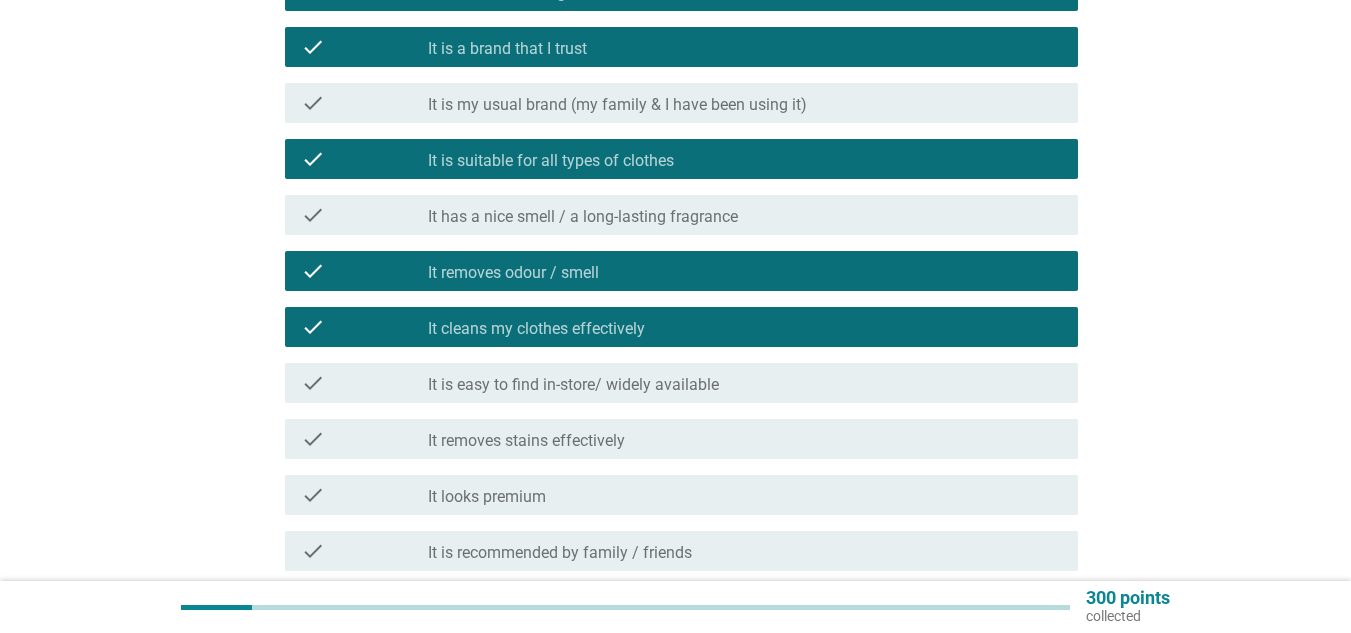 scroll, scrollTop: 900, scrollLeft: 0, axis: vertical 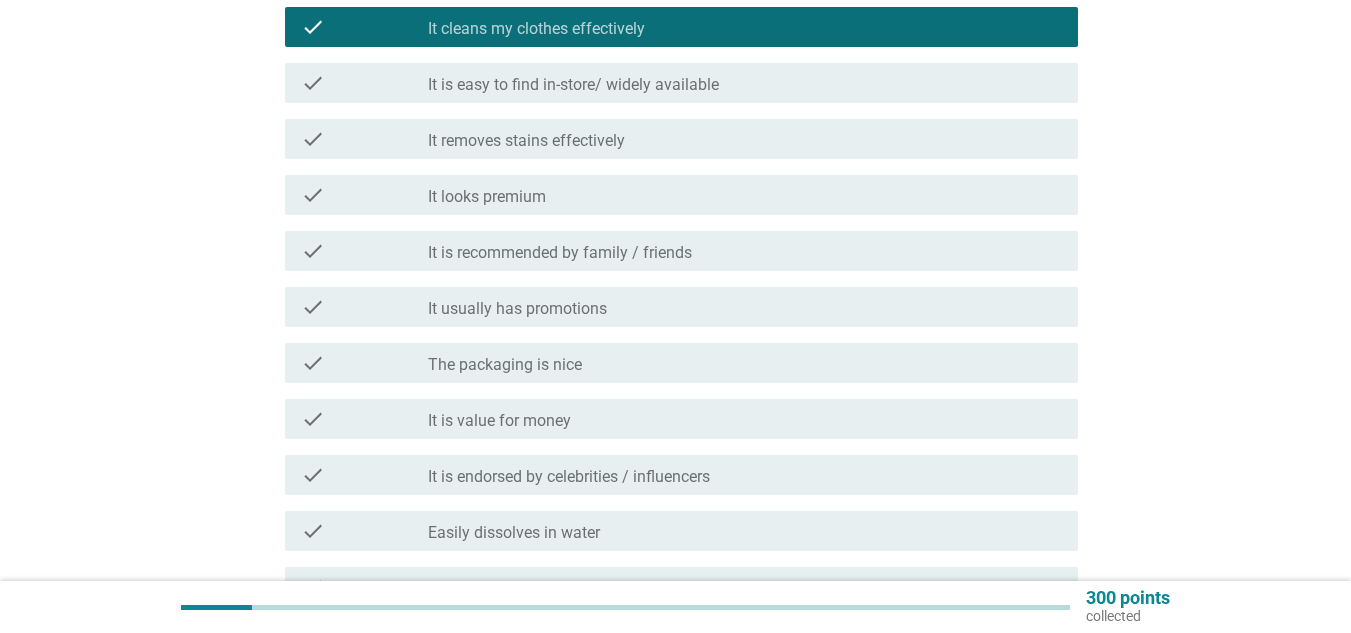click on "check     check_box_outline_blank It removes stains effectively" at bounding box center [681, 139] 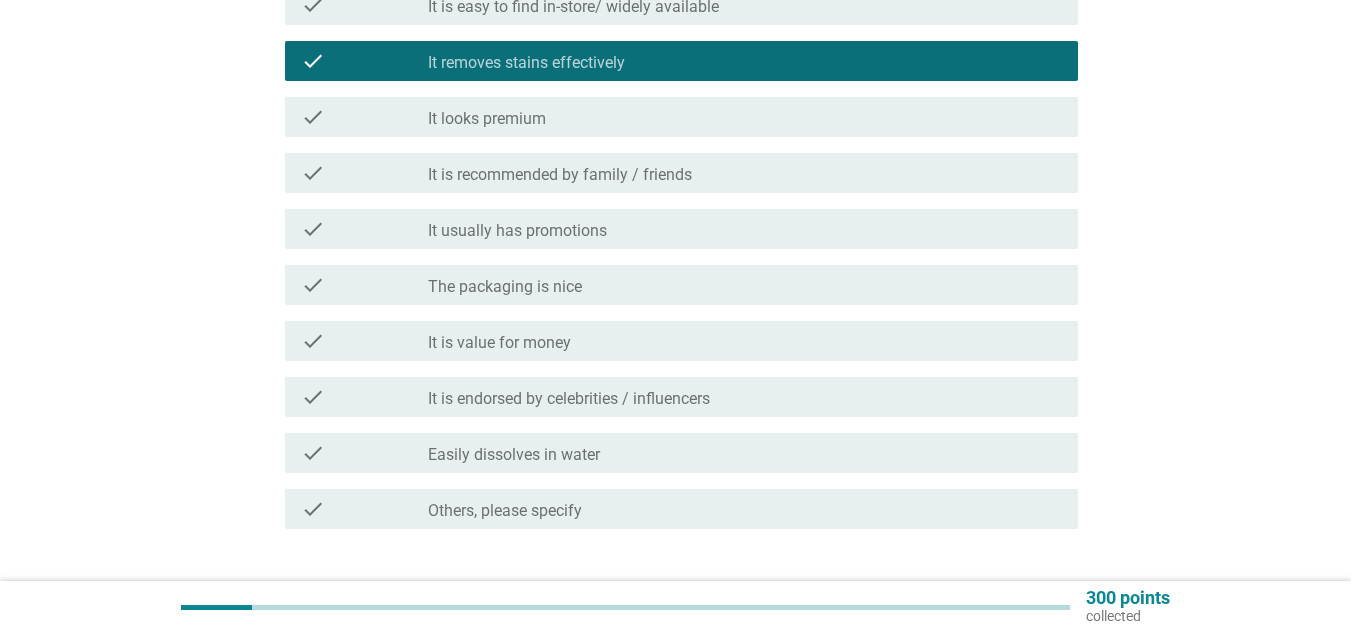 scroll, scrollTop: 1000, scrollLeft: 0, axis: vertical 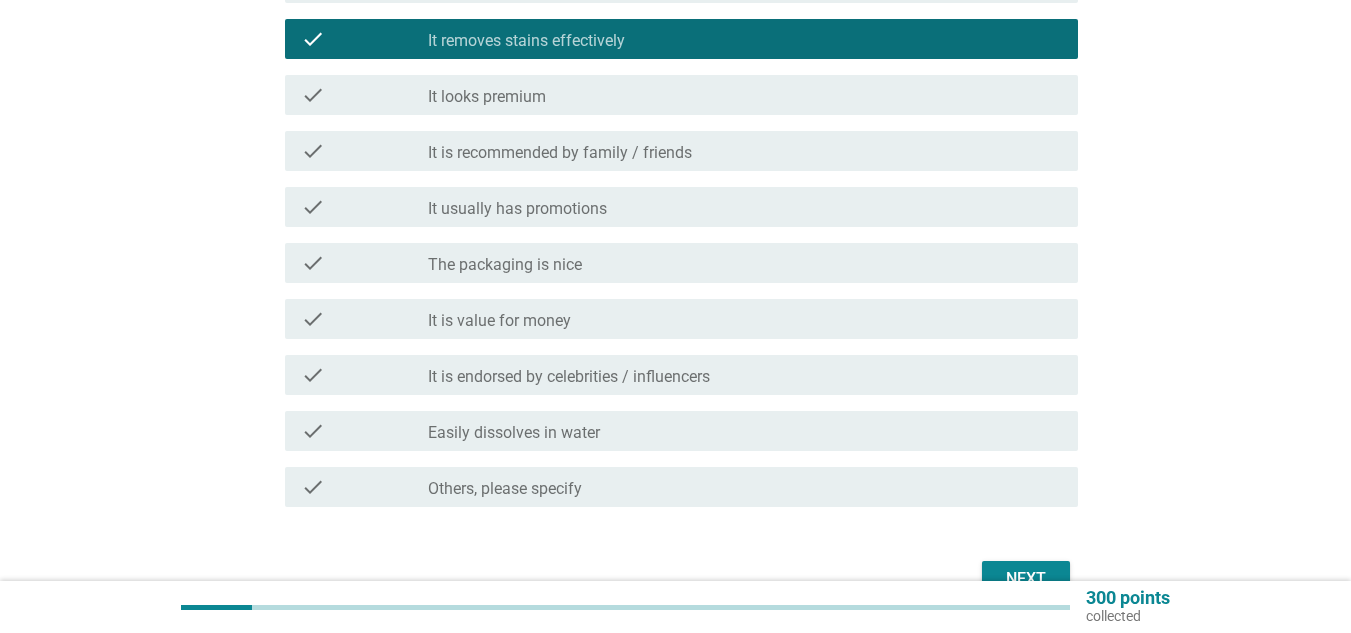 click on "check     check_box_outline_blank It is value for money" at bounding box center (681, 319) 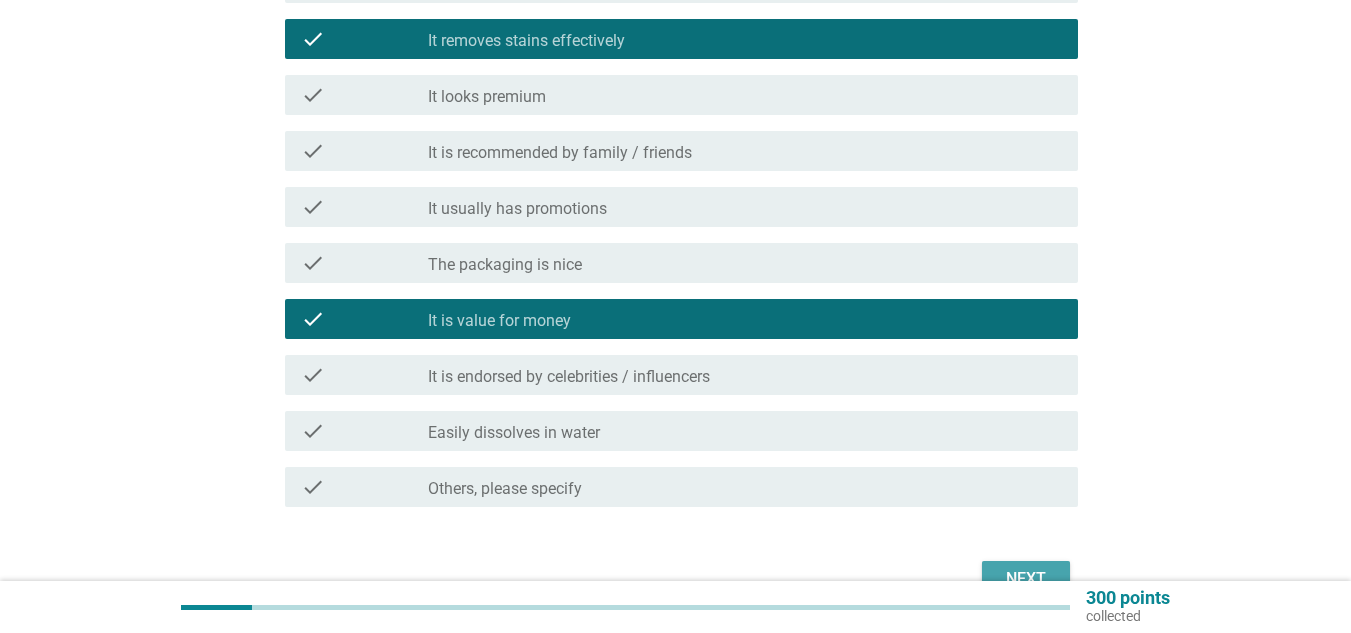 click on "Next" at bounding box center [1026, 579] 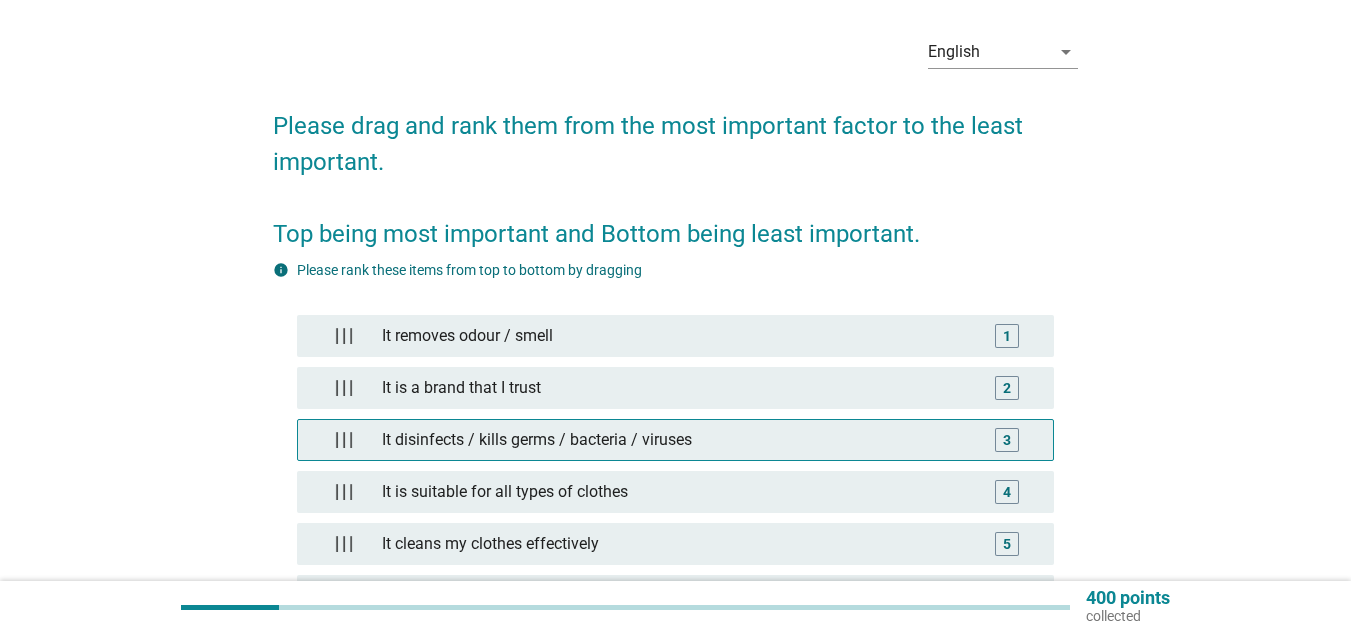 scroll, scrollTop: 100, scrollLeft: 0, axis: vertical 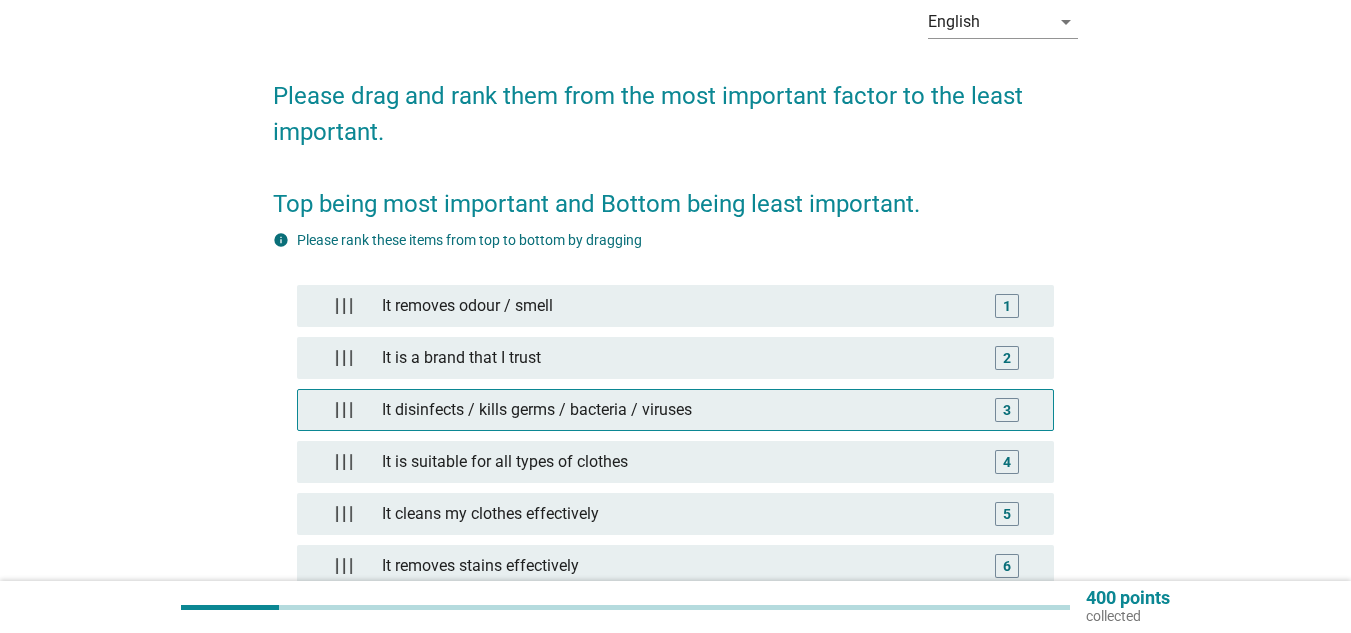 type 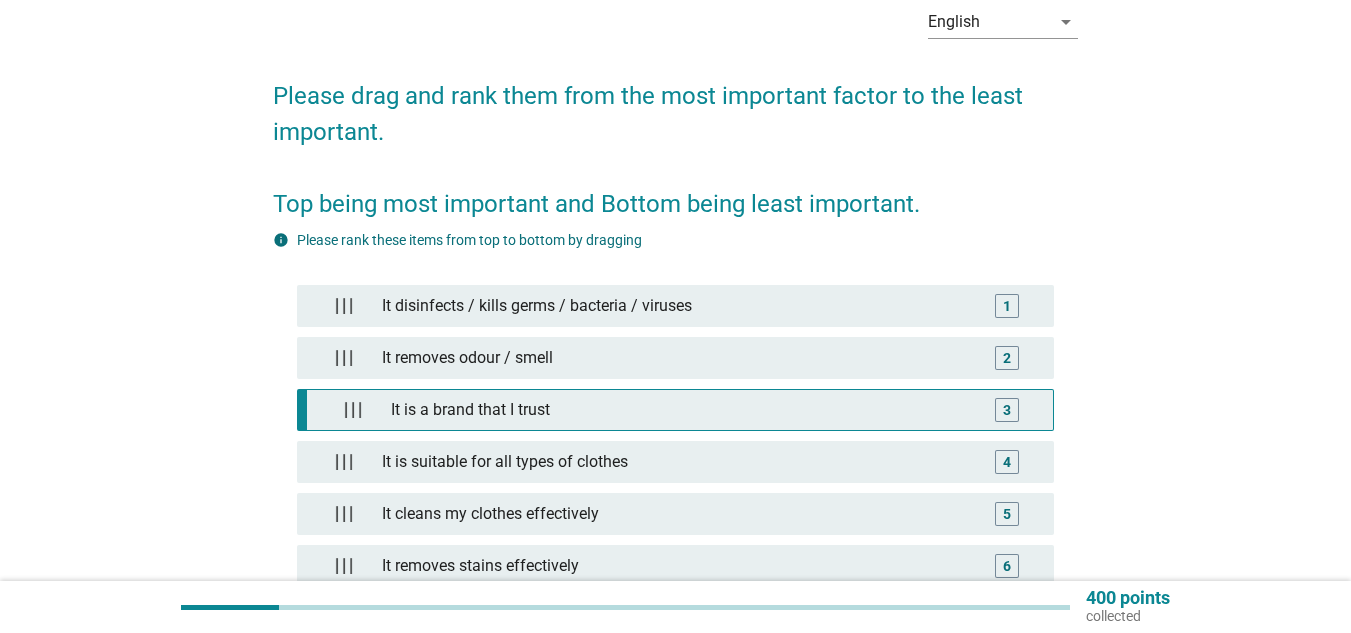 click on "It is a brand that I trust" at bounding box center [680, 410] 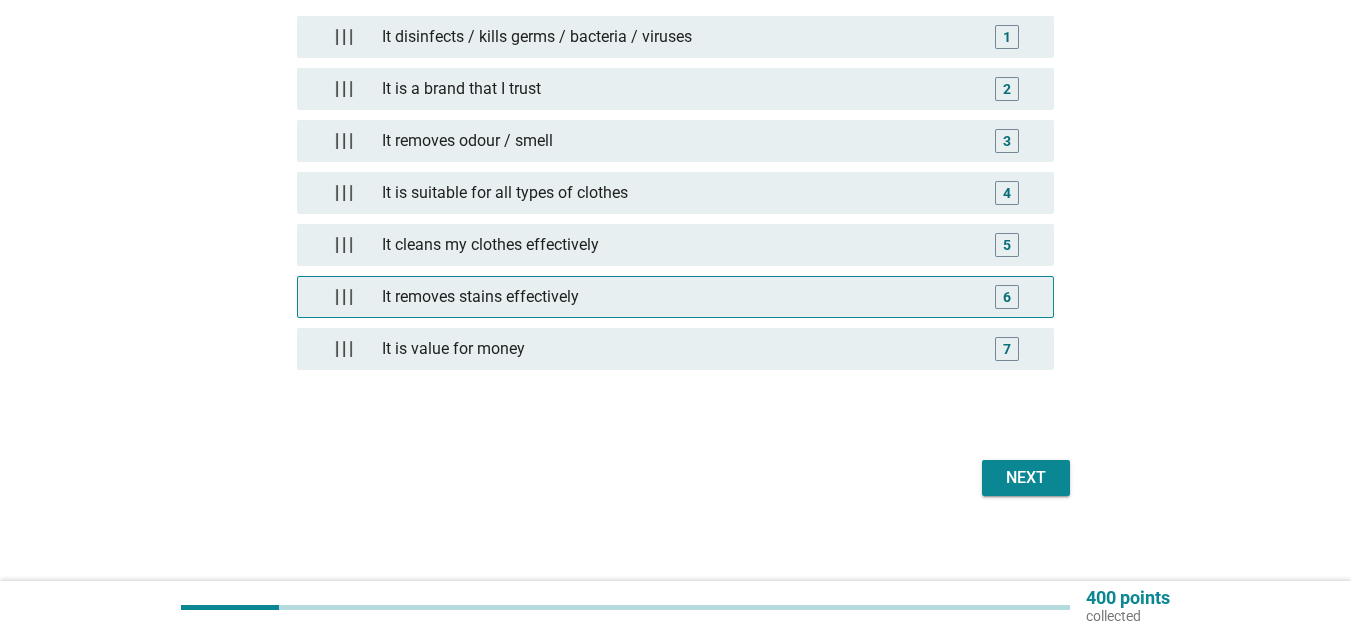 scroll, scrollTop: 380, scrollLeft: 0, axis: vertical 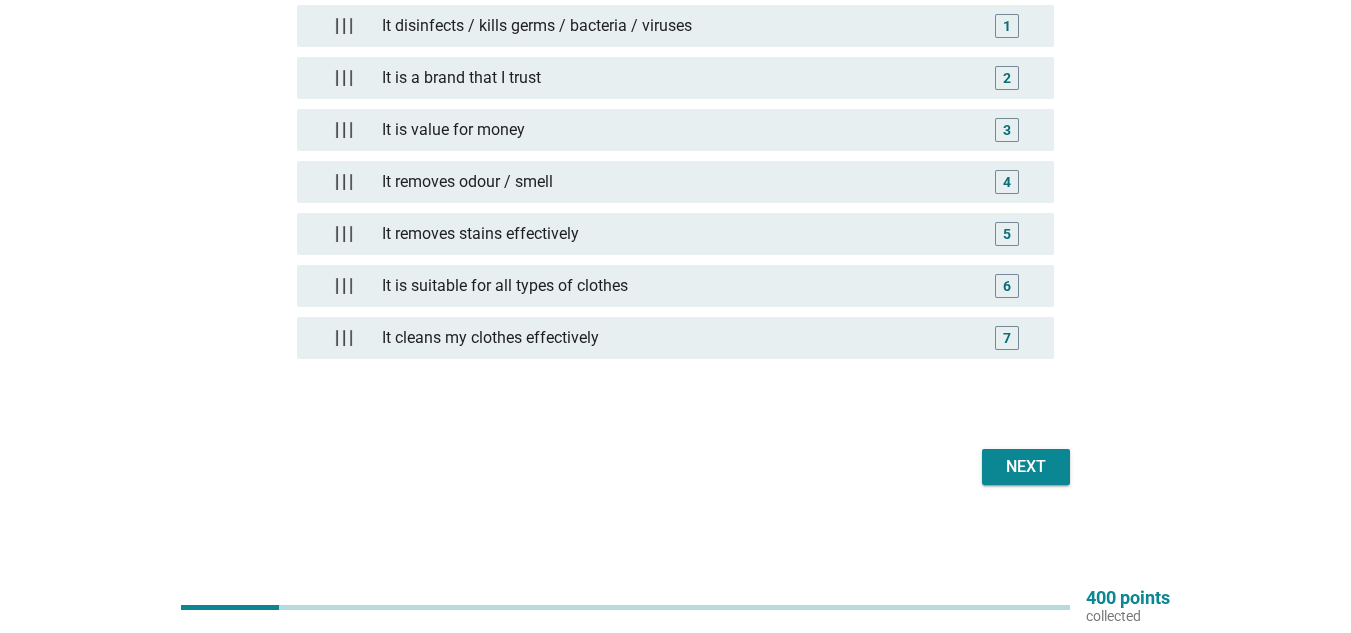 click on "Next" at bounding box center [1026, 467] 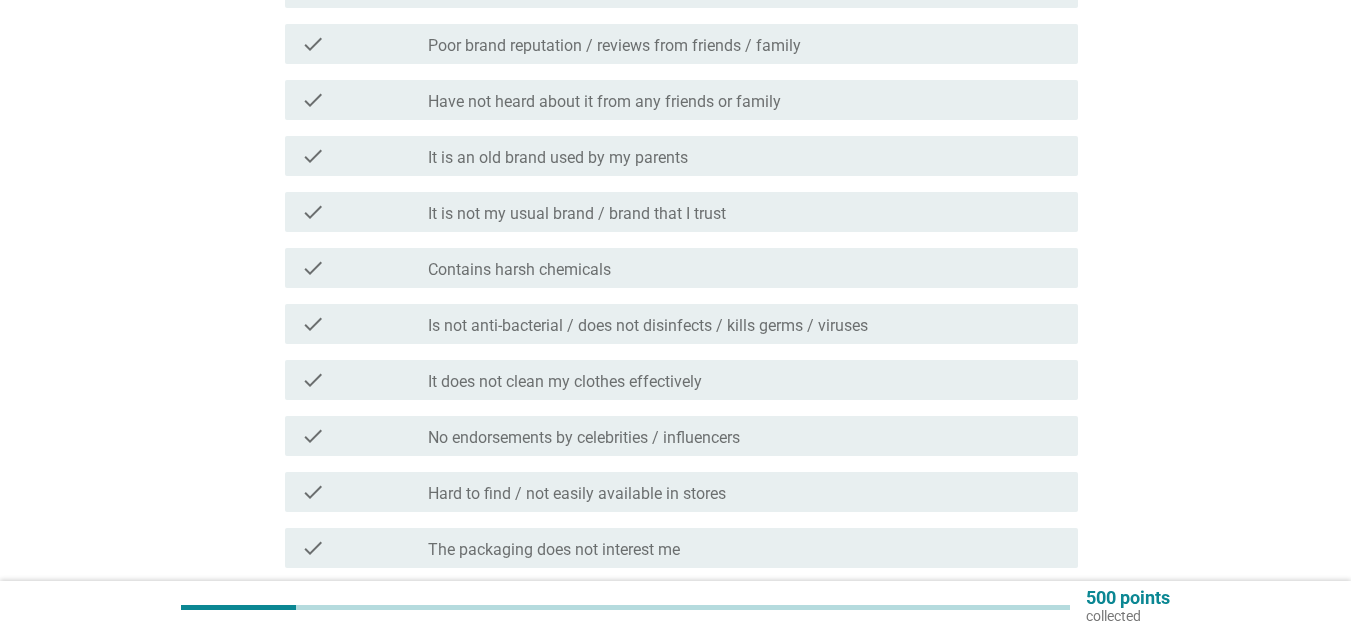 scroll, scrollTop: 400, scrollLeft: 0, axis: vertical 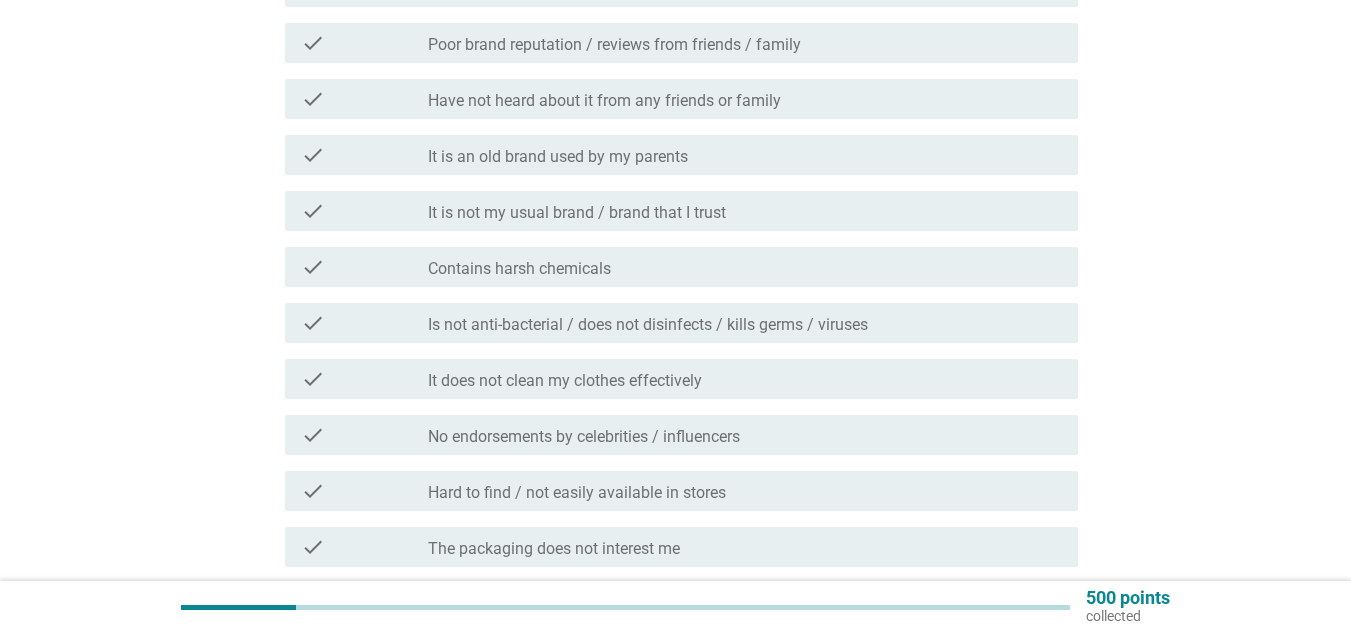 click on "check     check_box_outline_blank Contains harsh chemicals" at bounding box center (681, 267) 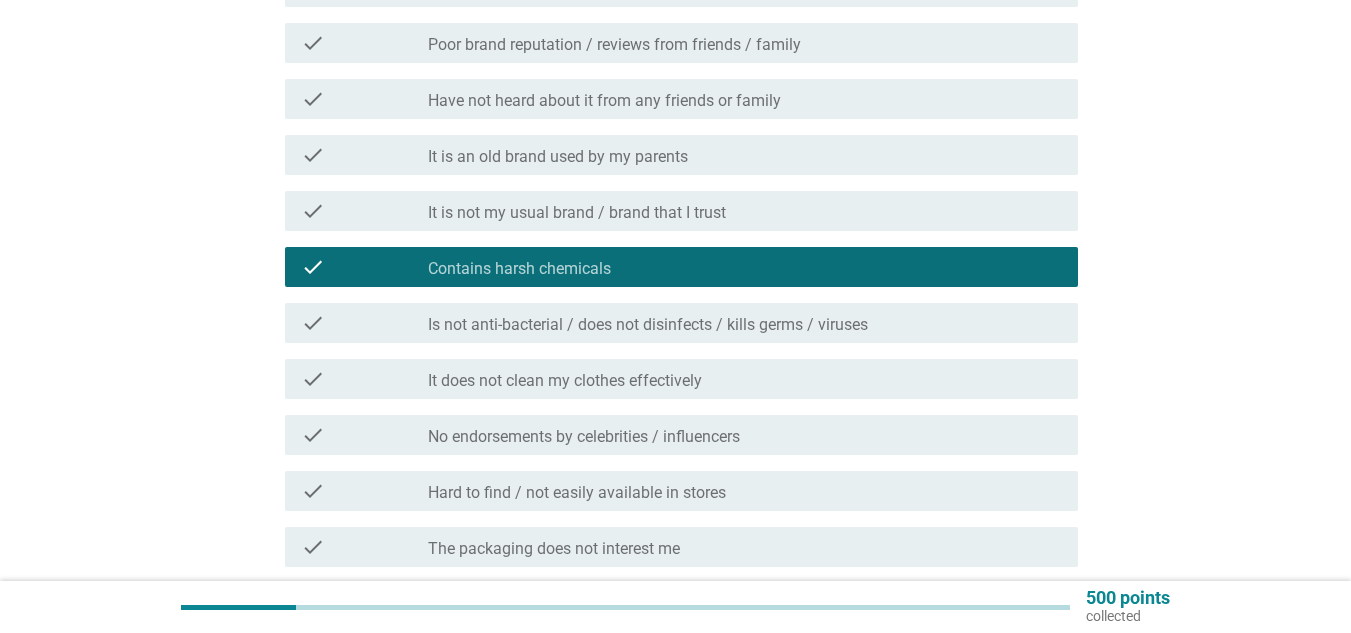 click on "It does not clean my clothes effectively" at bounding box center (565, 381) 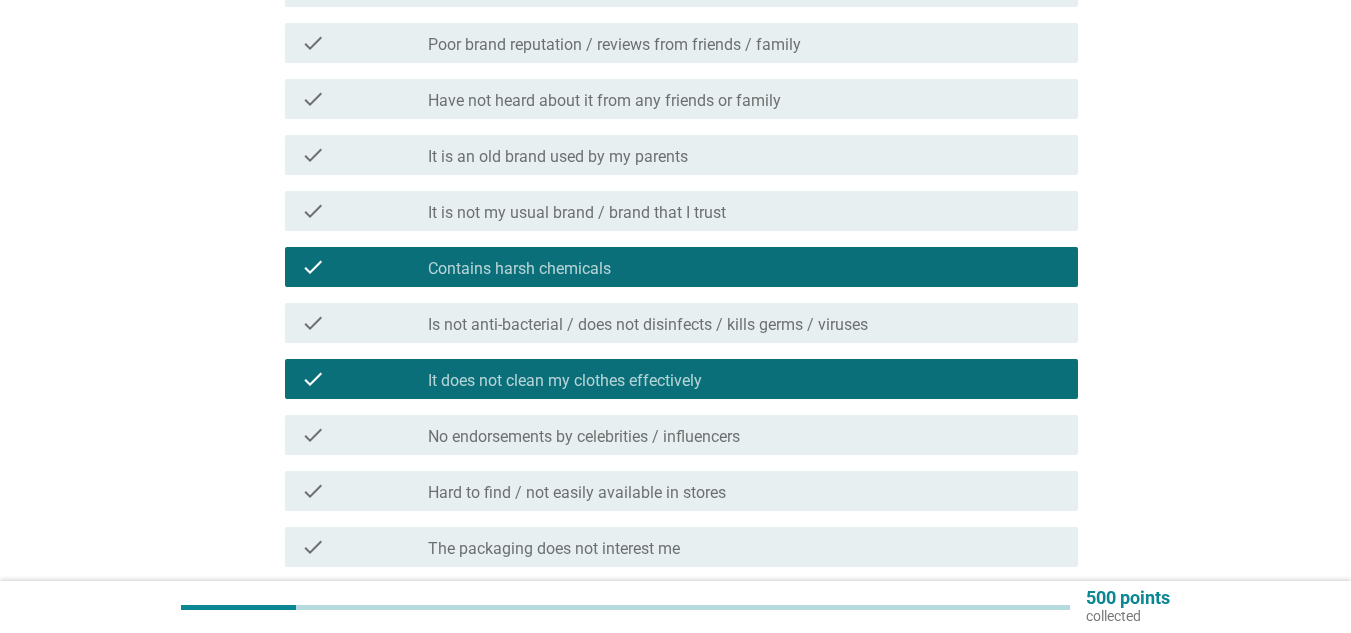 click on "It does not clean my clothes effectively" at bounding box center [565, 381] 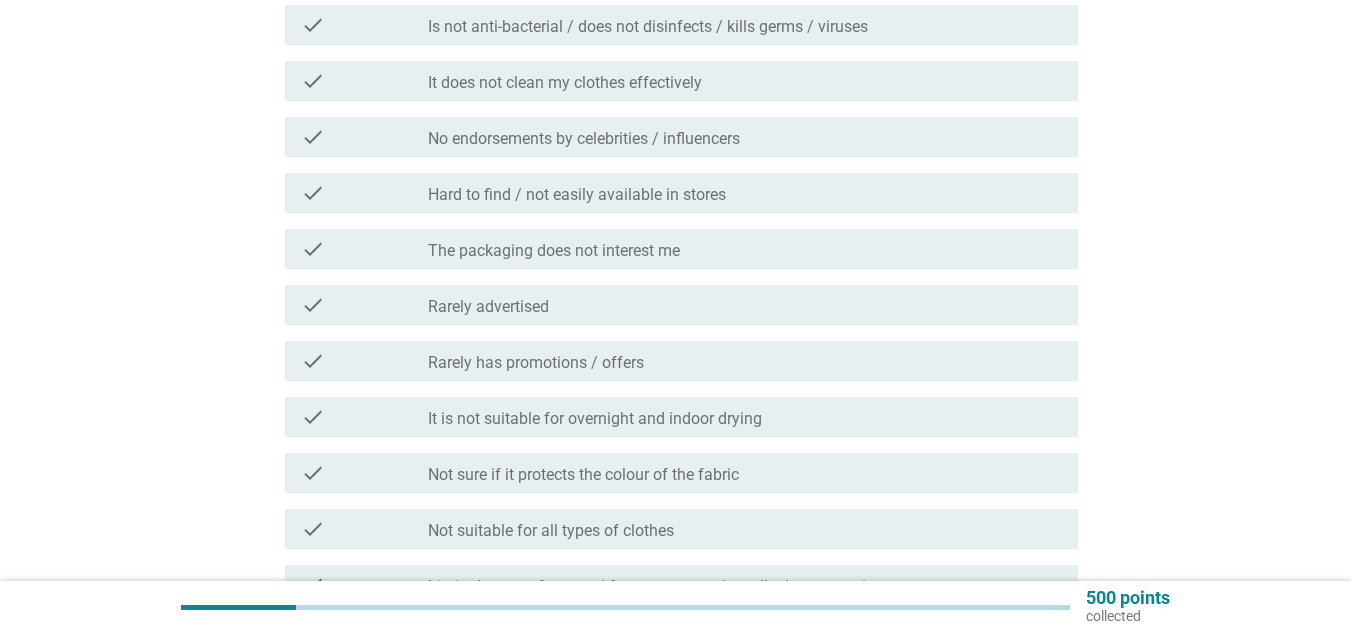 scroll, scrollTop: 700, scrollLeft: 0, axis: vertical 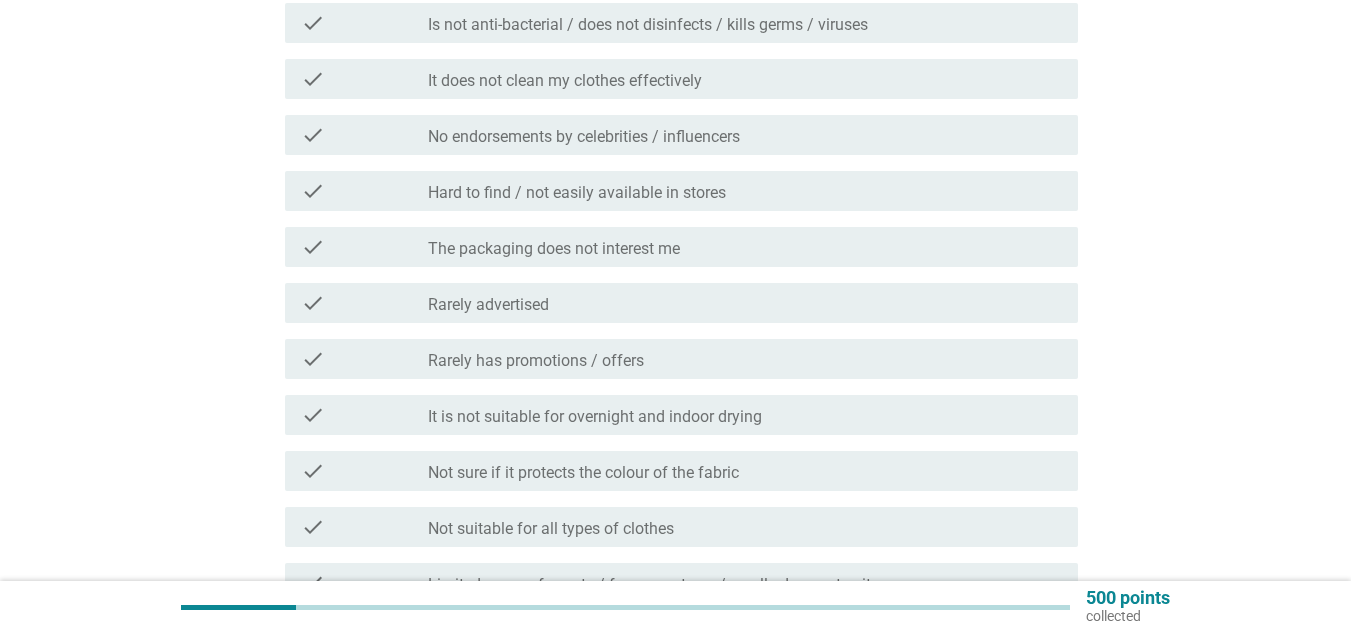 click on "Rarely has promotions / offers" at bounding box center [536, 361] 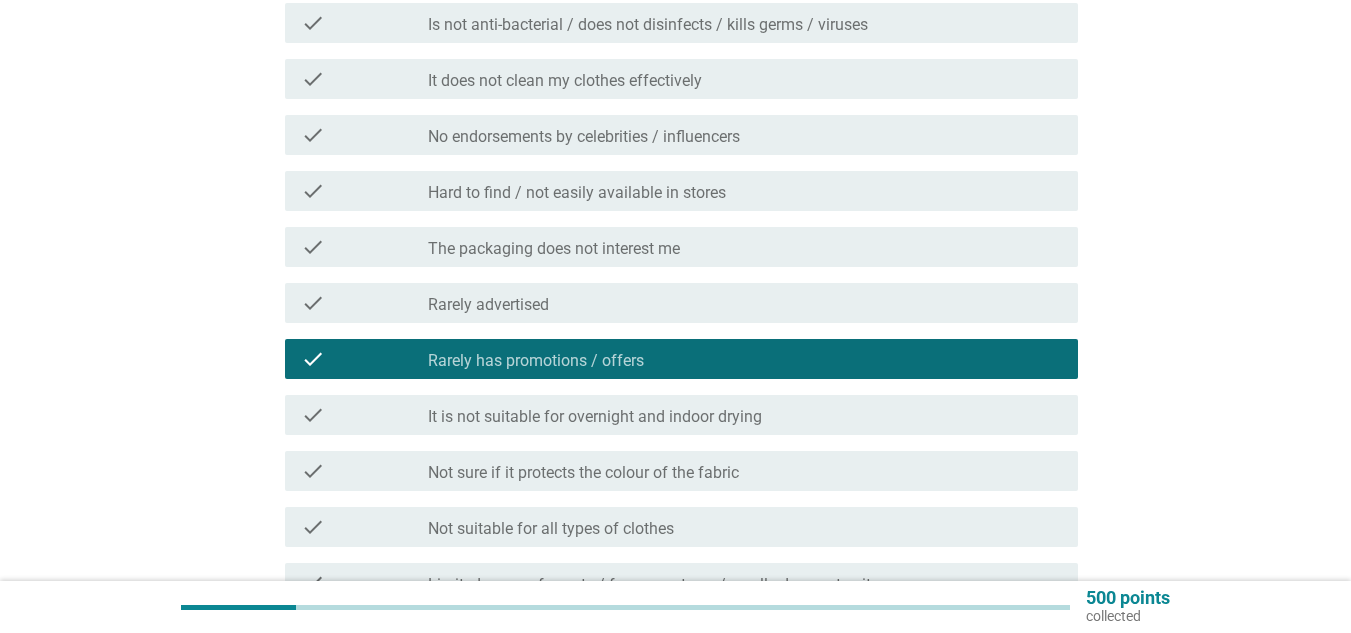 click on "Rarely has promotions / offers" at bounding box center (536, 361) 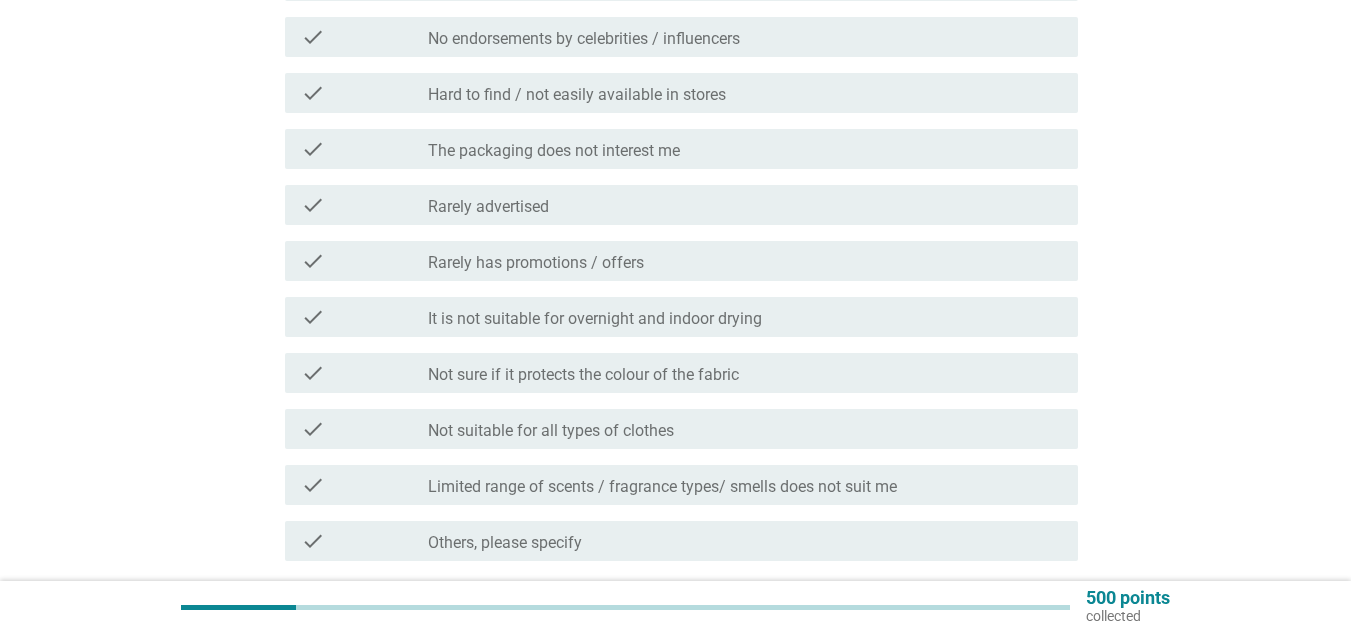 scroll, scrollTop: 900, scrollLeft: 0, axis: vertical 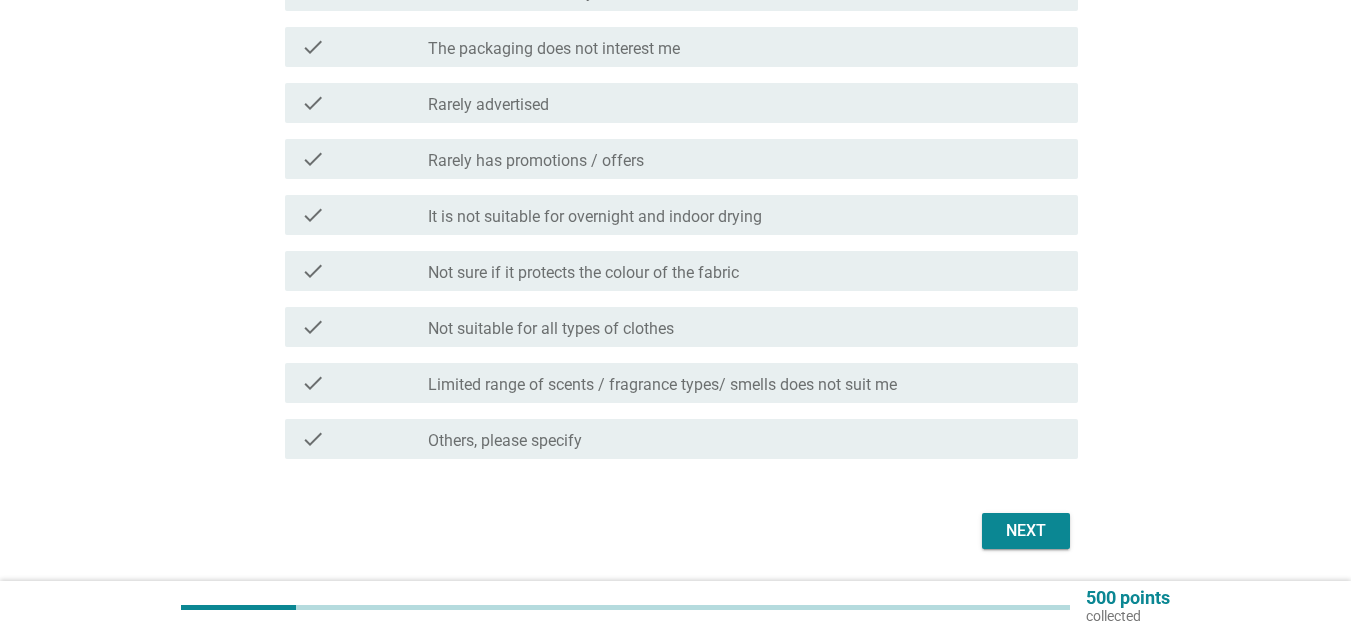 drag, startPoint x: 638, startPoint y: 388, endPoint x: 792, endPoint y: 433, distance: 160.44002 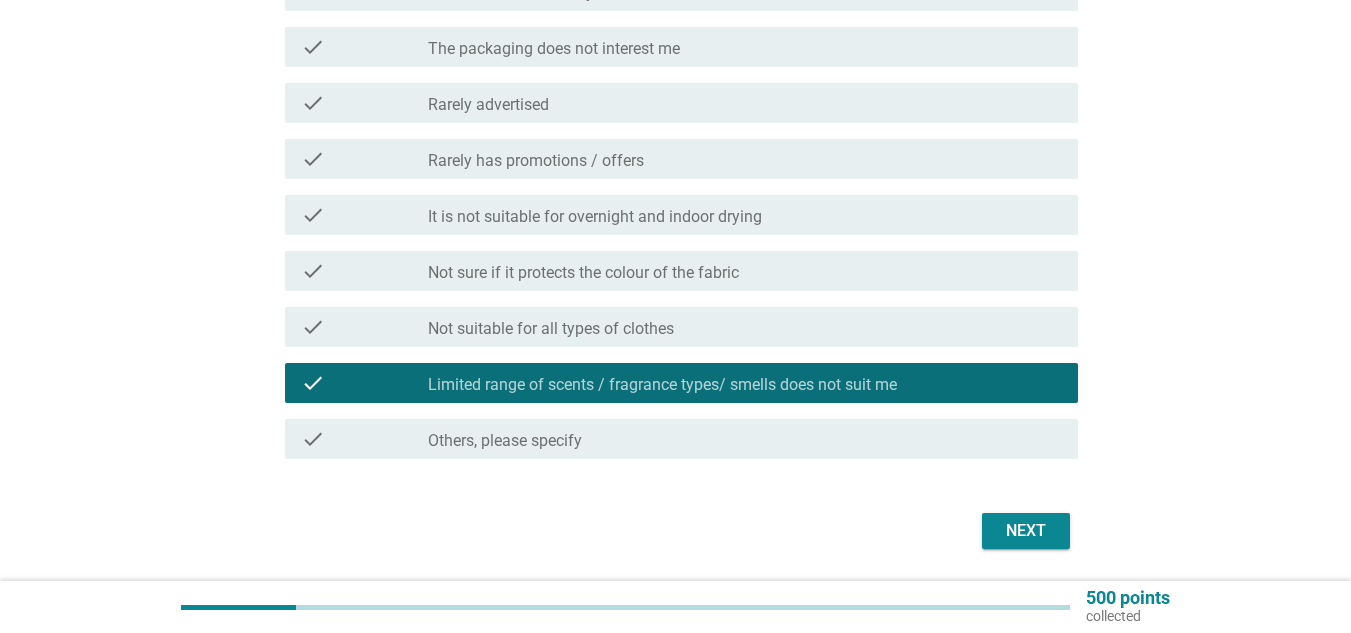 click on "Next" at bounding box center [1026, 531] 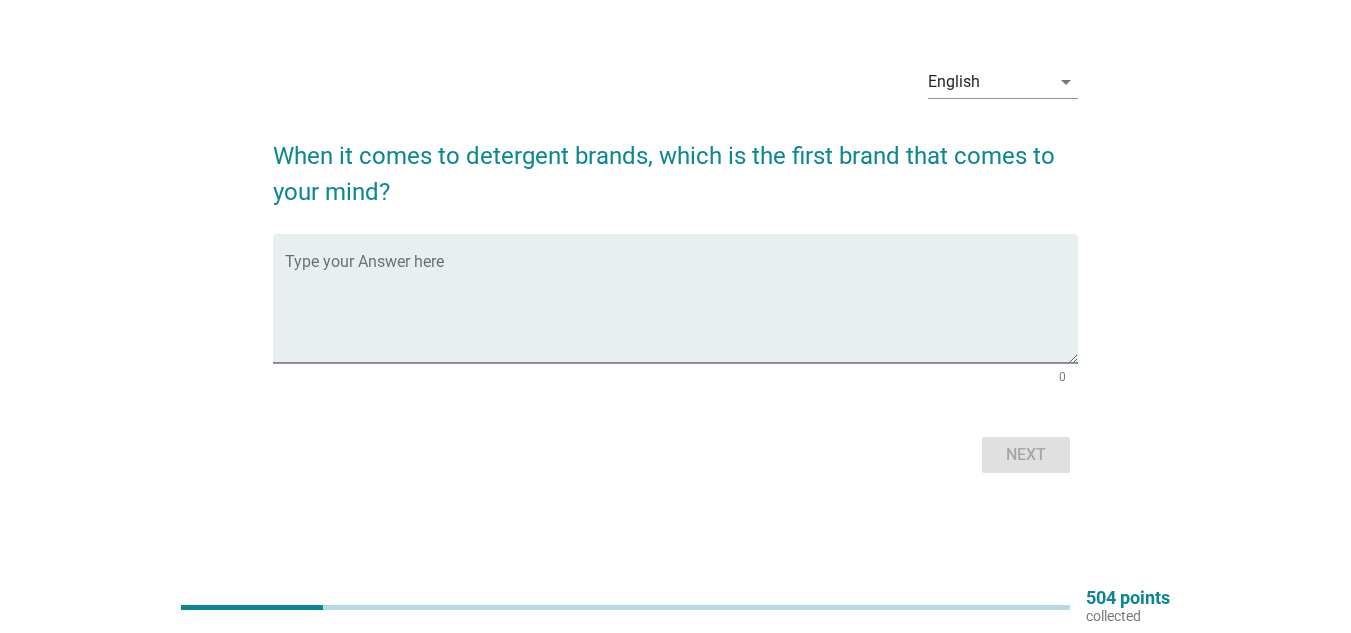 scroll, scrollTop: 0, scrollLeft: 0, axis: both 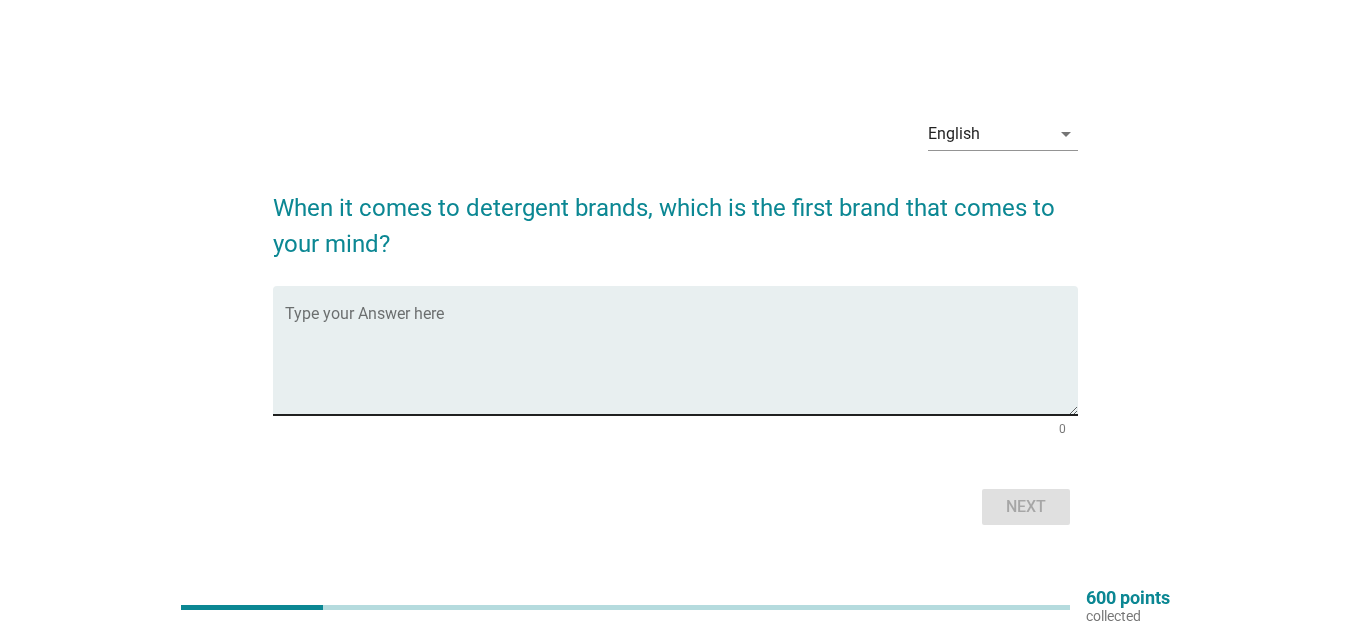 click at bounding box center (681, 362) 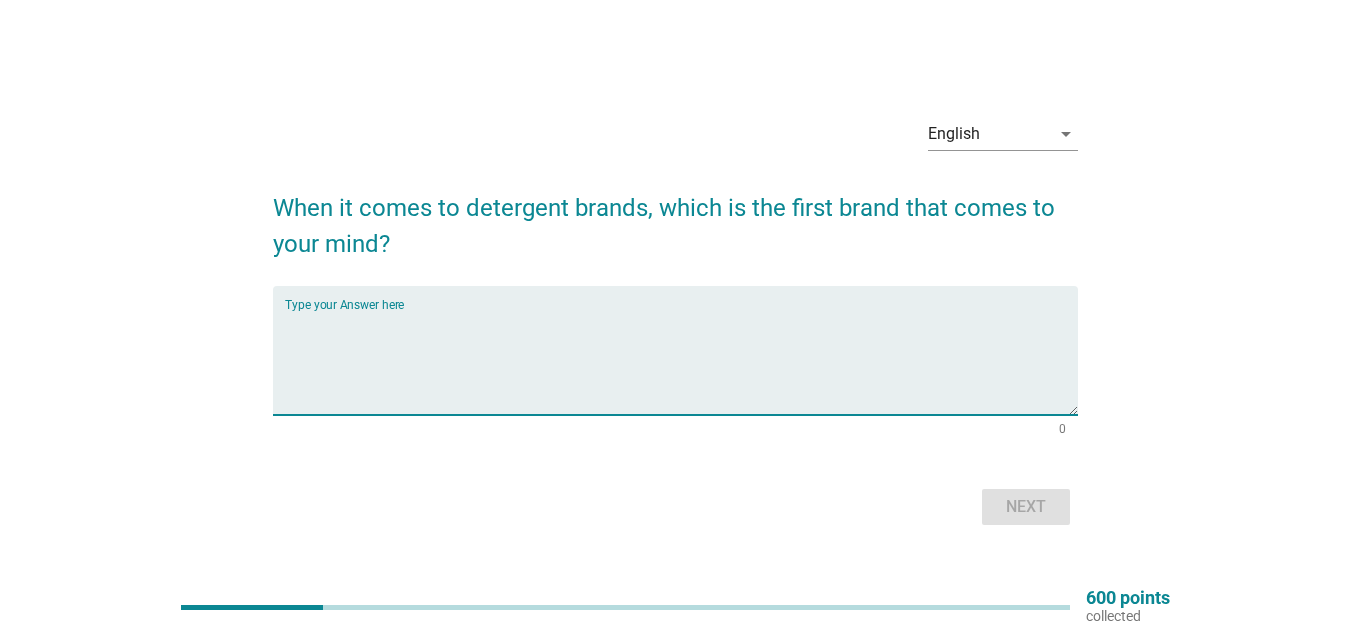 click on "Type your Answer here" at bounding box center [681, 350] 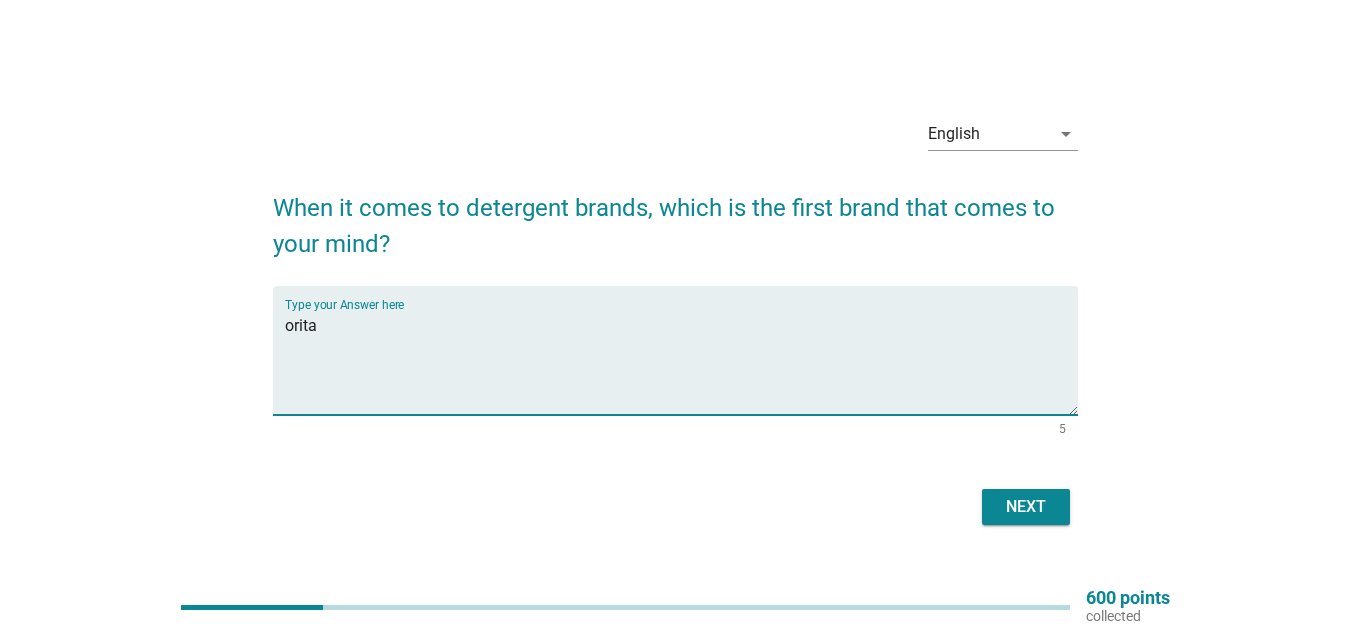type on "orita" 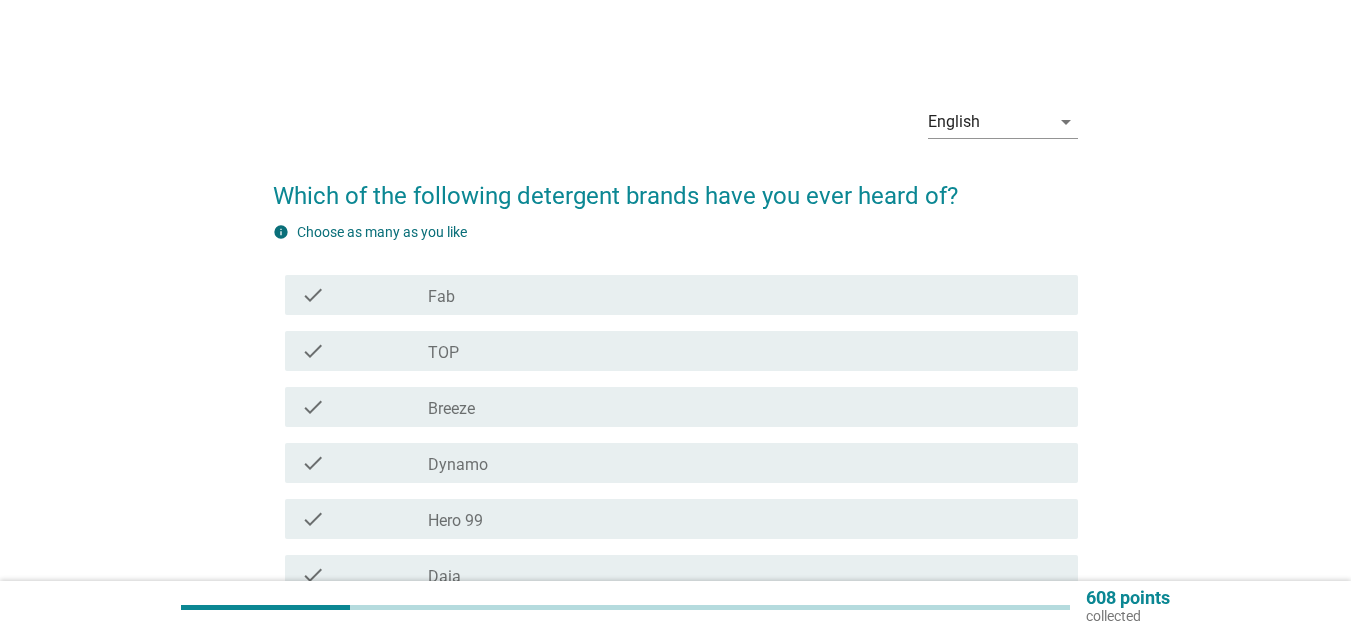 click on "check_box_outline_blank Hero 99" at bounding box center (745, 519) 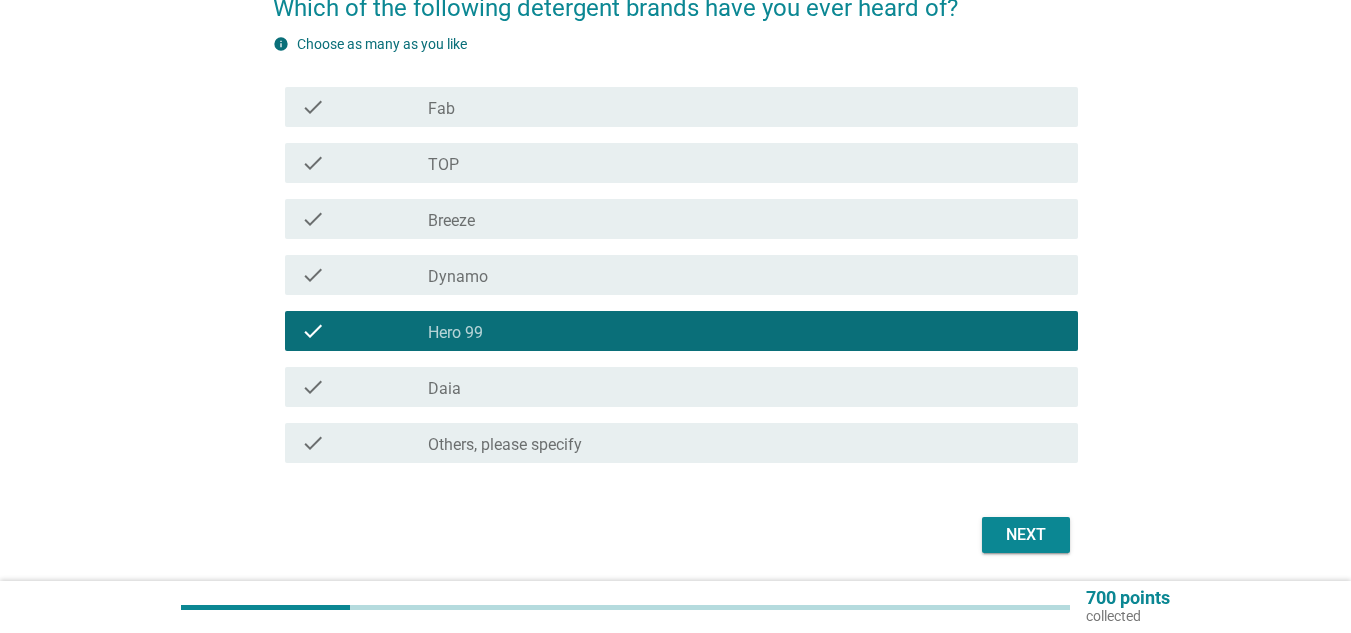 scroll, scrollTop: 200, scrollLeft: 0, axis: vertical 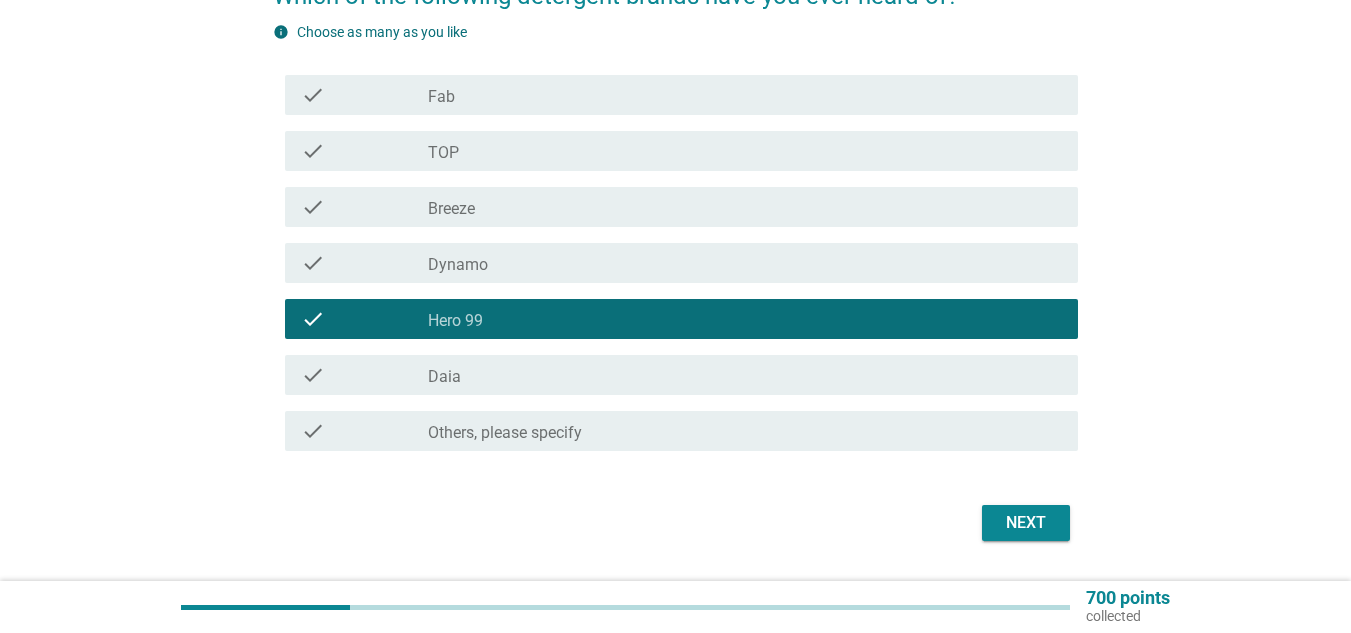 click on "check_box_outline_blank Hero 99" at bounding box center (745, 319) 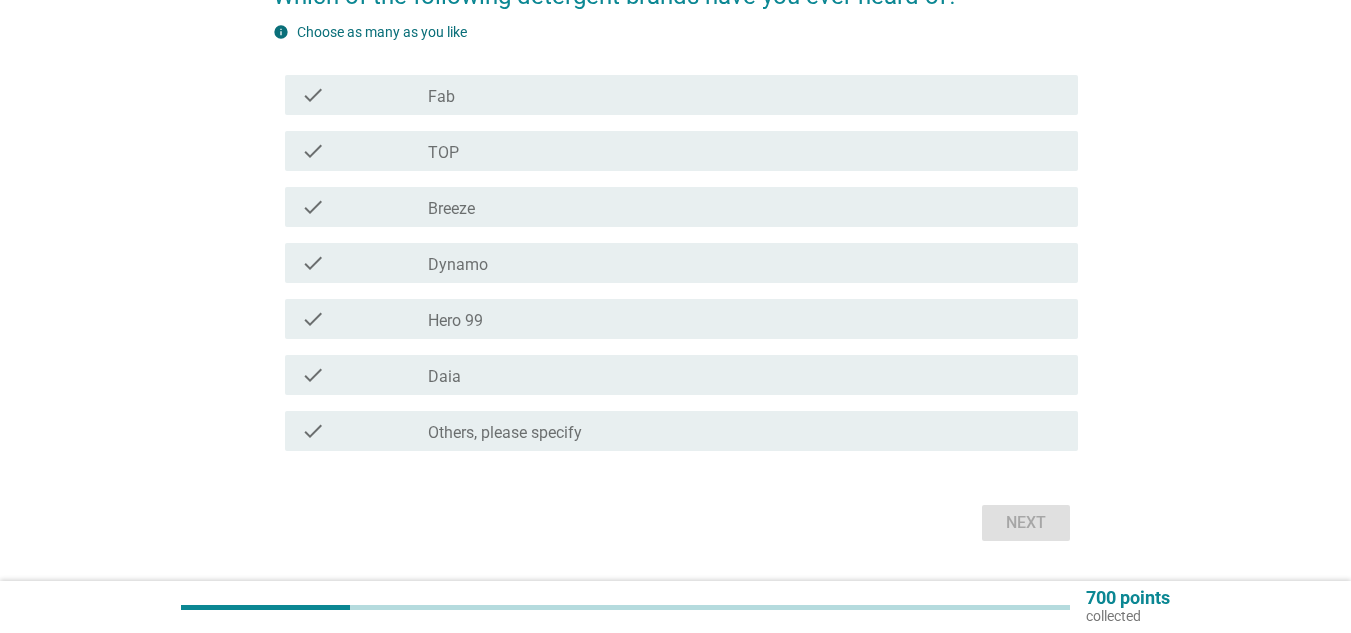 scroll, scrollTop: 100, scrollLeft: 0, axis: vertical 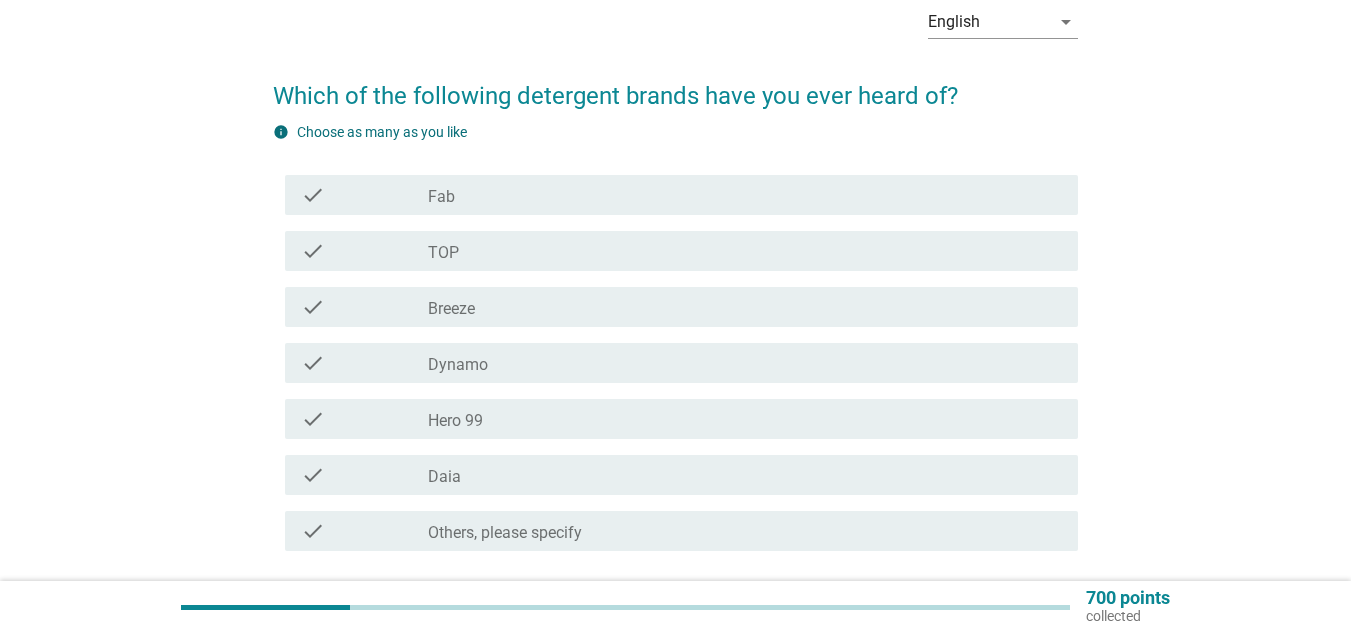 click on "check_box_outline_blank Breeze" at bounding box center [745, 307] 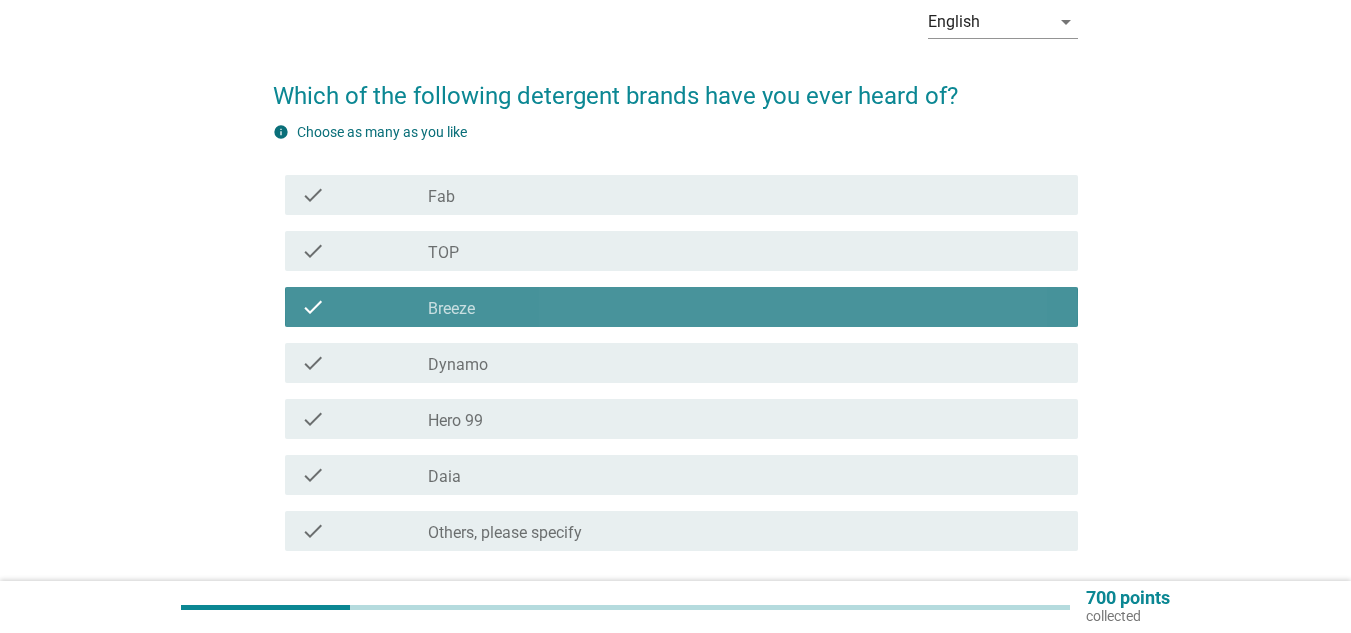 click on "check     check_box_outline_blank TOP" at bounding box center (681, 251) 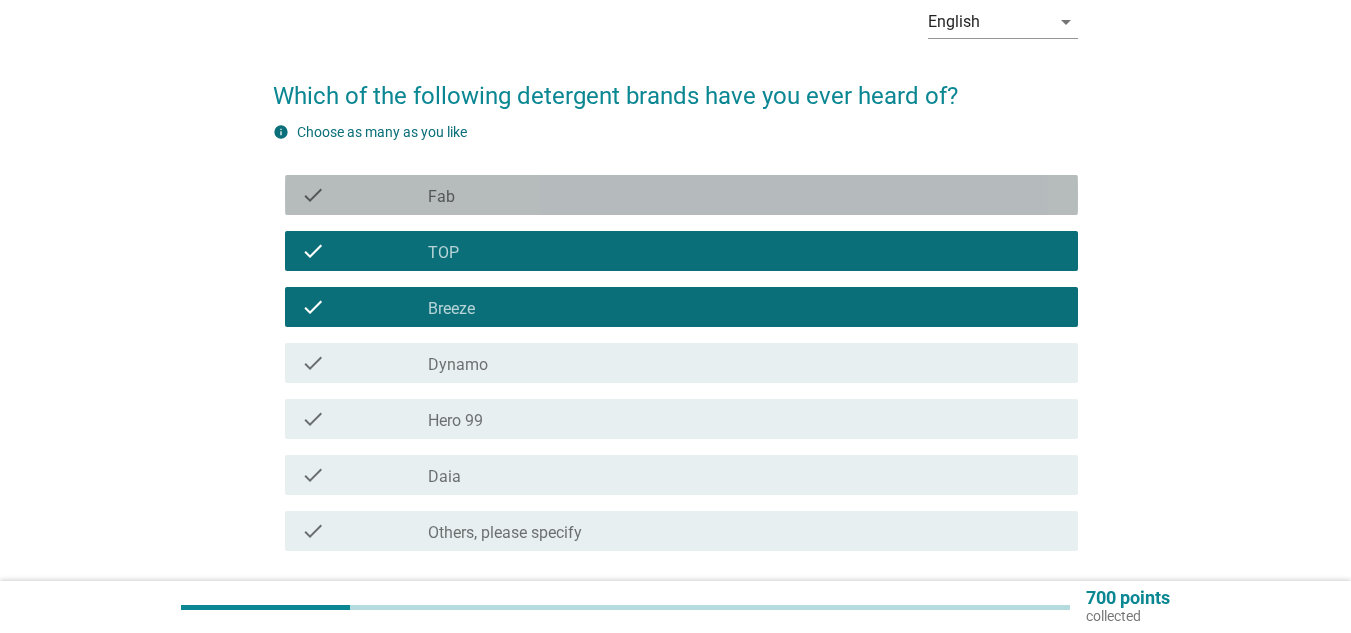 click on "check_box_outline_blank Fab" at bounding box center (745, 195) 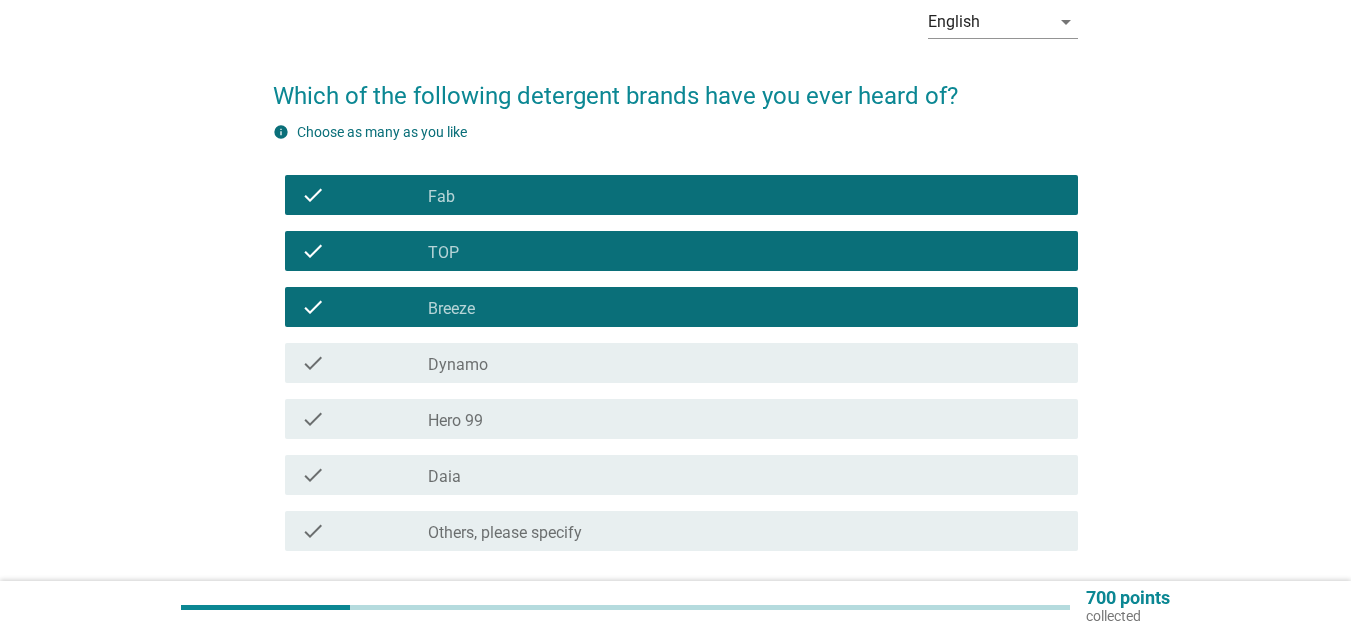 click on "check     check_box_outline_blank Hero 99" at bounding box center [675, 419] 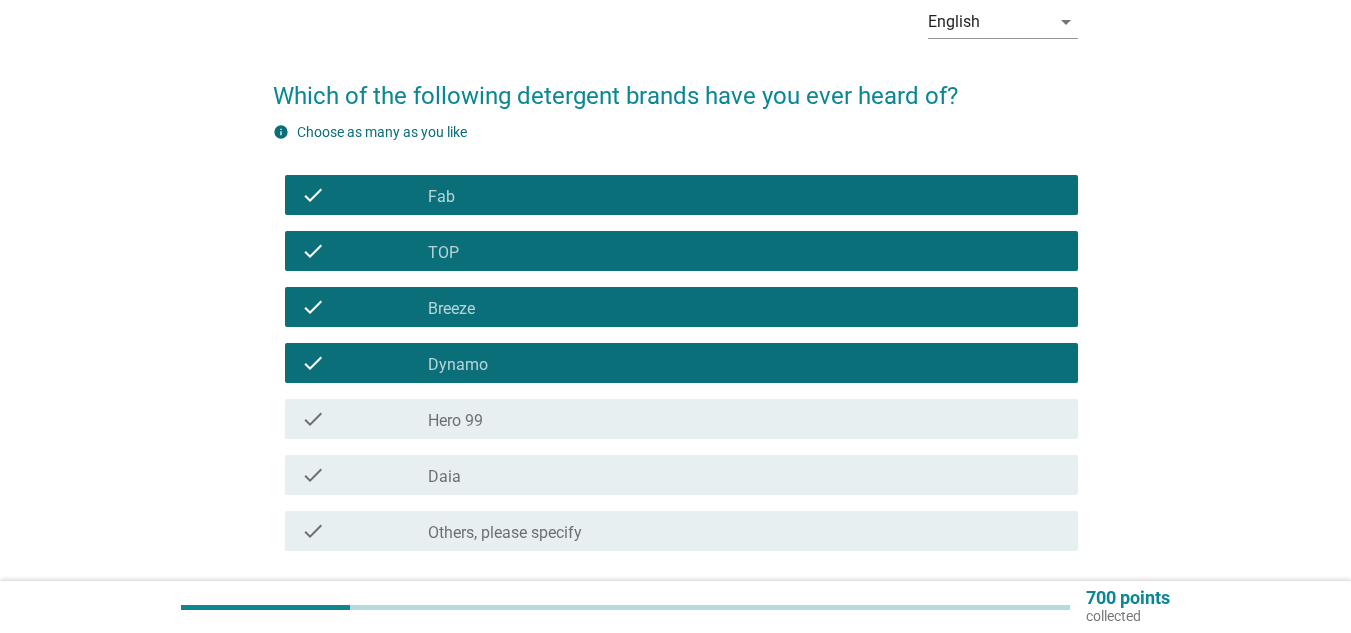 scroll, scrollTop: 200, scrollLeft: 0, axis: vertical 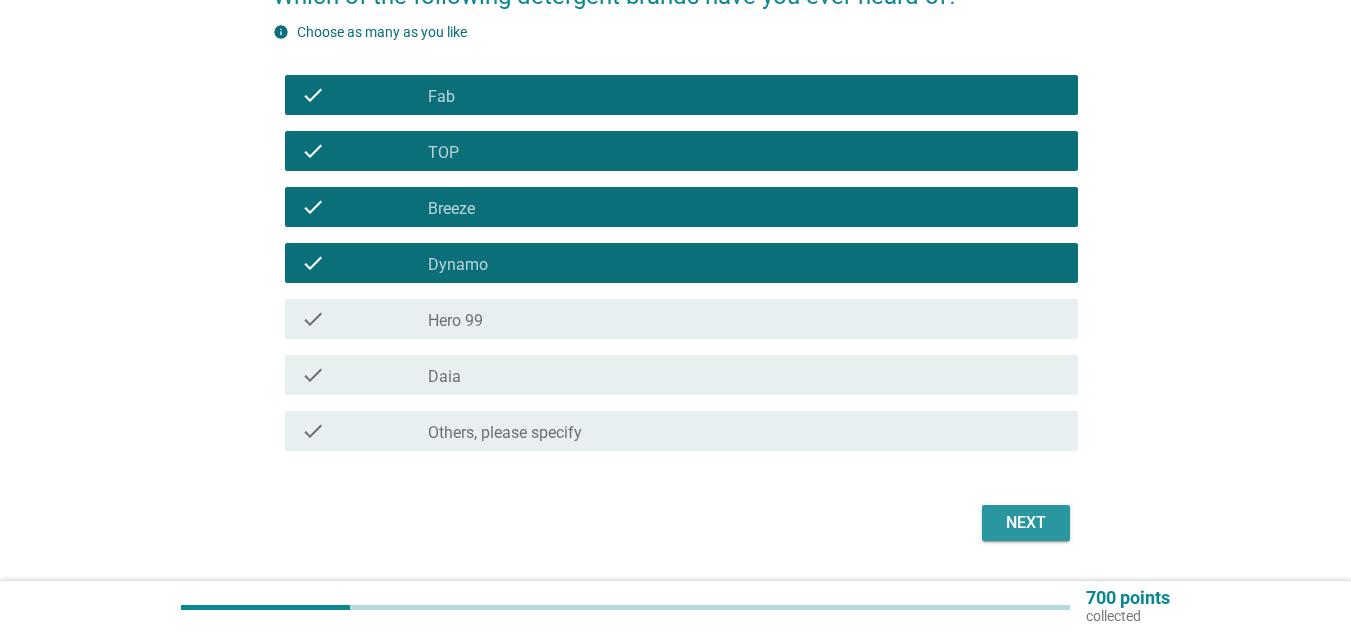 click on "Next" at bounding box center [1026, 523] 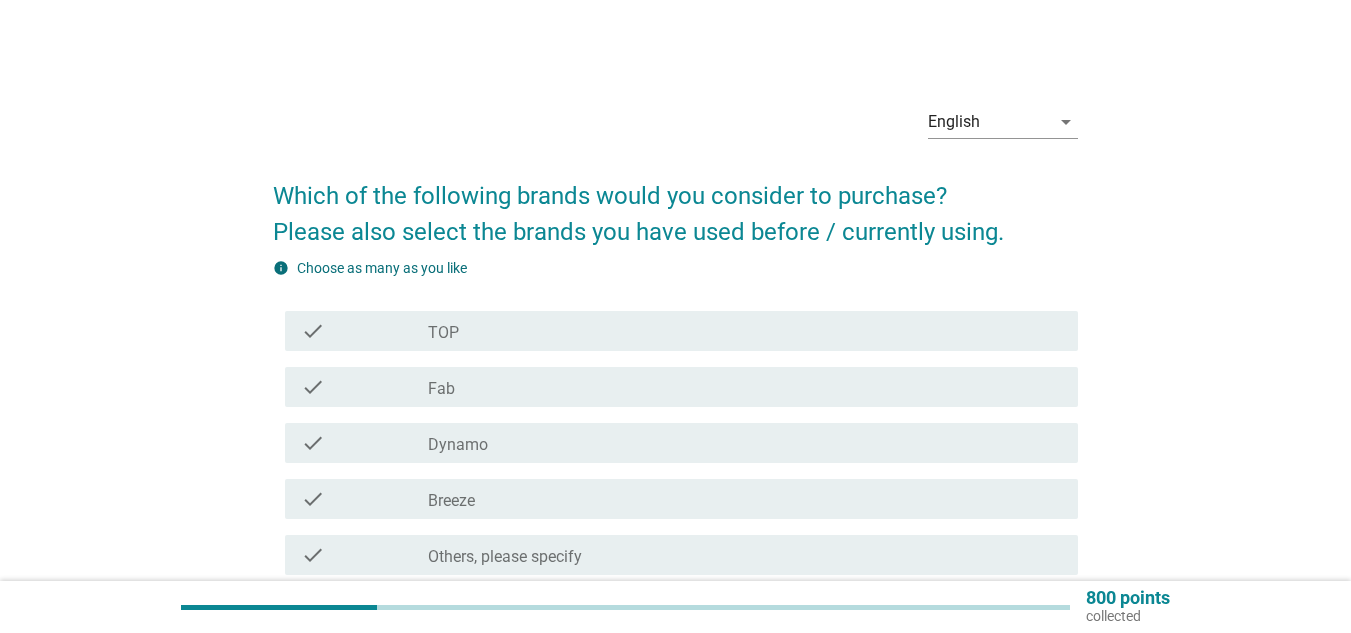 scroll, scrollTop: 180, scrollLeft: 0, axis: vertical 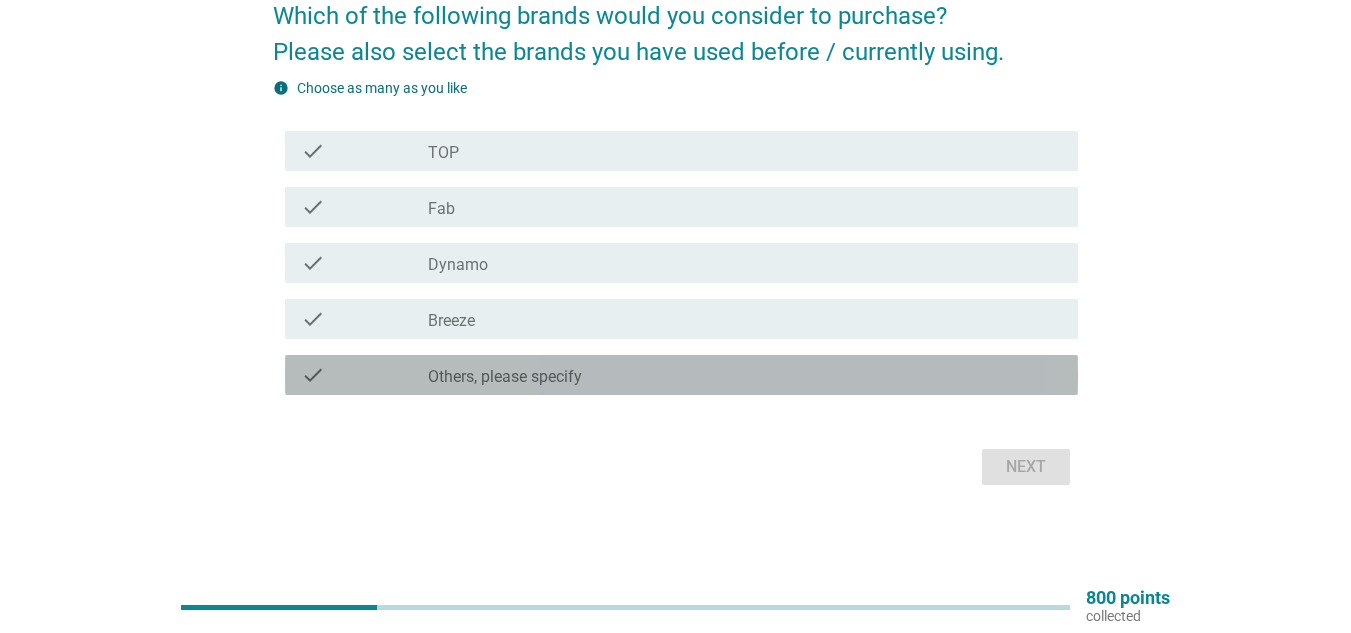 click on "check     check_box Others, please specify" at bounding box center [681, 375] 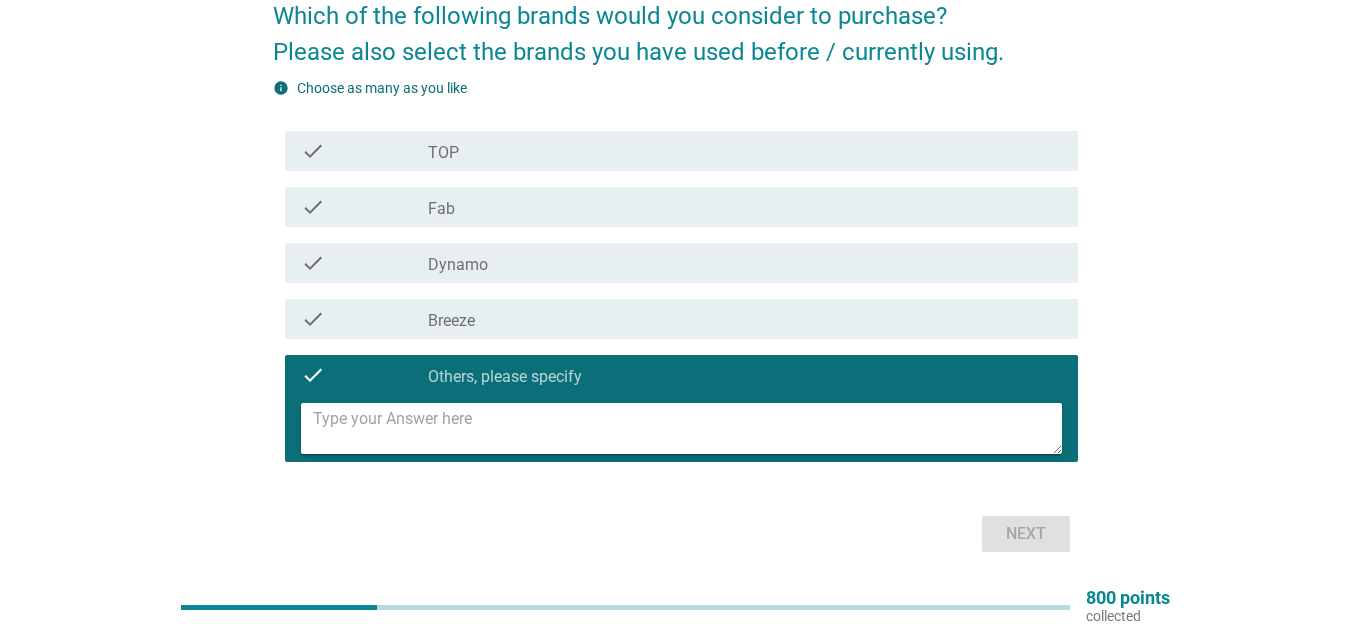 click at bounding box center (687, 428) 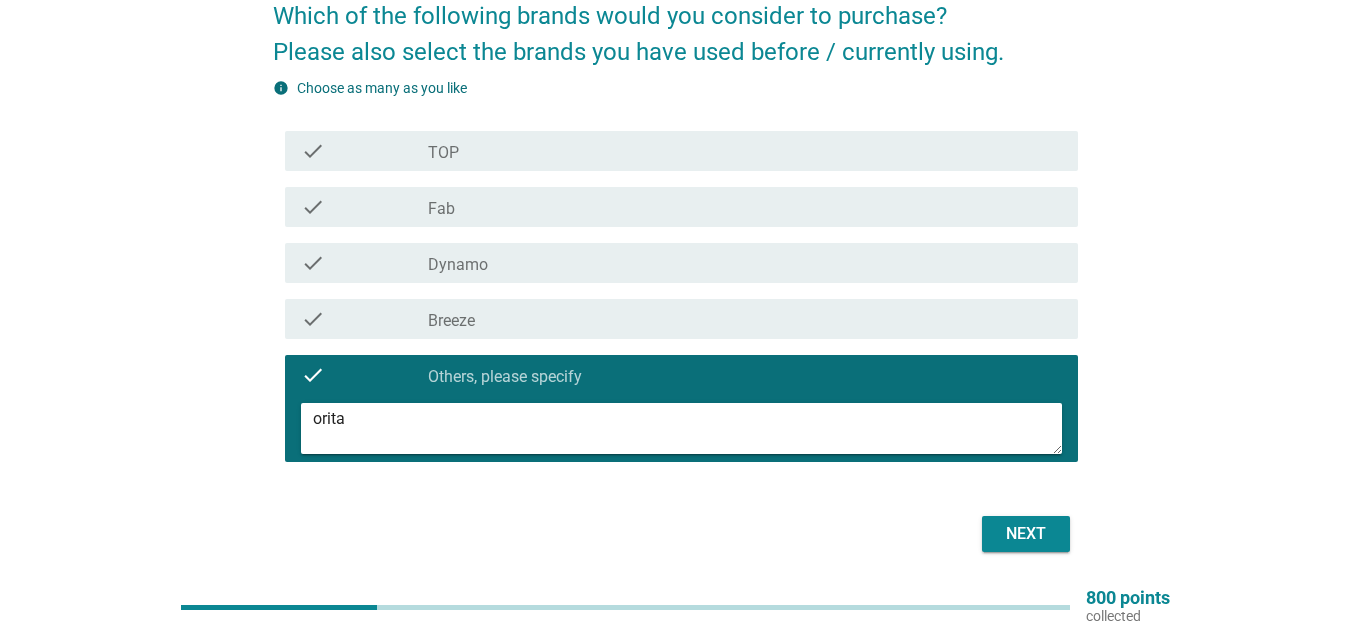 type on "orita" 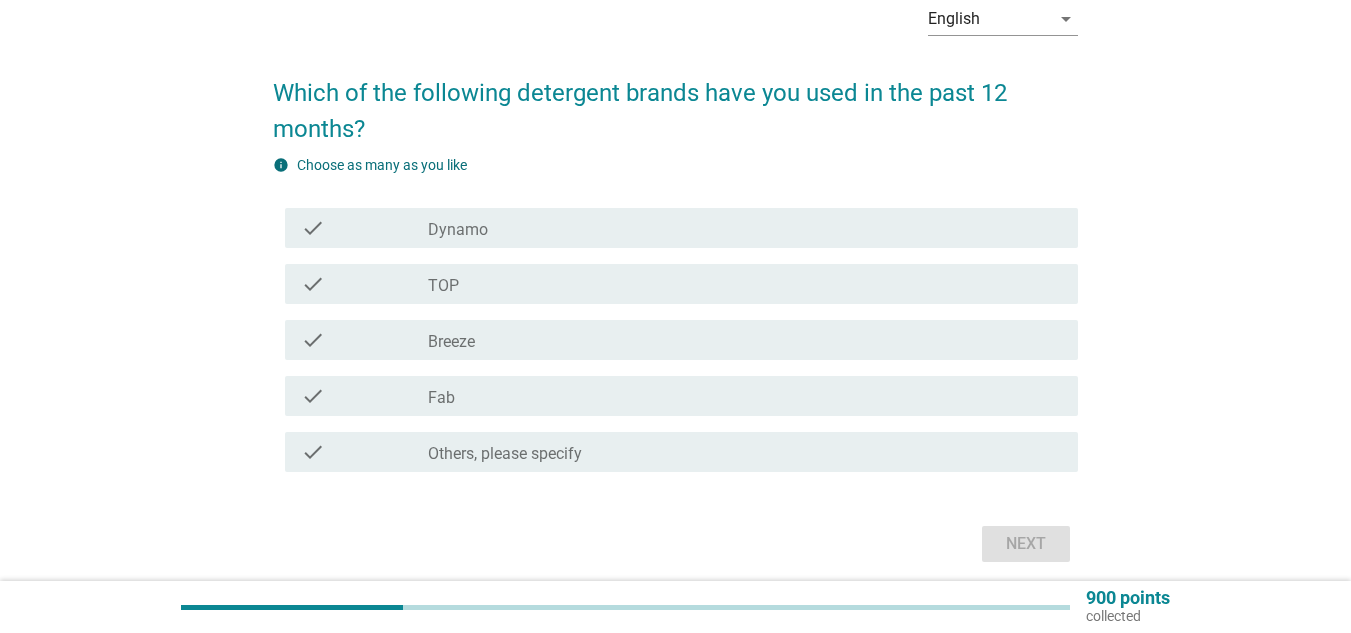 scroll, scrollTop: 180, scrollLeft: 0, axis: vertical 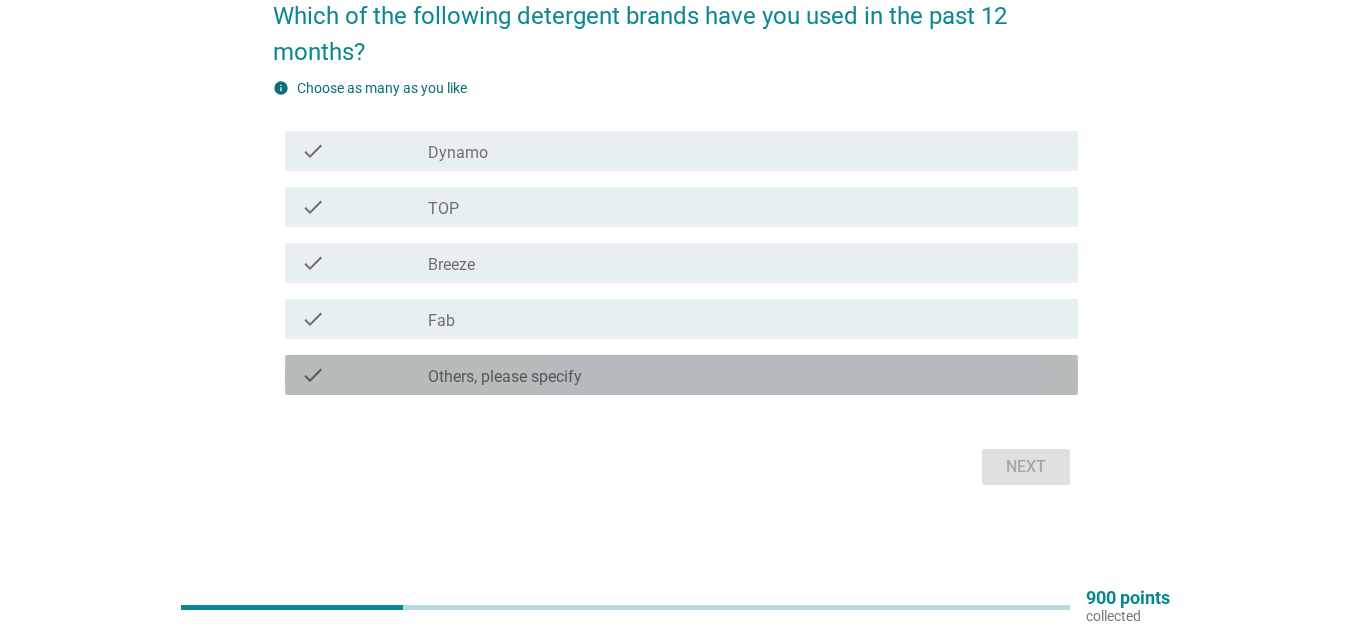 click on "Others, please specify" at bounding box center (505, 377) 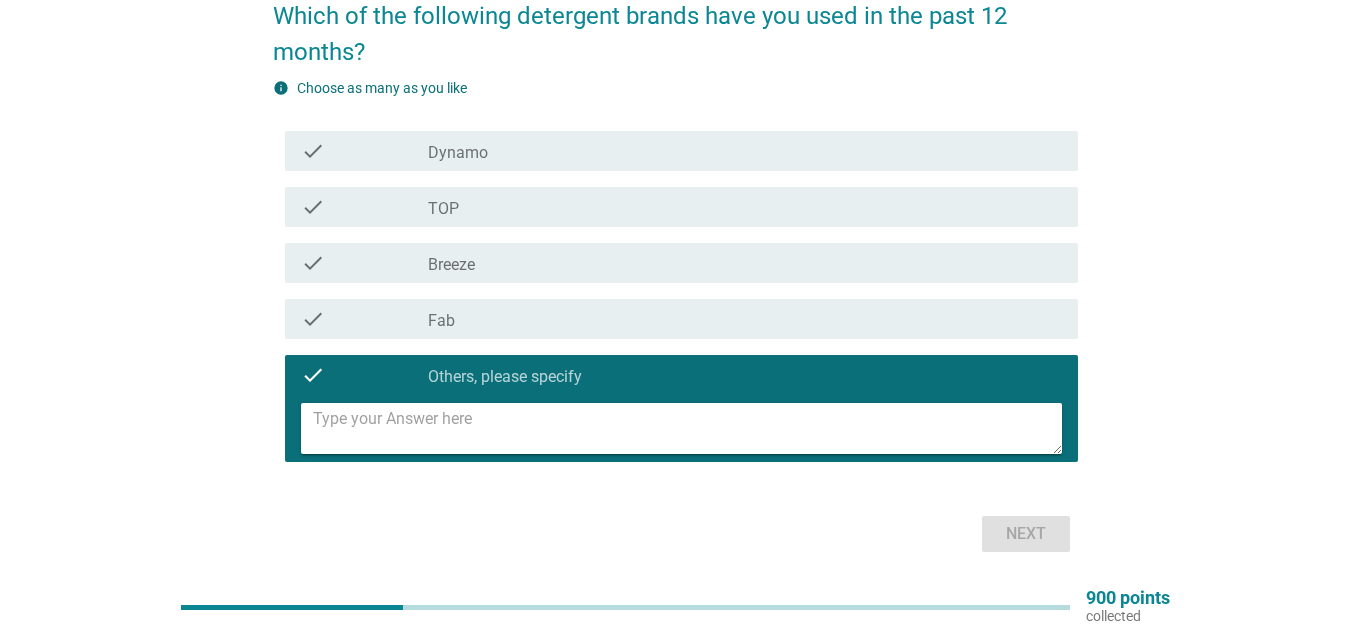 click at bounding box center (687, 428) 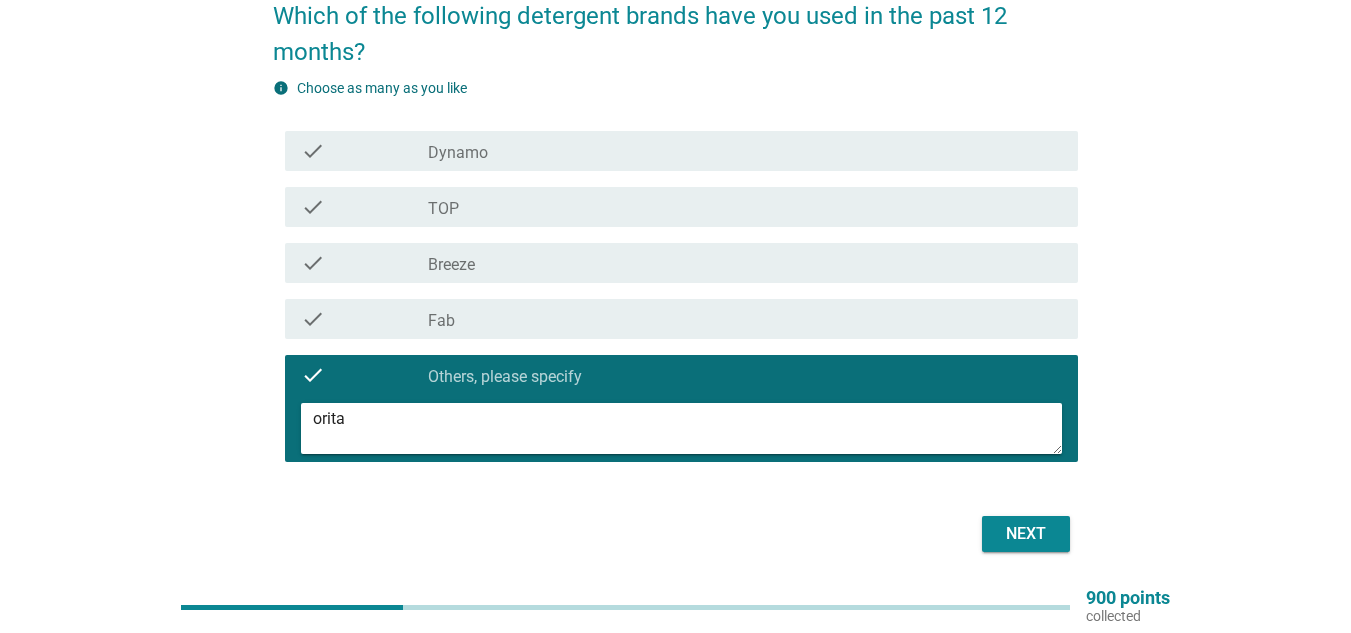 type on "orita" 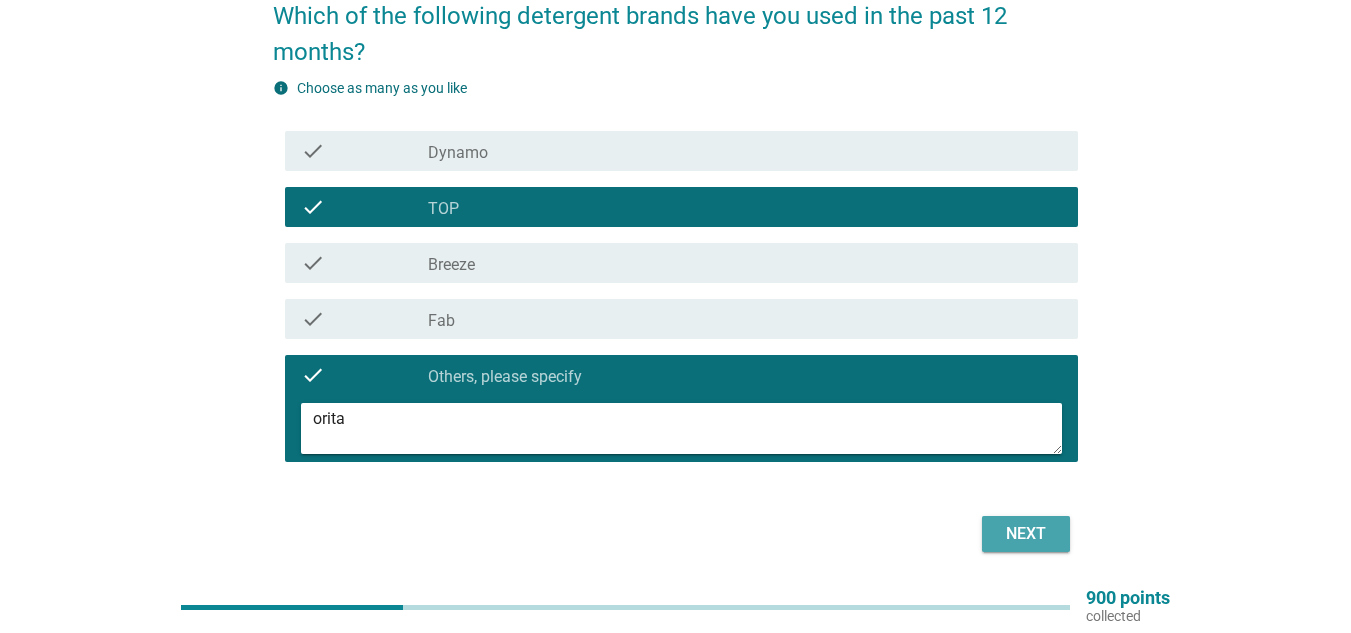 click on "Next" at bounding box center (1026, 534) 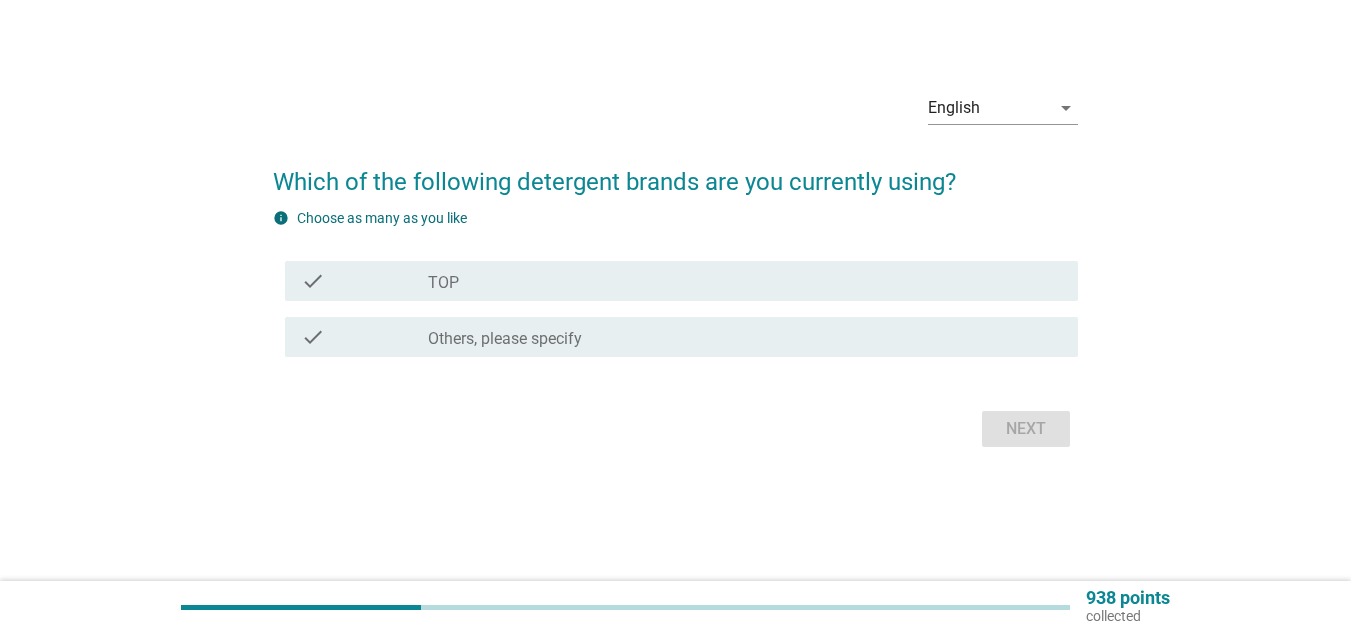 scroll, scrollTop: 0, scrollLeft: 0, axis: both 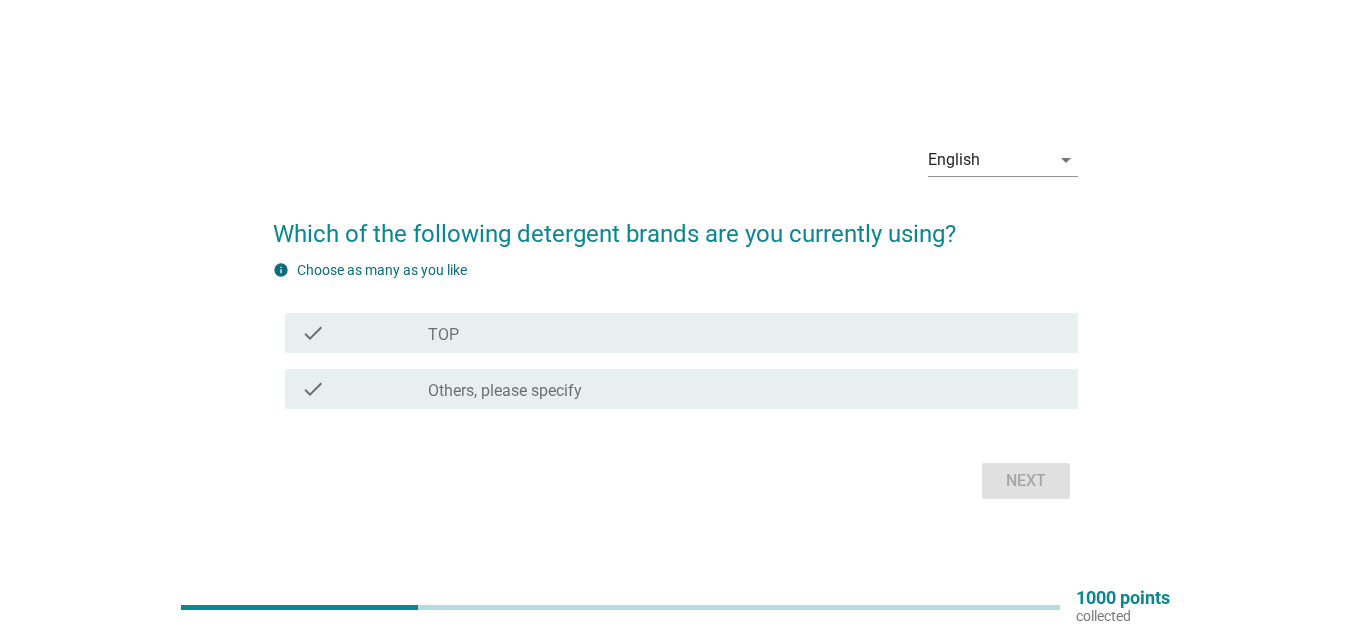 click on "check     check_box TOP" at bounding box center (681, 333) 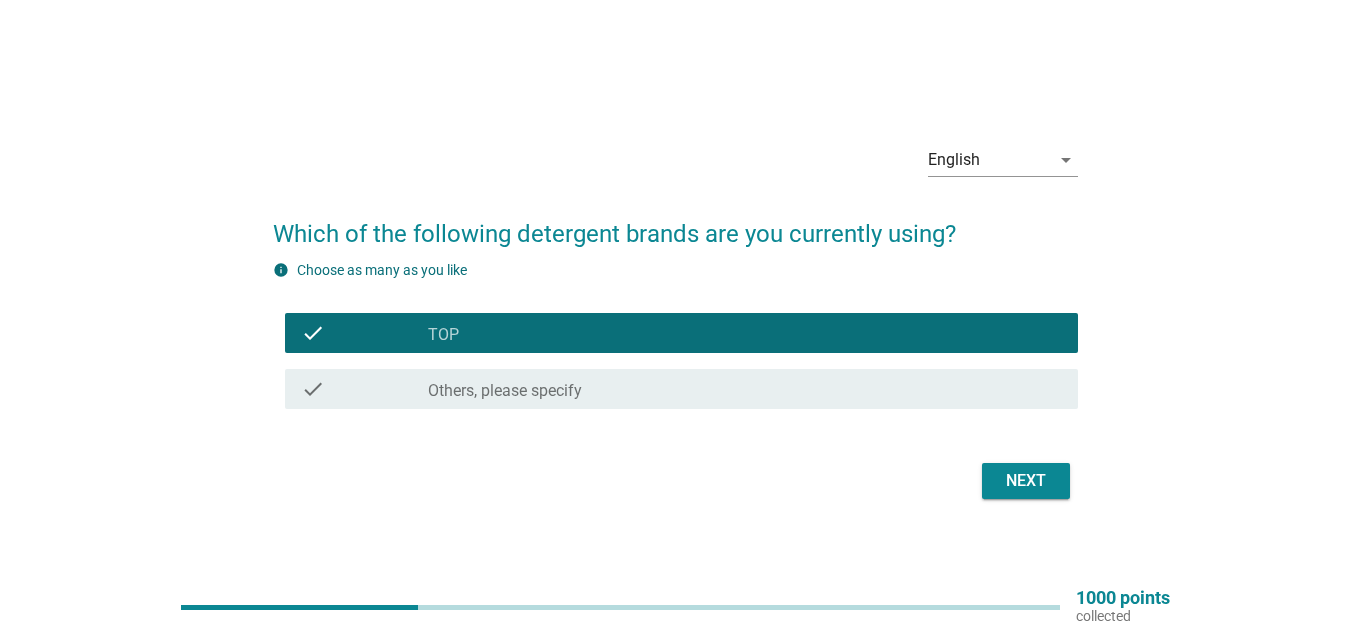 click on "Next" at bounding box center [1026, 481] 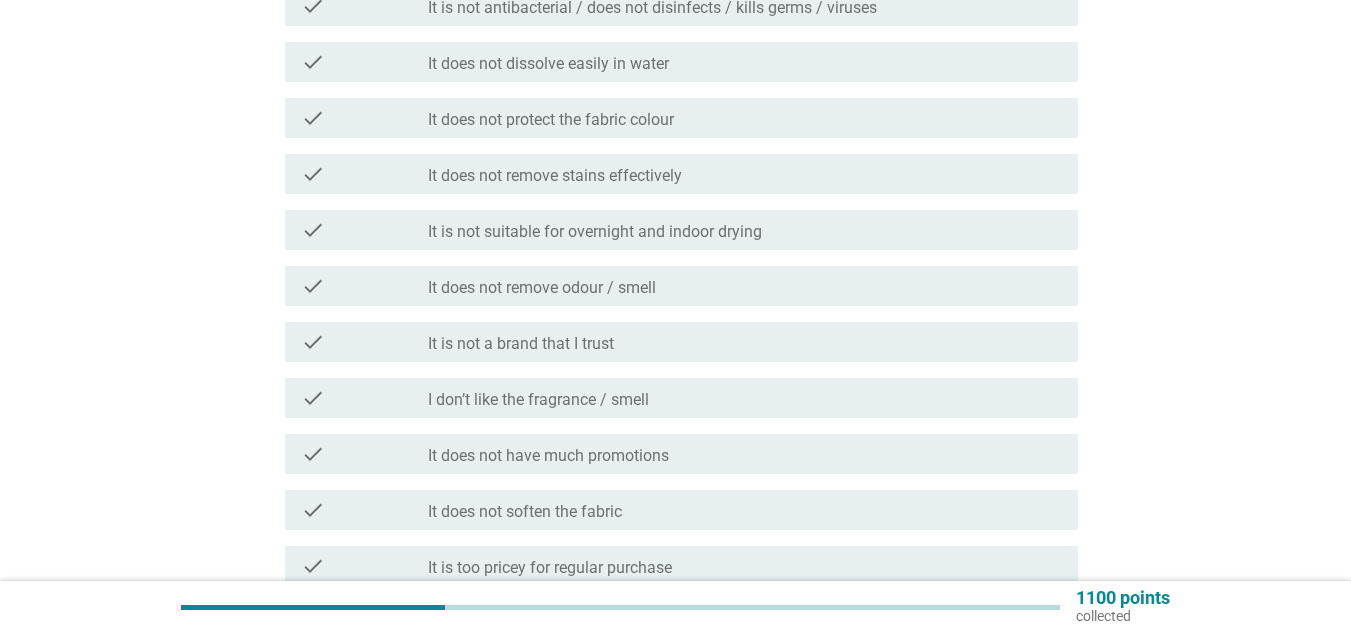 scroll, scrollTop: 700, scrollLeft: 0, axis: vertical 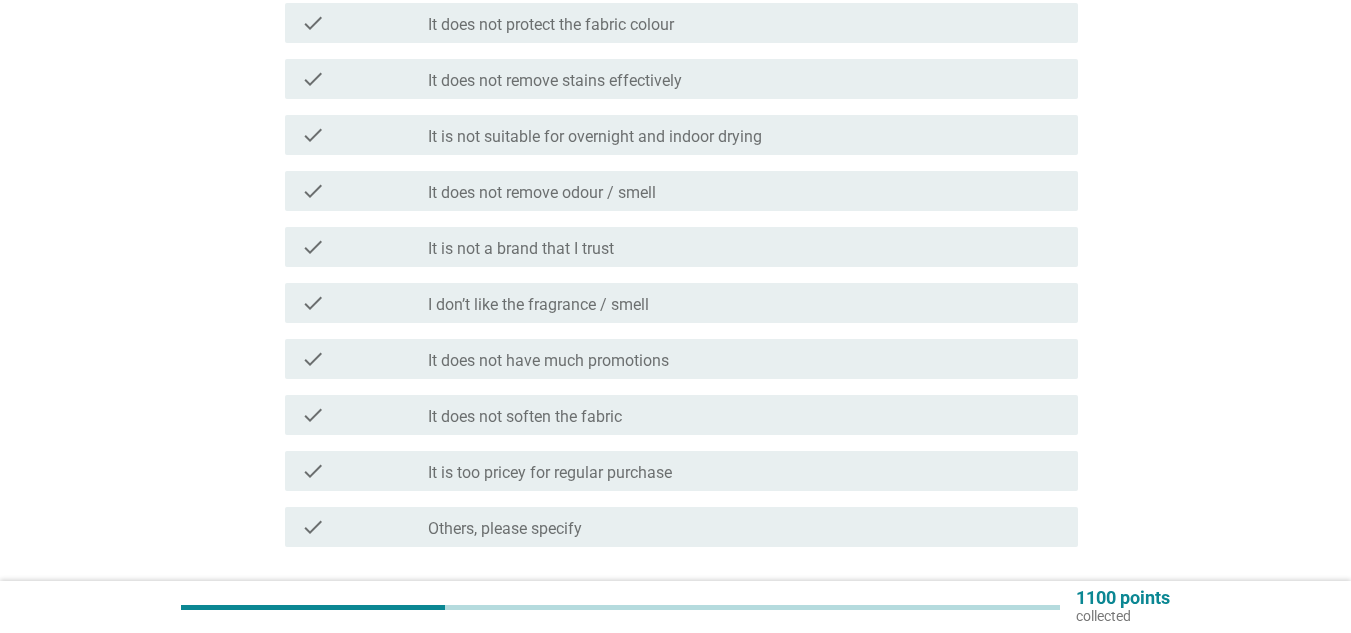 click on "It is not a brand that I trust" at bounding box center [521, 249] 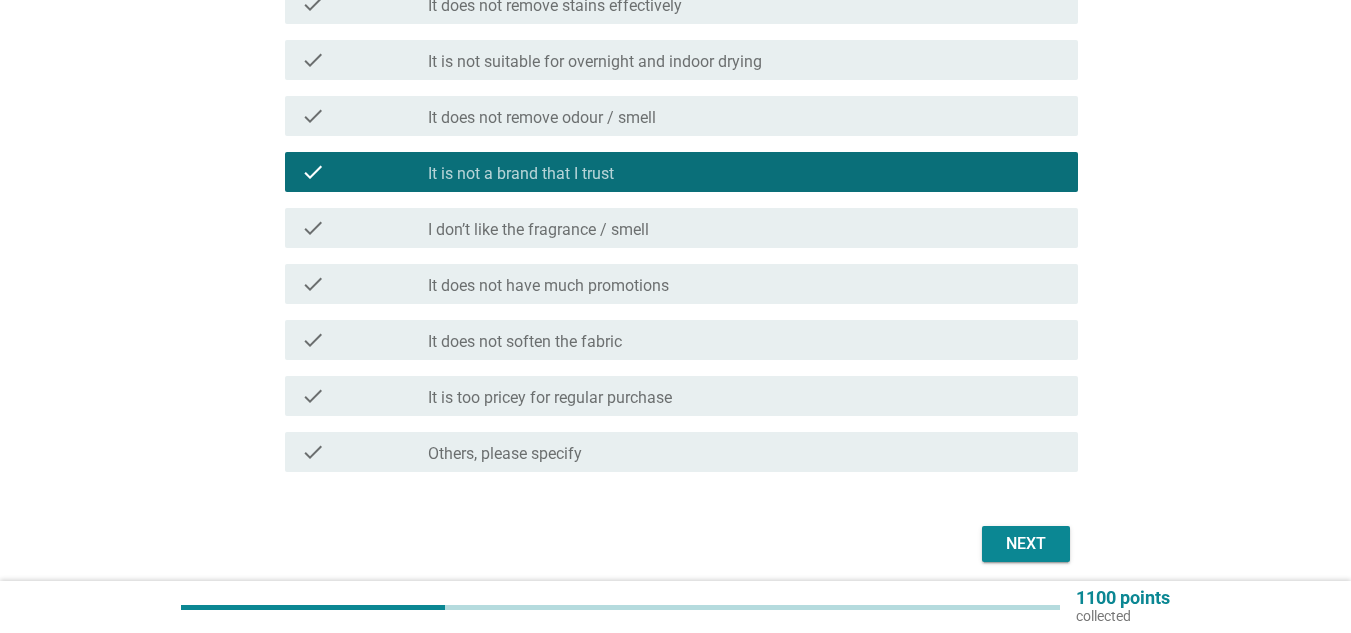 scroll, scrollTop: 852, scrollLeft: 0, axis: vertical 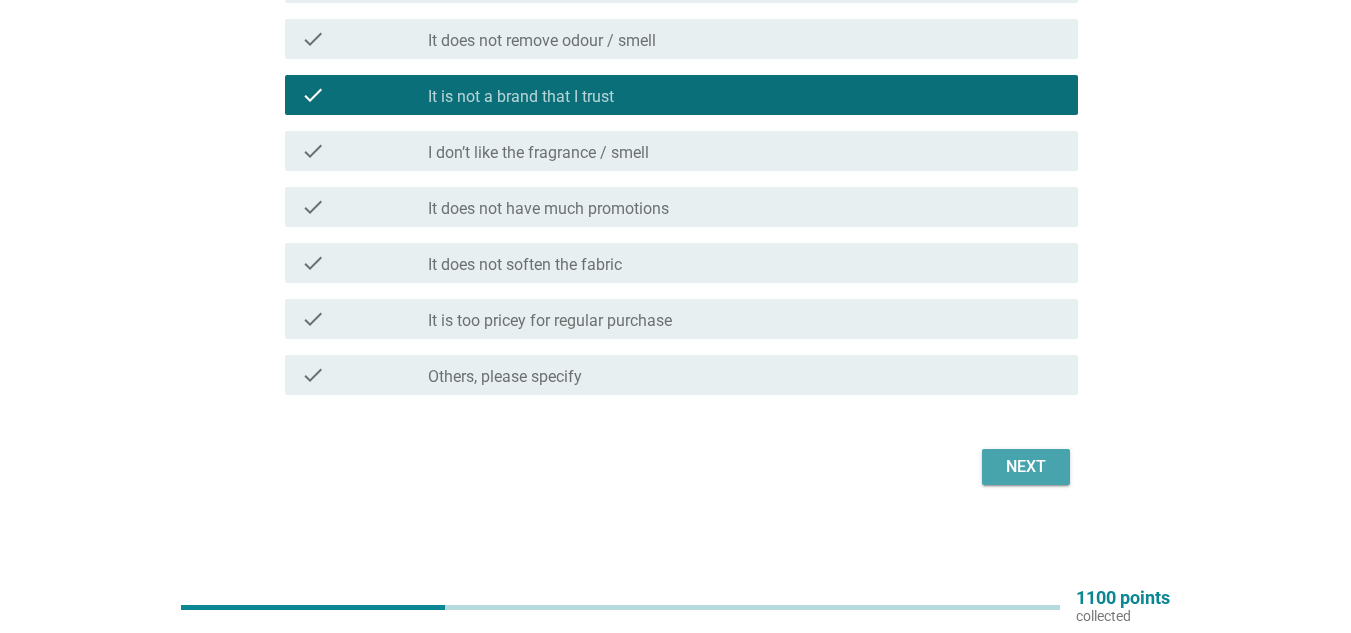 click on "Next" at bounding box center [1026, 467] 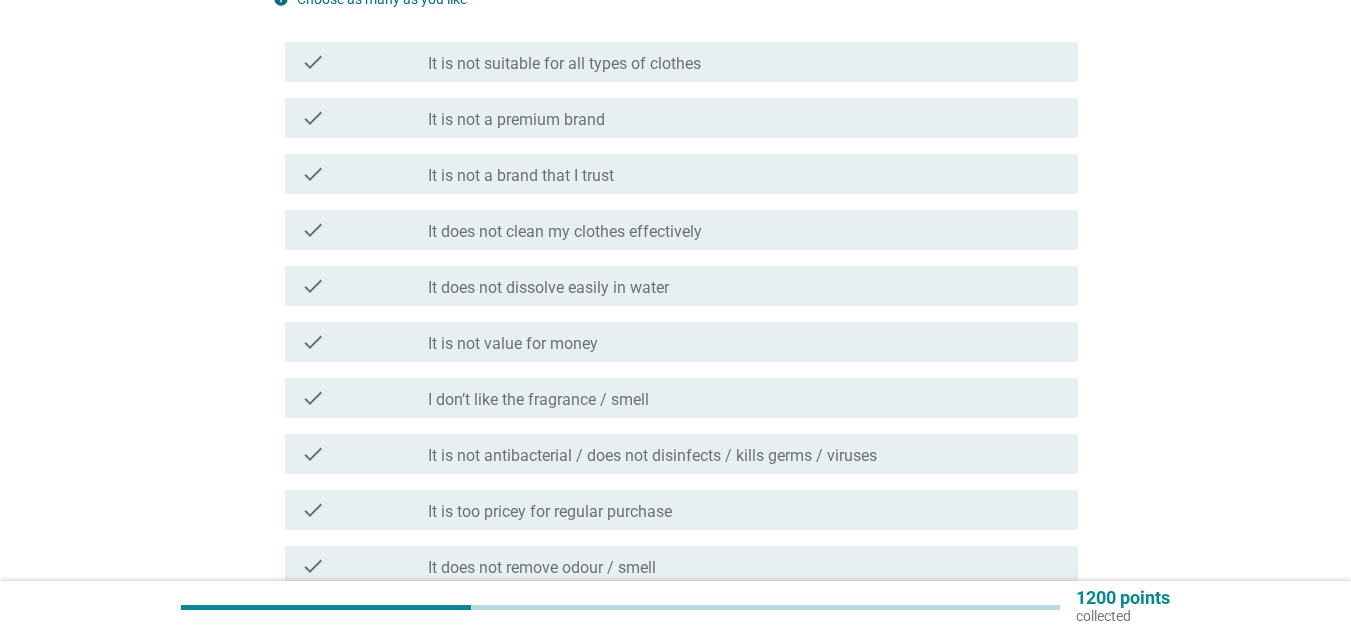 scroll, scrollTop: 300, scrollLeft: 0, axis: vertical 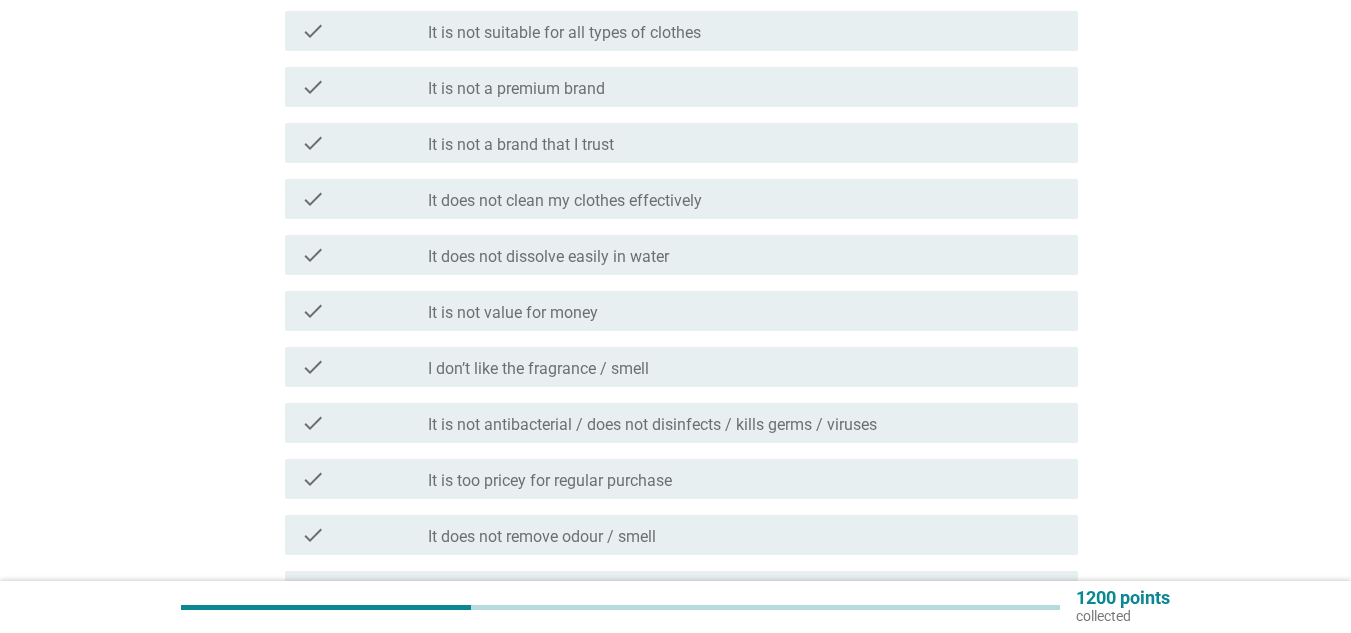 click on "check_box_outline_blank It is not value for money" at bounding box center (745, 311) 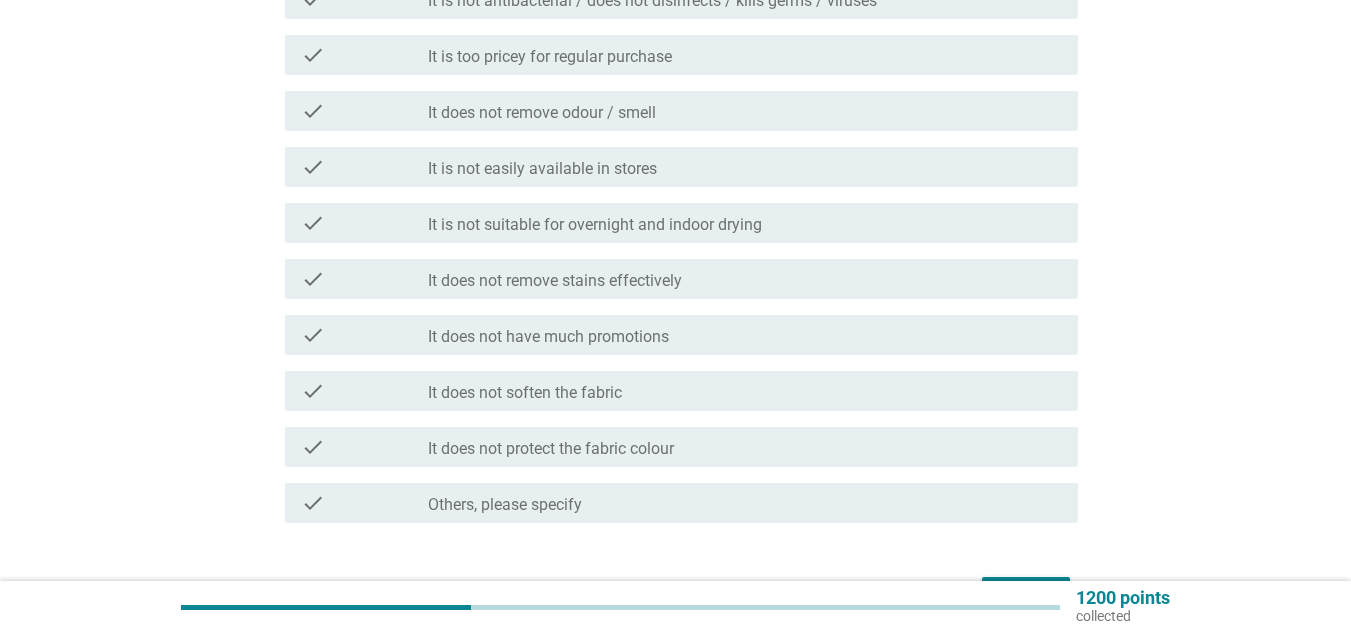 scroll, scrollTop: 852, scrollLeft: 0, axis: vertical 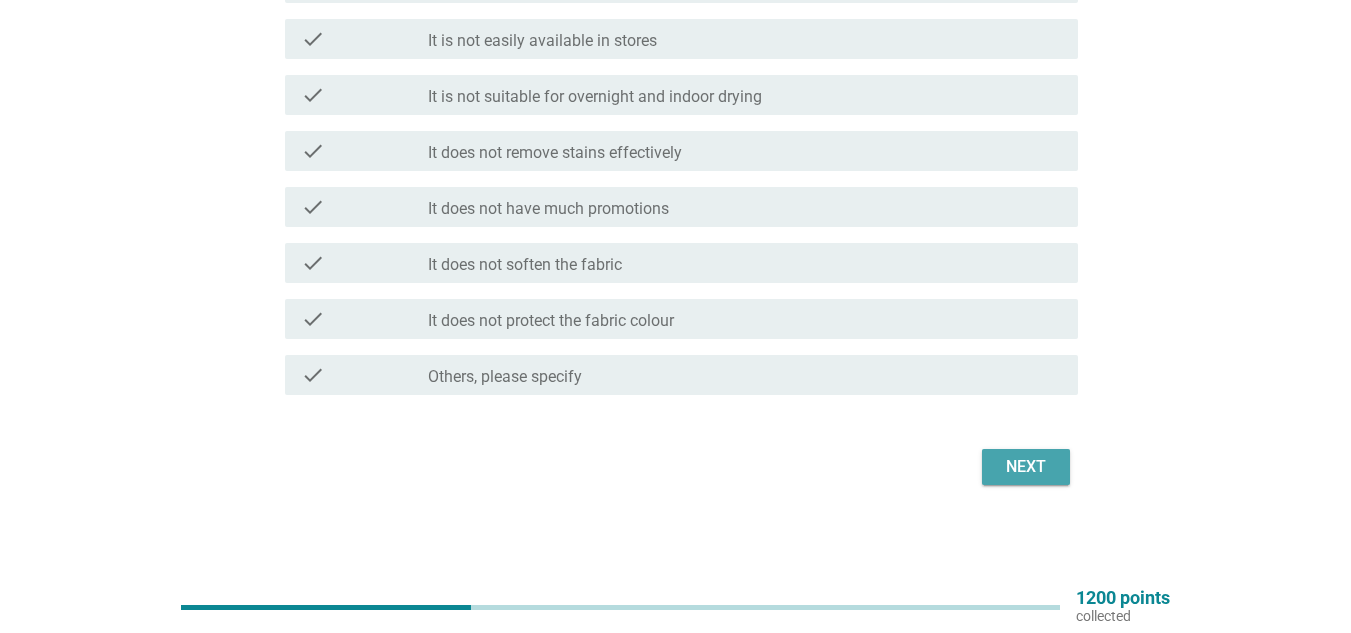 click on "Next" at bounding box center (1026, 467) 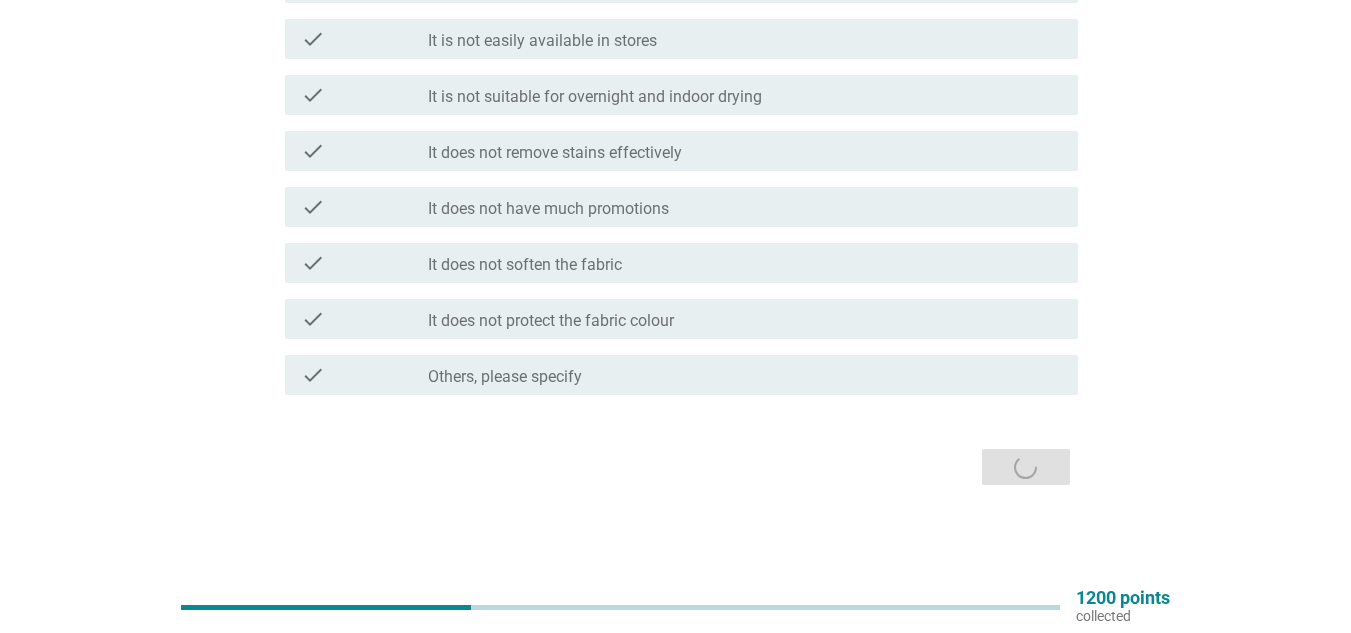 scroll, scrollTop: 0, scrollLeft: 0, axis: both 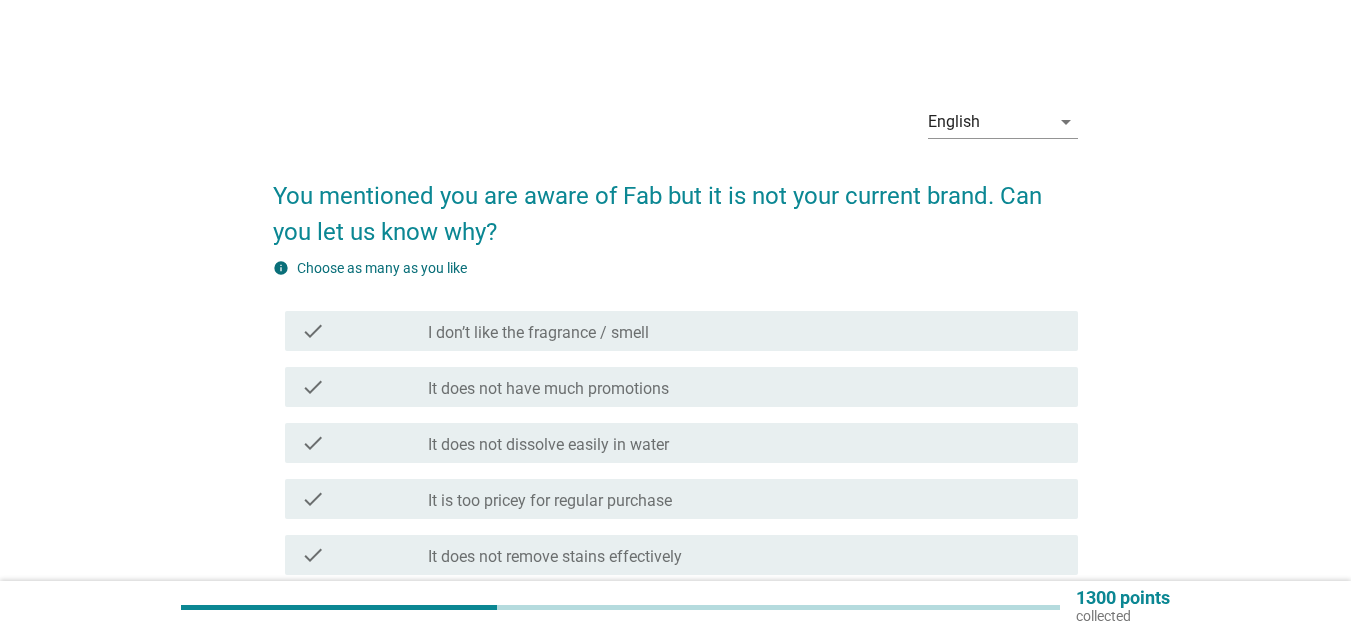 click on "I don’t like the fragrance / smell" at bounding box center (538, 333) 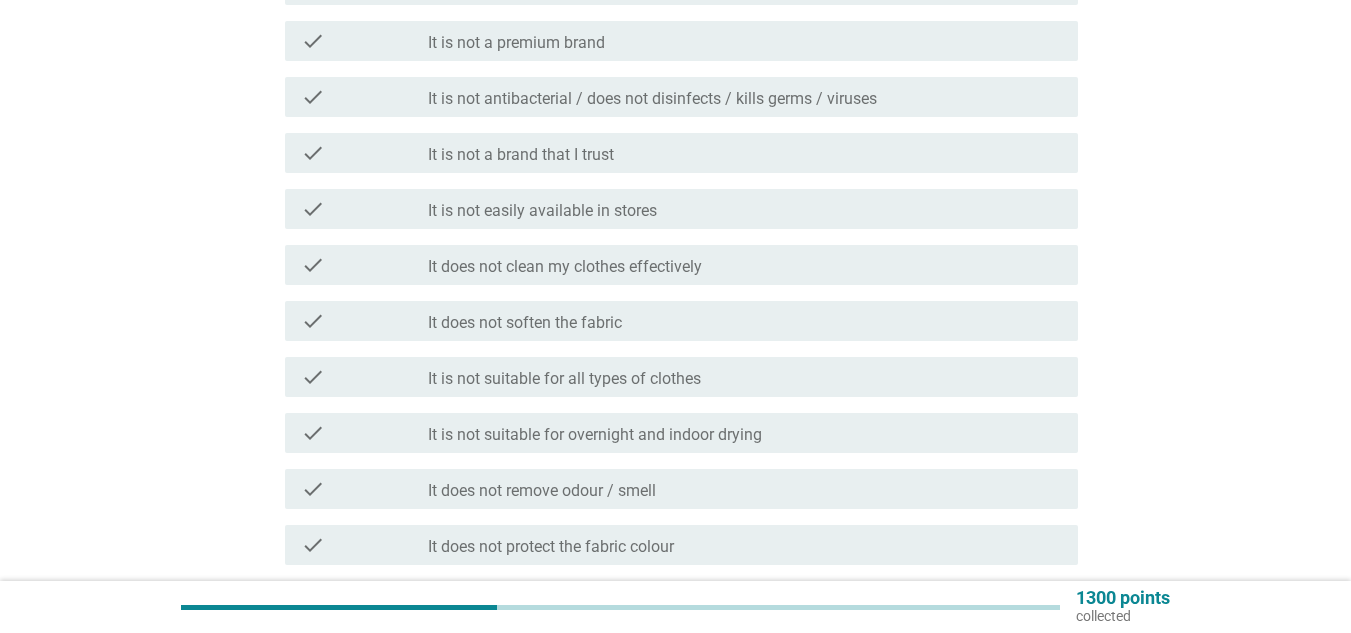 scroll, scrollTop: 852, scrollLeft: 0, axis: vertical 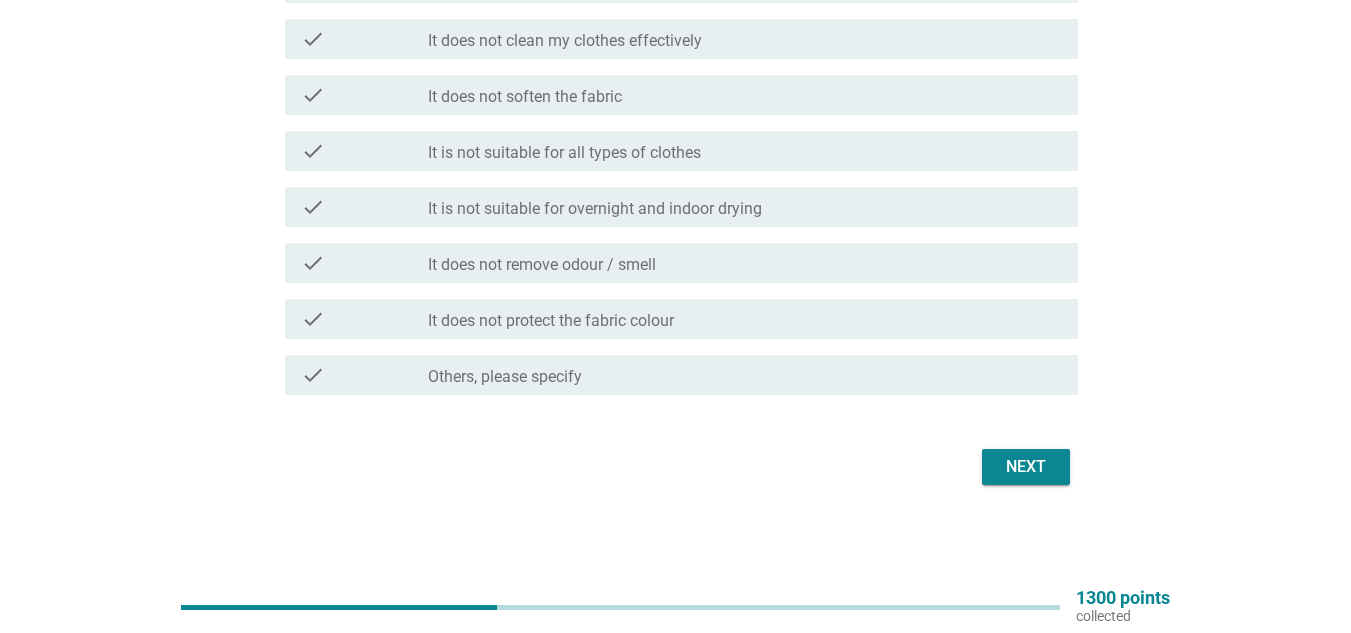click on "Next" at bounding box center [1026, 467] 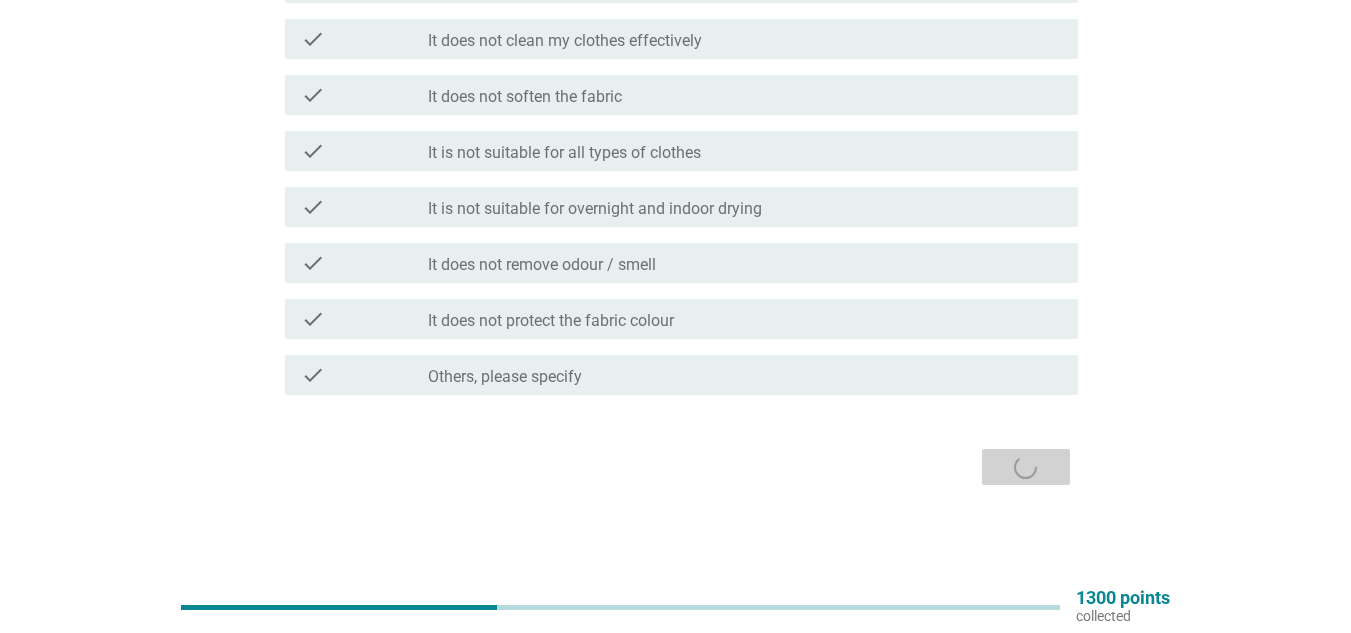 scroll, scrollTop: 0, scrollLeft: 0, axis: both 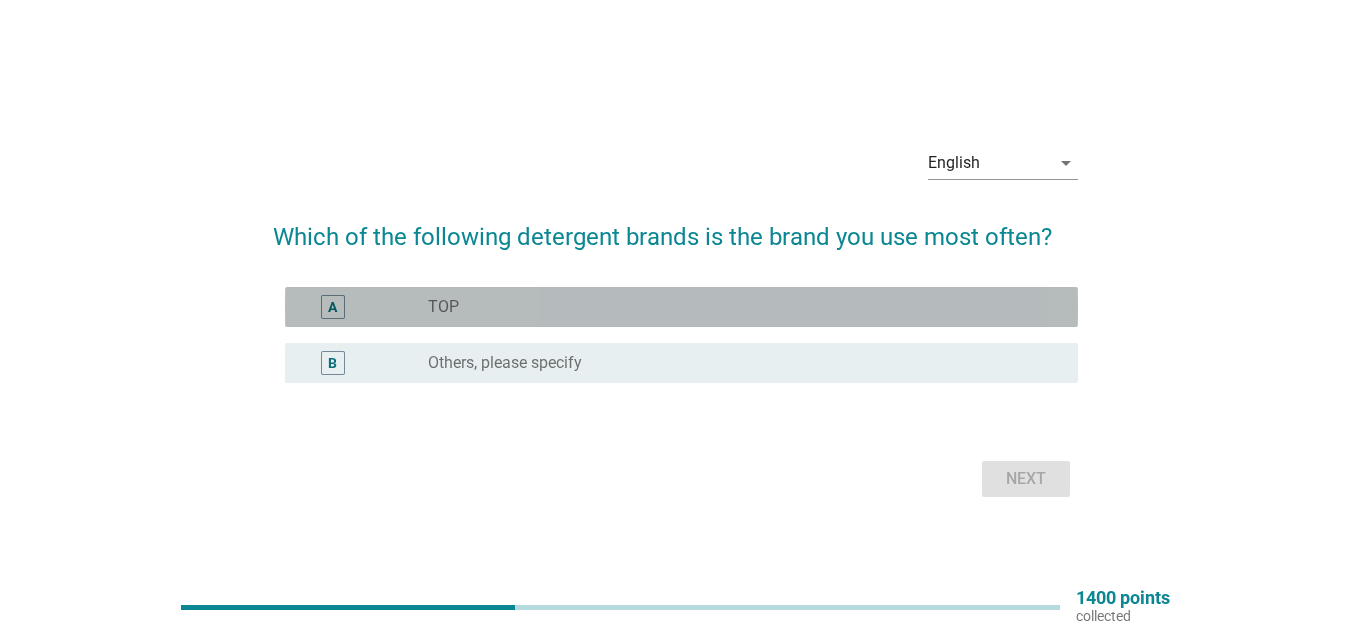 click on "A     radio_button_unchecked TOP" at bounding box center (681, 307) 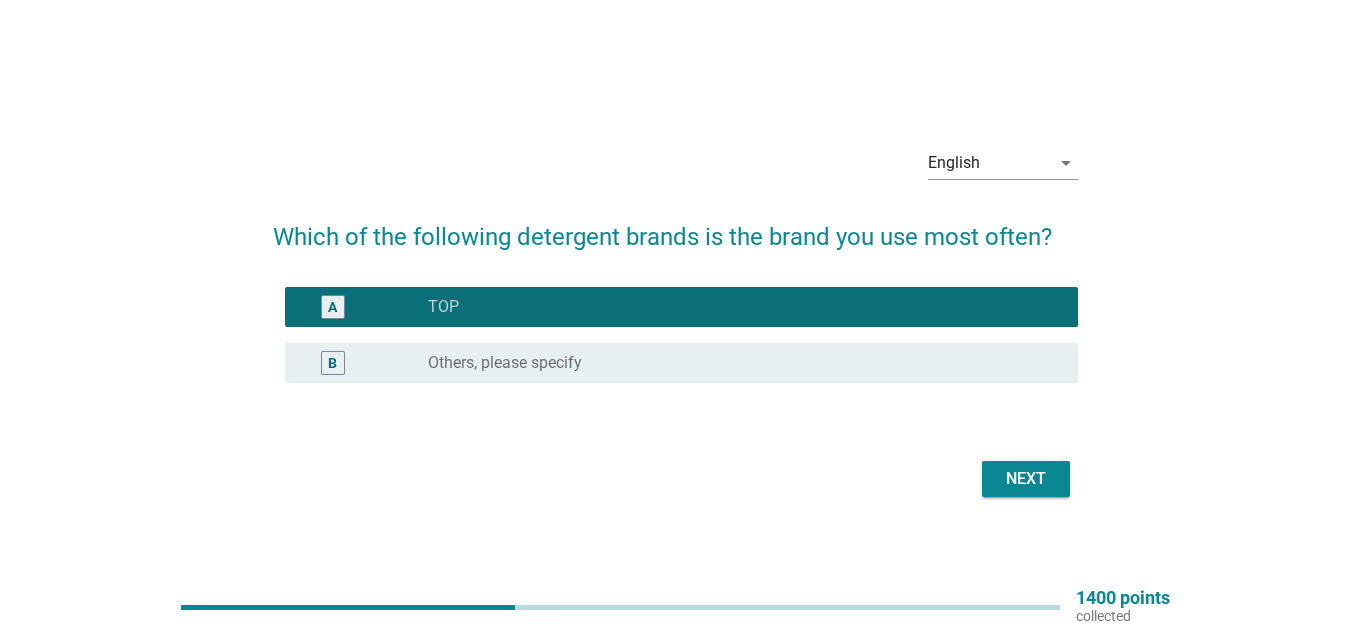 click on "Next" at bounding box center (1026, 479) 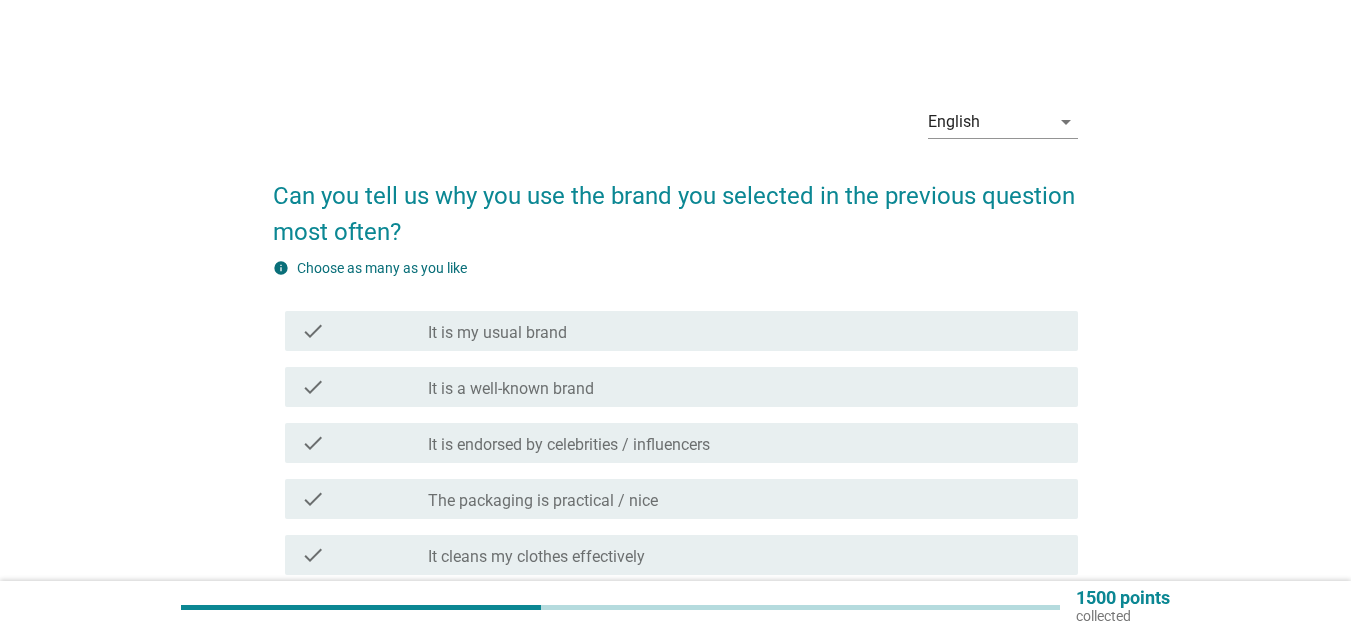 click on "It is a well-known brand" at bounding box center (511, 389) 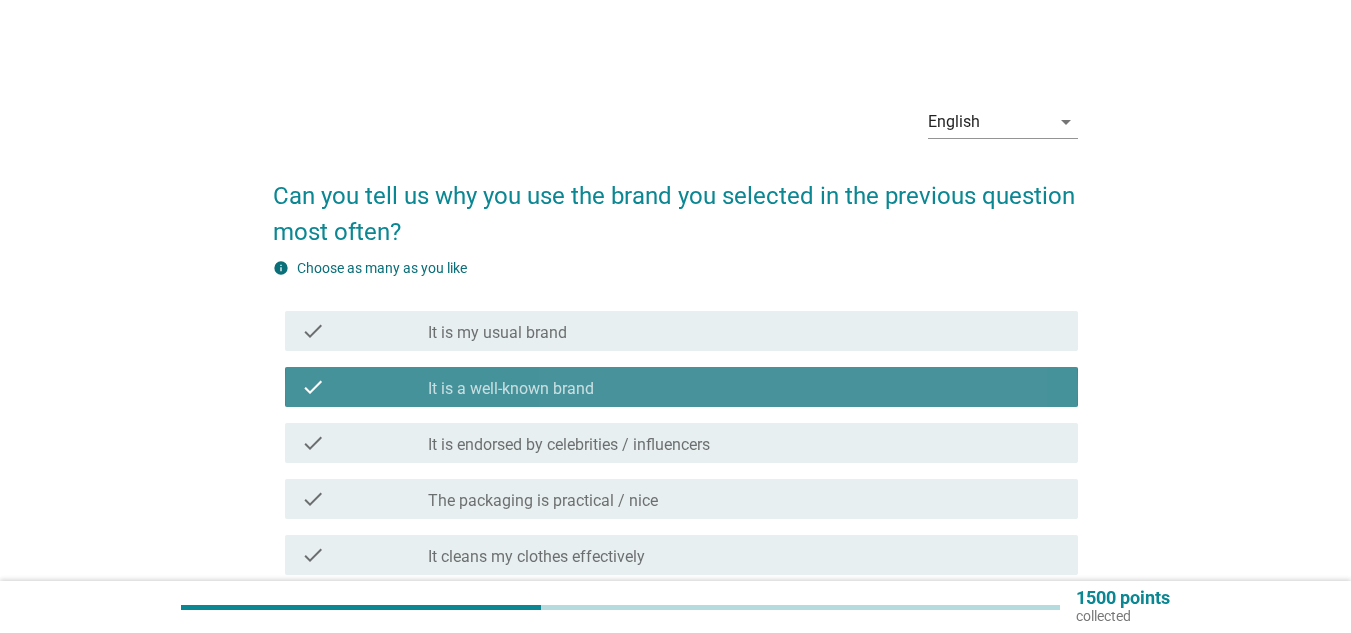 click on "check_box_outline_blank It is my usual brand" at bounding box center (745, 331) 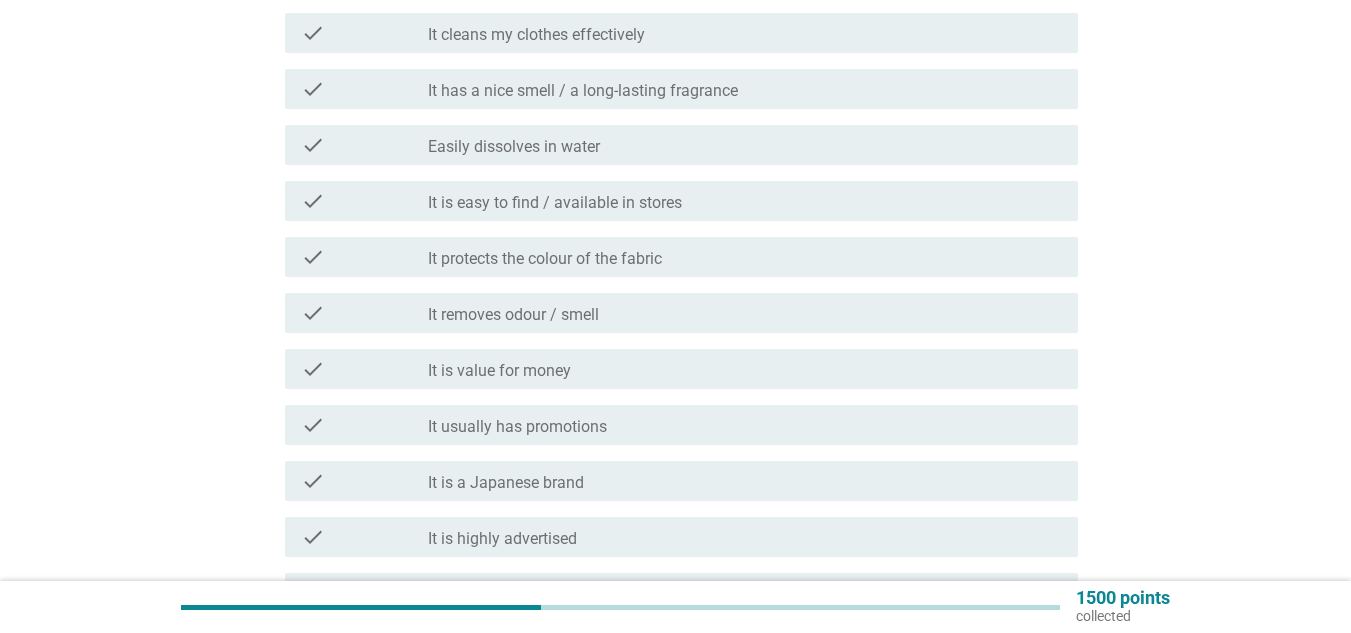 scroll, scrollTop: 900, scrollLeft: 0, axis: vertical 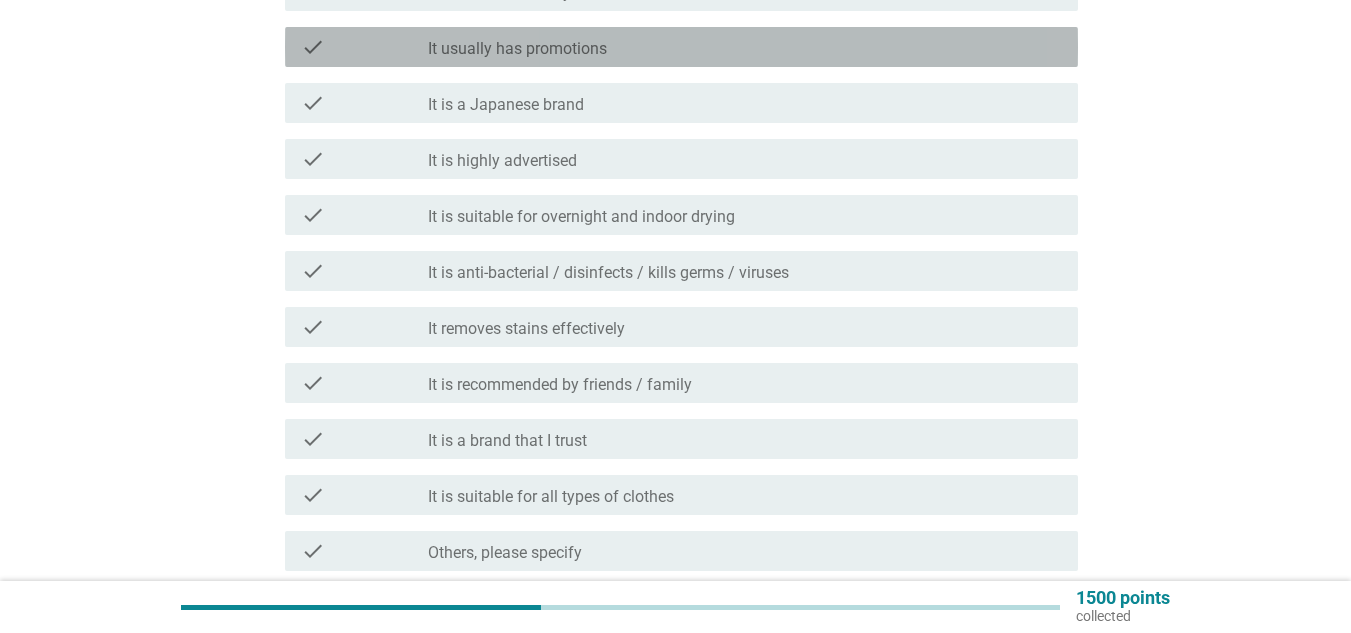 click on "It usually has promotions" at bounding box center [517, 49] 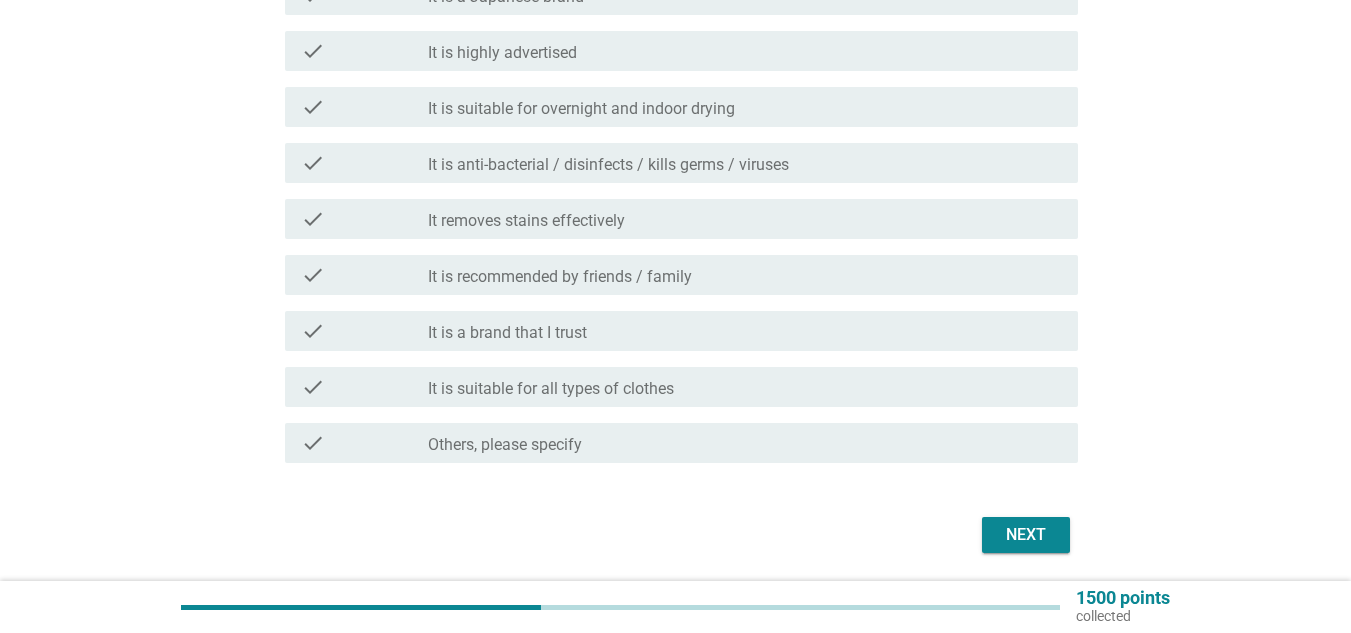 scroll, scrollTop: 1076, scrollLeft: 0, axis: vertical 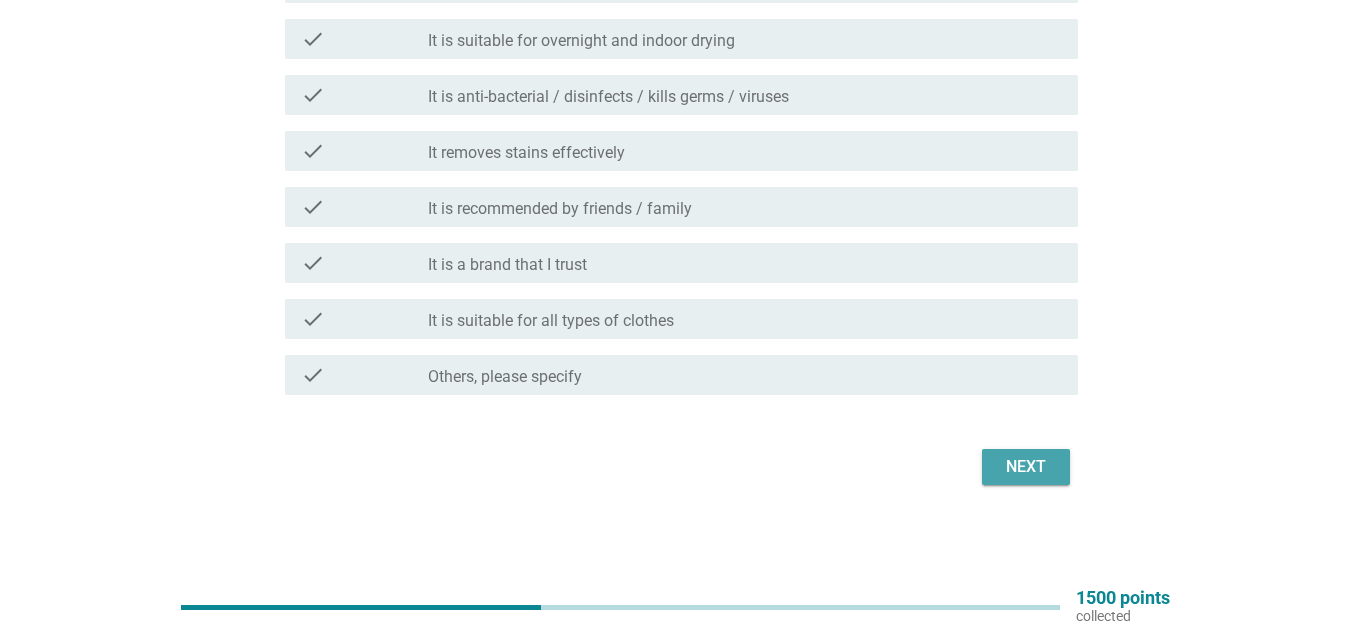 click on "Next" at bounding box center (1026, 467) 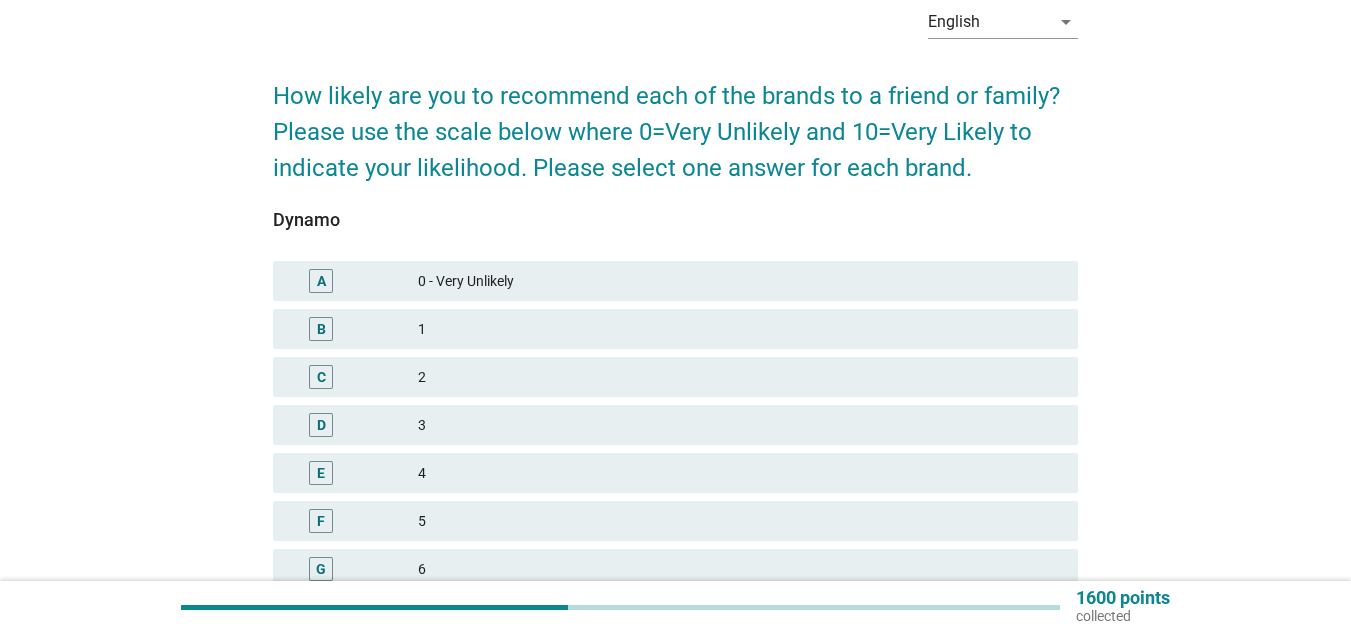 scroll, scrollTop: 300, scrollLeft: 0, axis: vertical 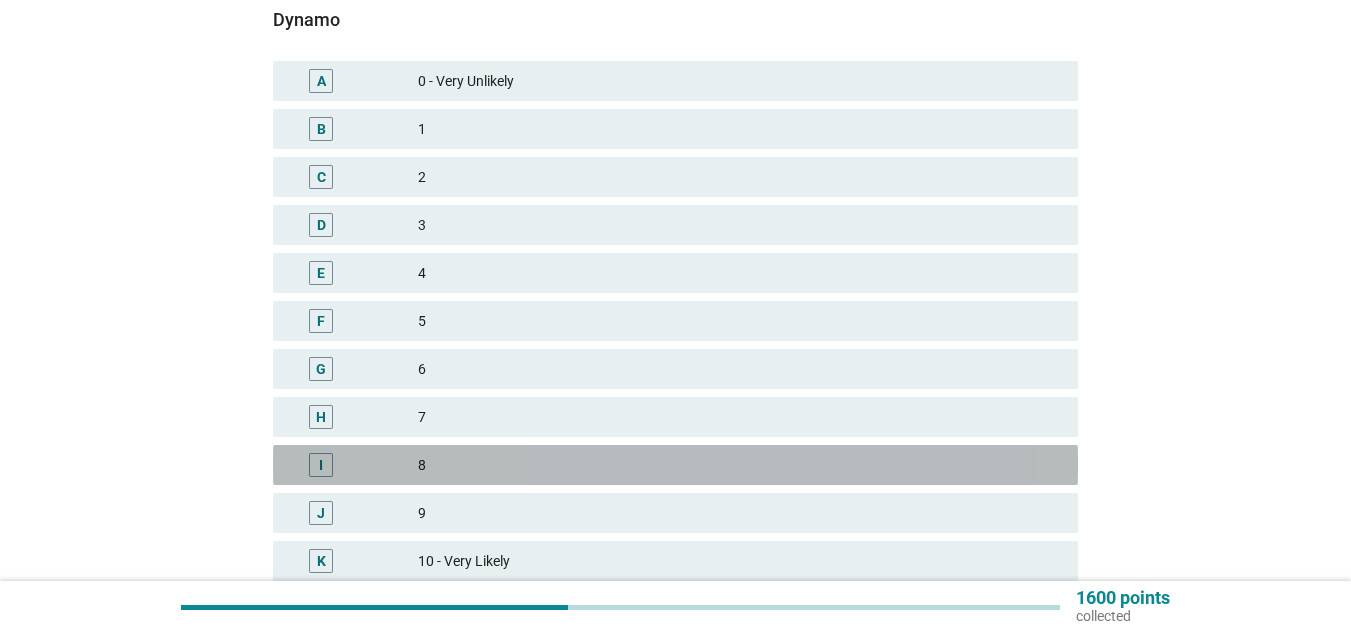 click on "8" at bounding box center (740, 465) 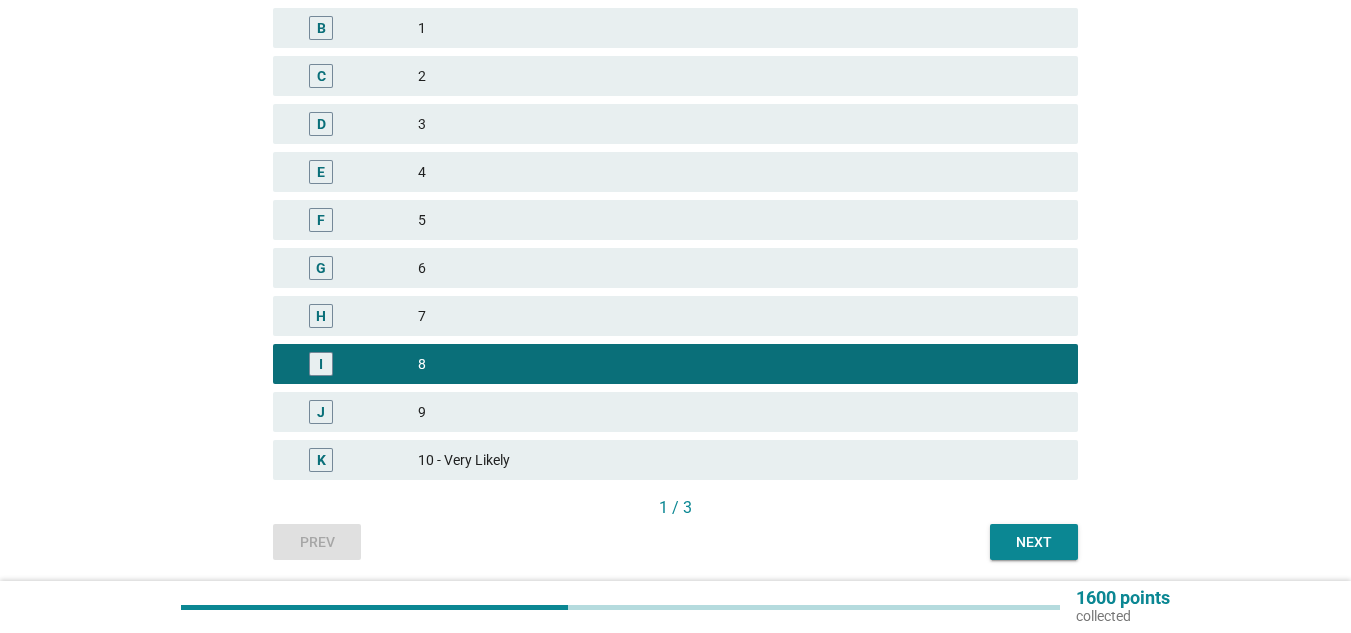 scroll, scrollTop: 470, scrollLeft: 0, axis: vertical 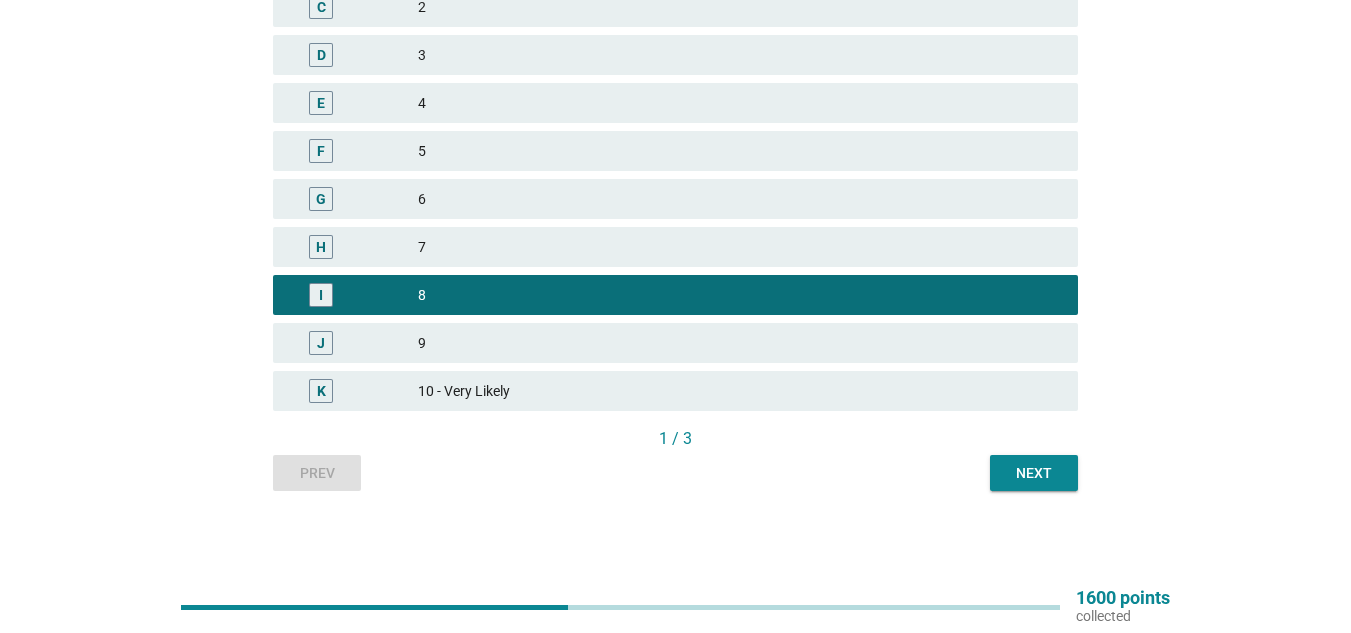 click on "English arrow_drop_down   How likely are you to recommend each of the brands to a friend or family? Please use the scale below where 0=Very Unlikely and 10=Very Likely to indicate your likelihood. Please select one answer for each brand.
Dynamo
A   0 - Very Unlikely B   1 C   2 D   3 E   4 F   5 G   6 H   7 I   8 J   9 K   10 - Very Likely
1 / 3
Prev   Next" at bounding box center (675, 55) 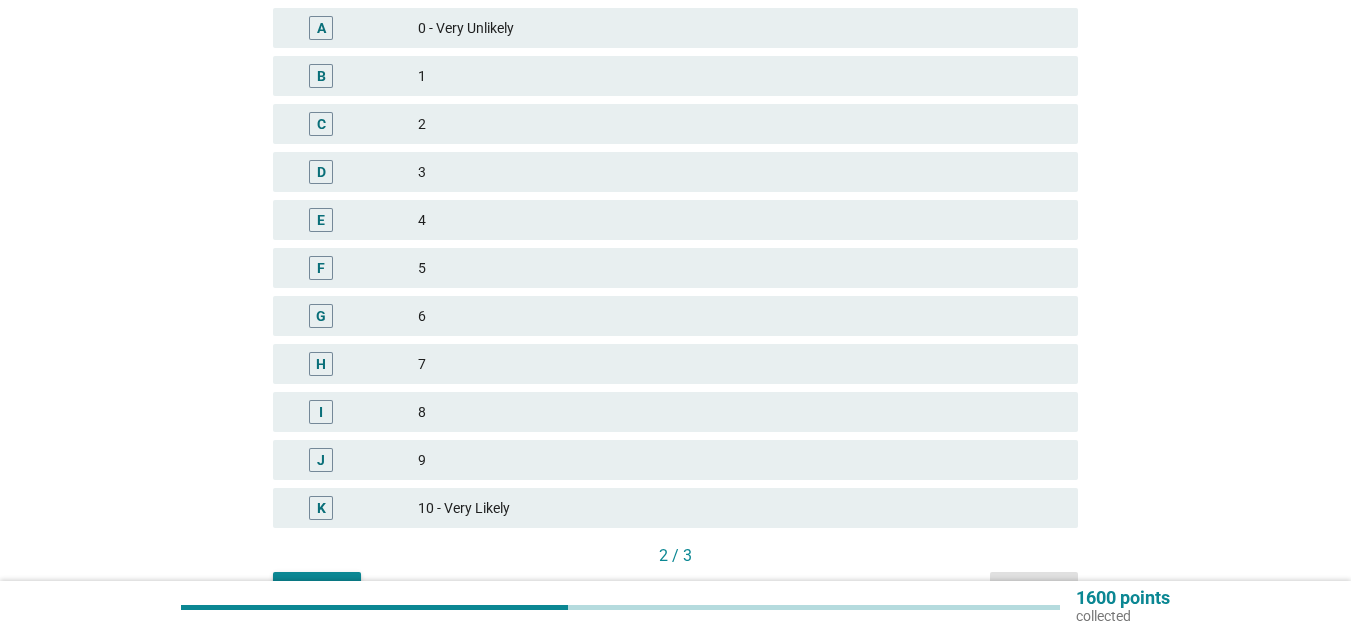 scroll, scrollTop: 400, scrollLeft: 0, axis: vertical 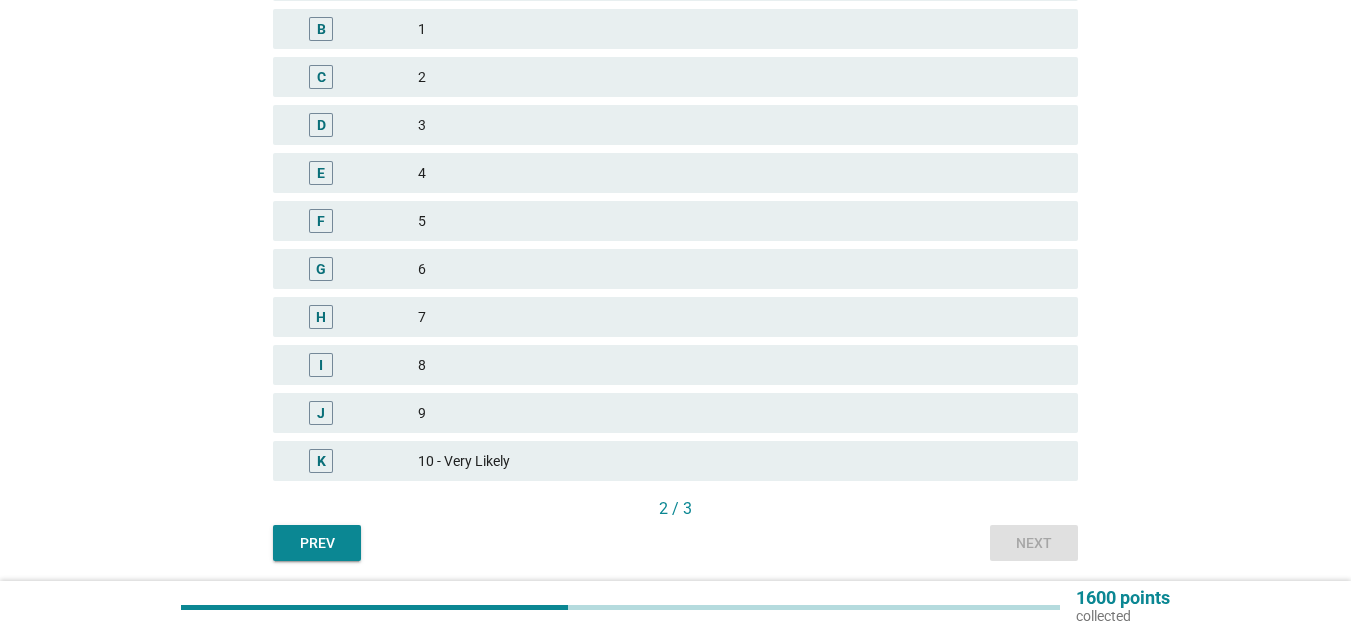 click on "J   9" at bounding box center (675, 413) 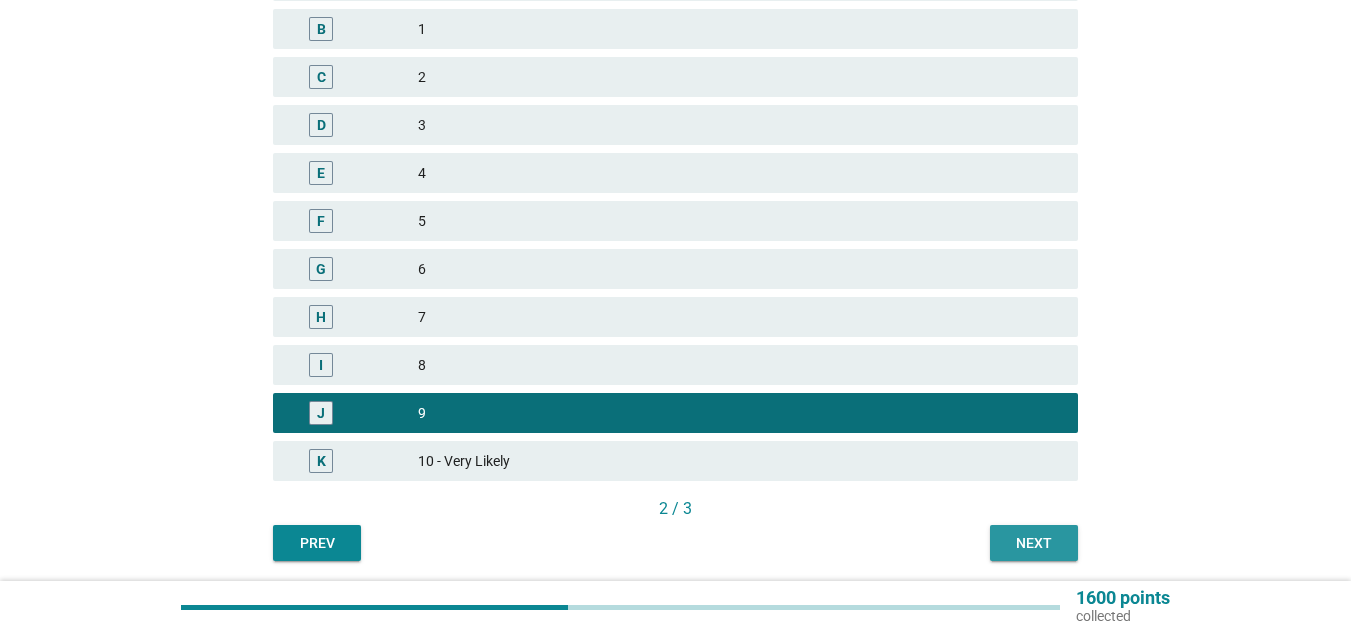 click on "Next" at bounding box center (1034, 543) 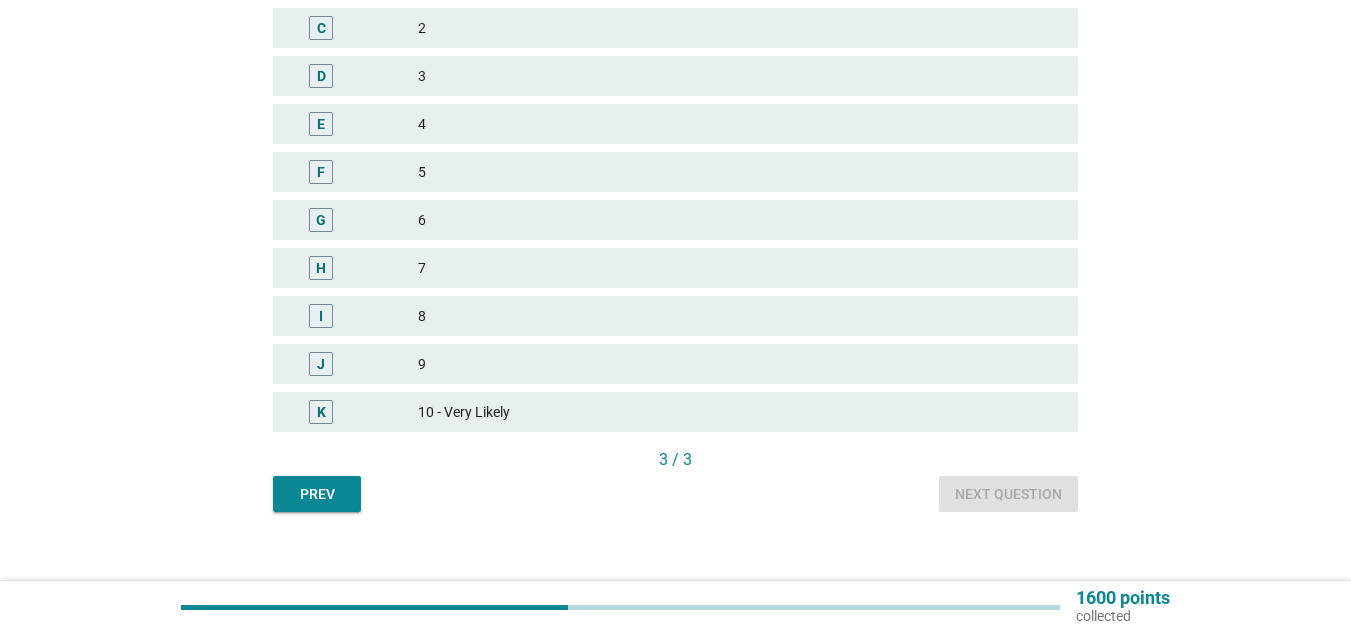 scroll, scrollTop: 470, scrollLeft: 0, axis: vertical 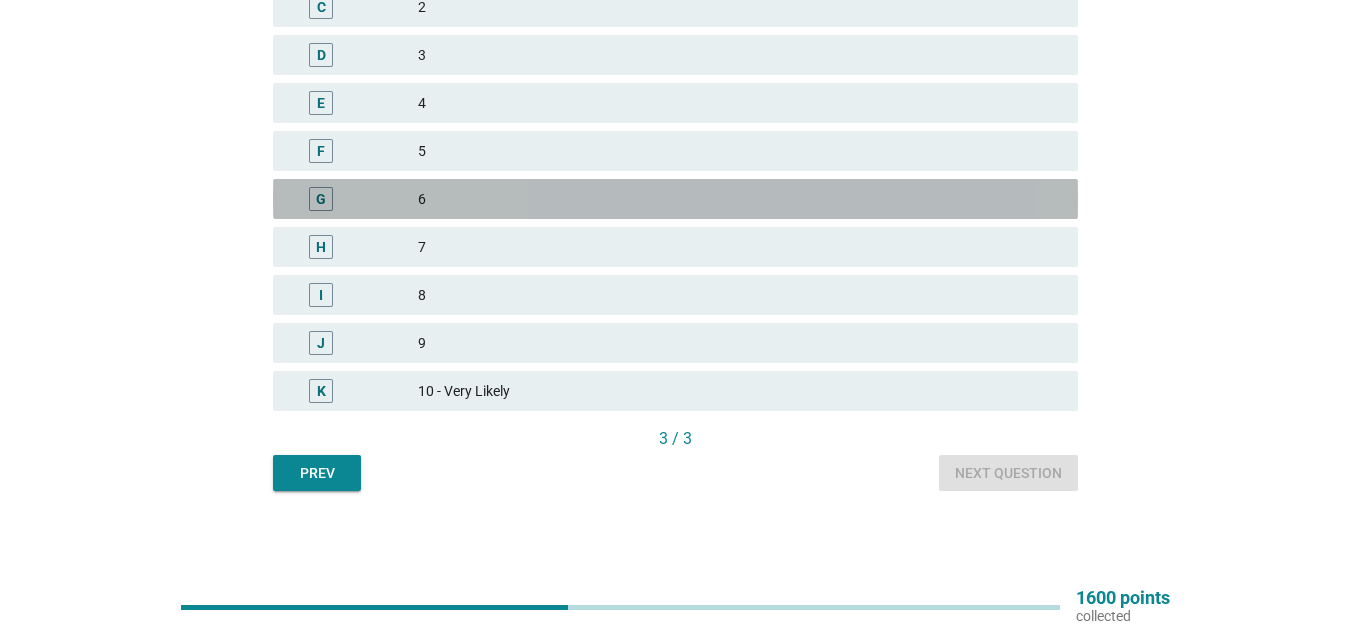 click on "6" at bounding box center (740, 199) 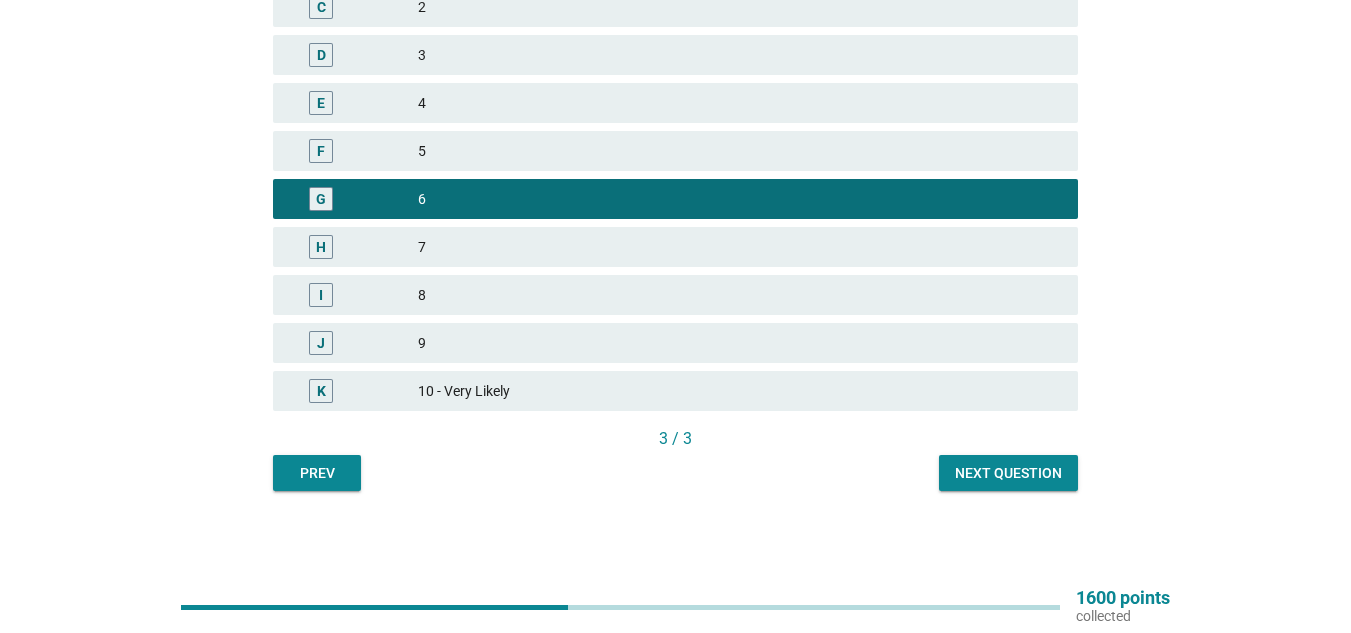 click on "Next question" at bounding box center [1008, 473] 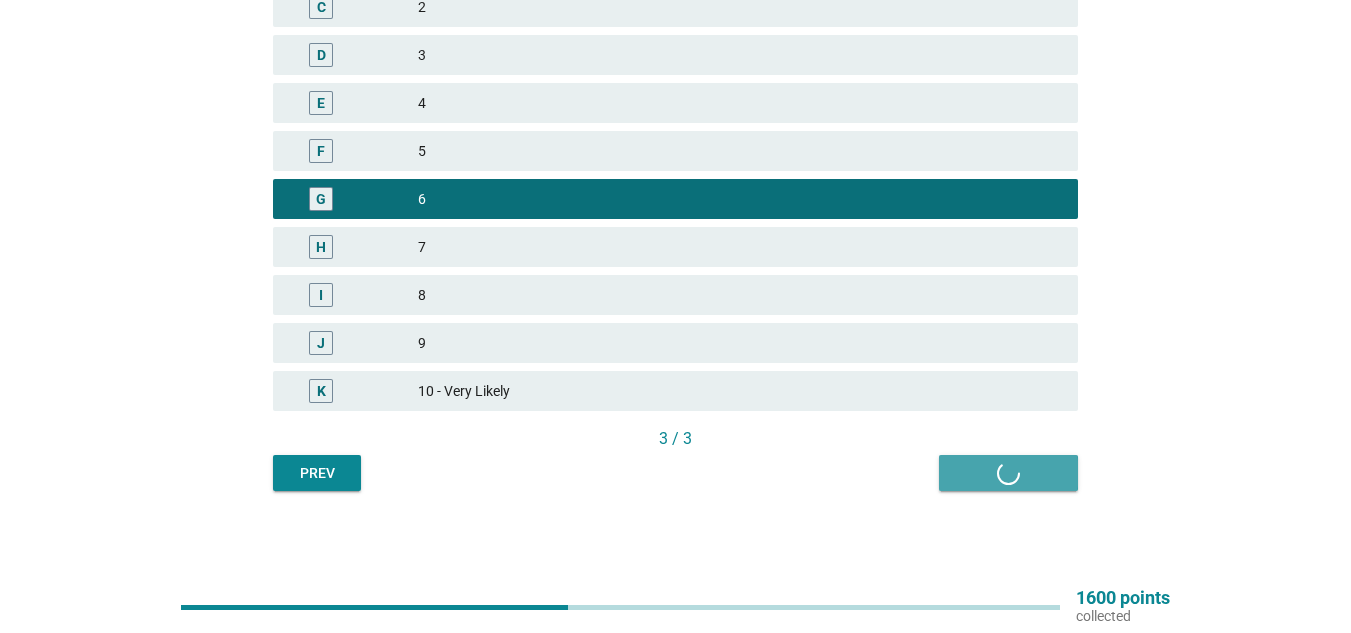 scroll, scrollTop: 0, scrollLeft: 0, axis: both 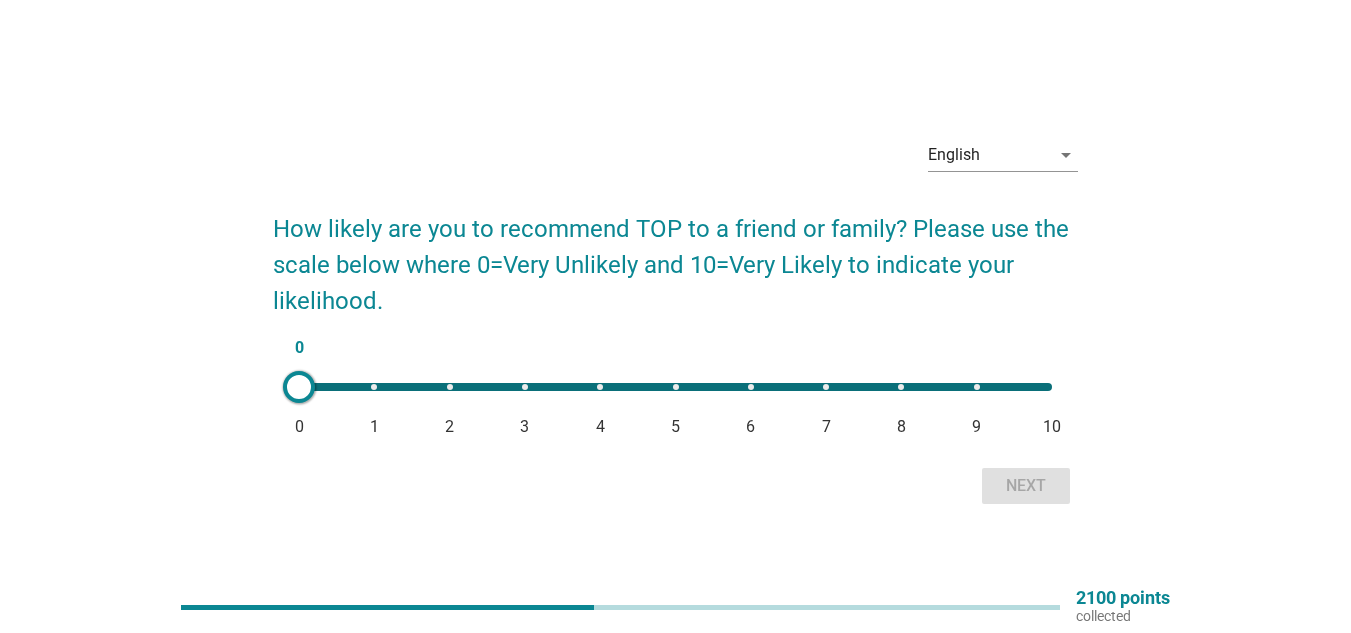 click on "0
0
1
2
3
4
5
6
7
8
9
10" at bounding box center (675, 387) 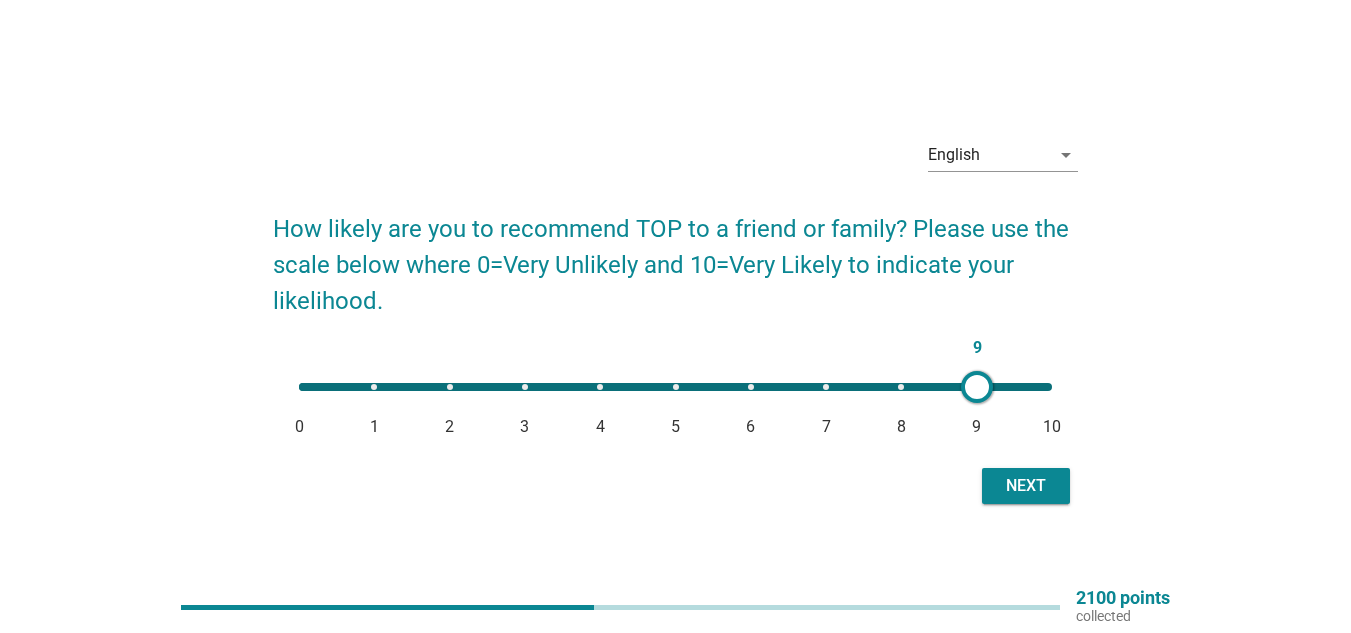 click on "9
0
1
2
3
4
5
6
7
8
9
10" at bounding box center [675, 387] 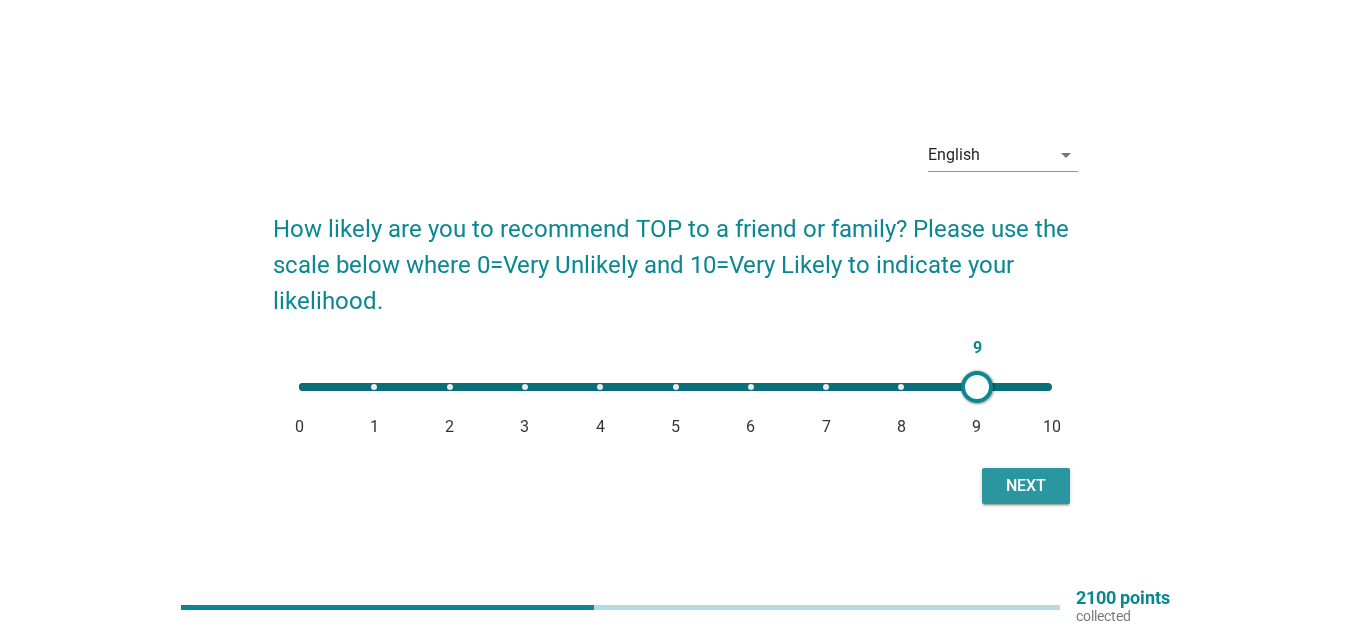 click on "Next" at bounding box center [1026, 486] 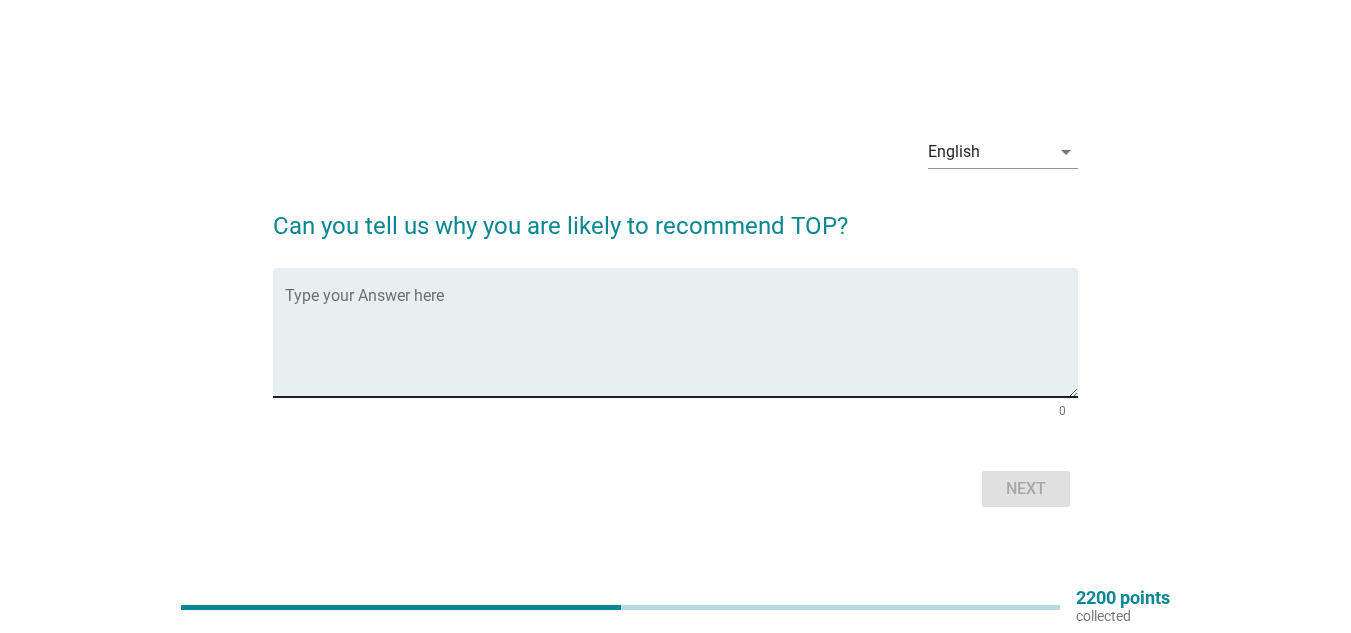 click at bounding box center [681, 344] 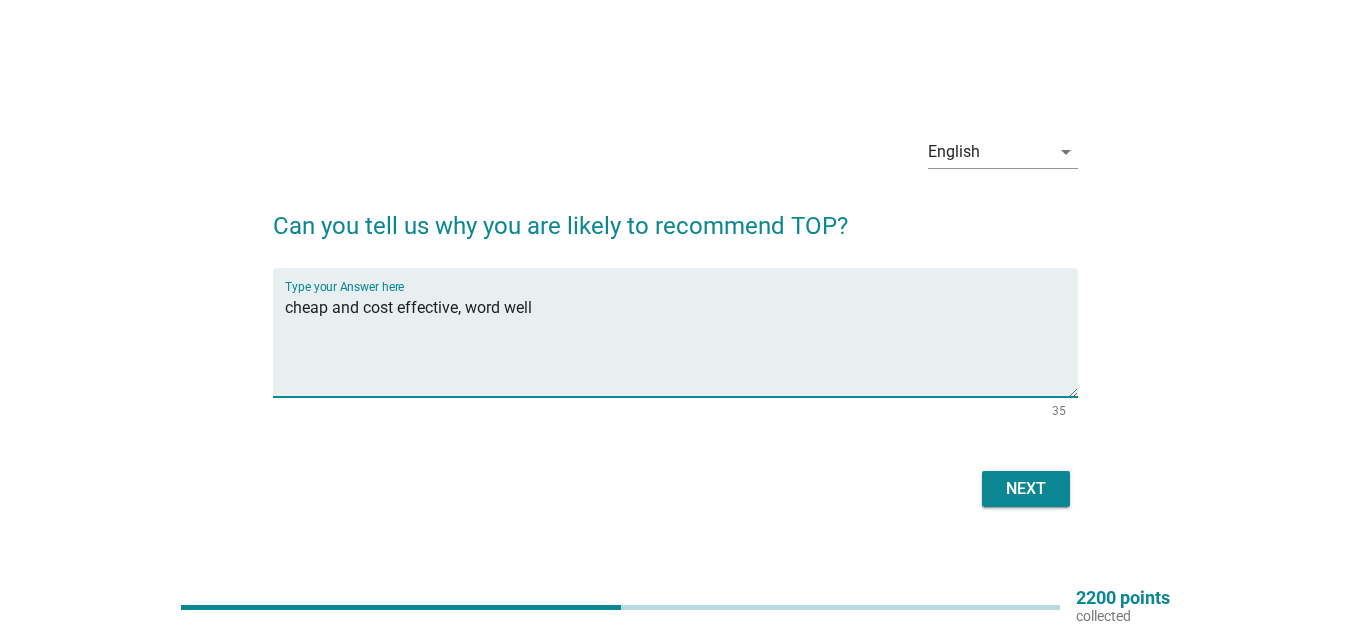 type on "cheap and cost effective, word well" 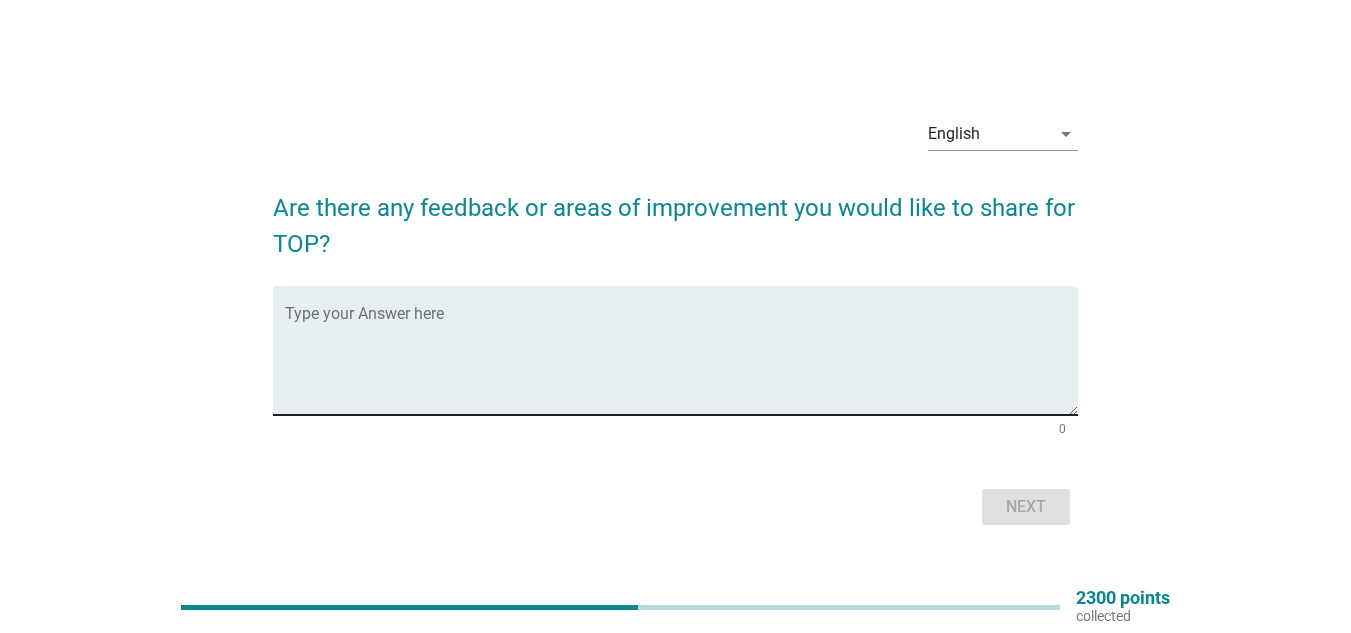 click at bounding box center (681, 362) 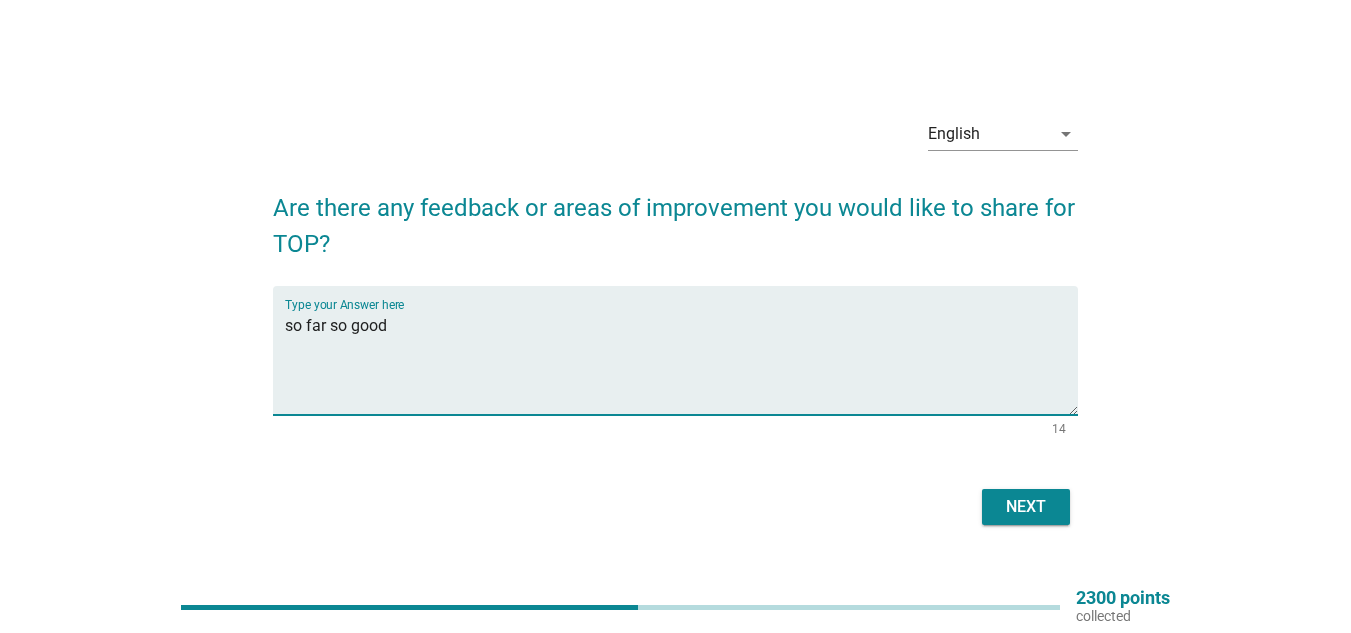 type on "so far so good" 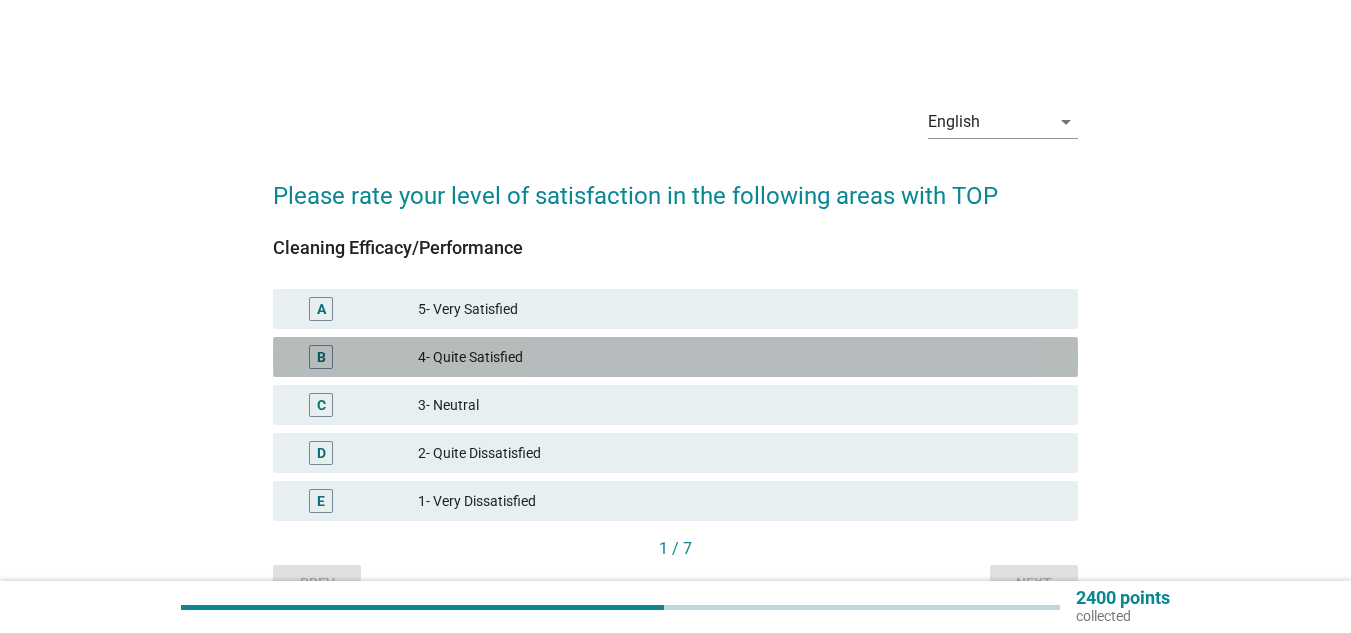 click on "4- Quite Satisfied" at bounding box center (740, 357) 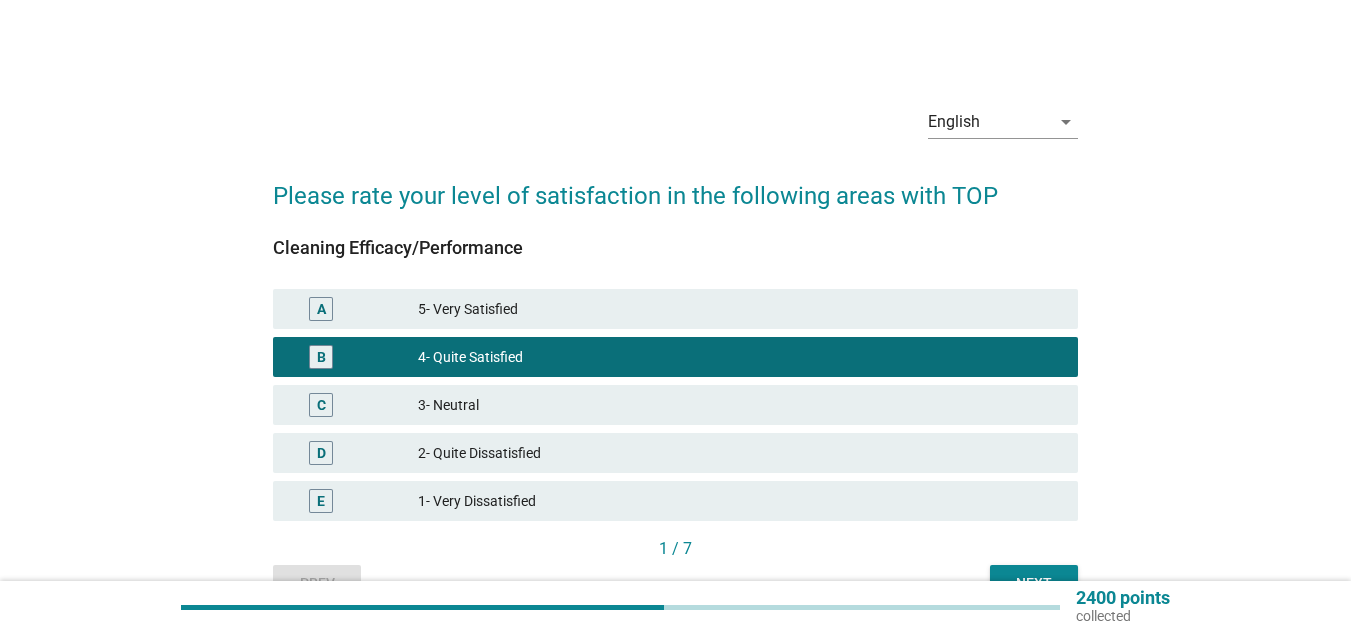 scroll, scrollTop: 110, scrollLeft: 0, axis: vertical 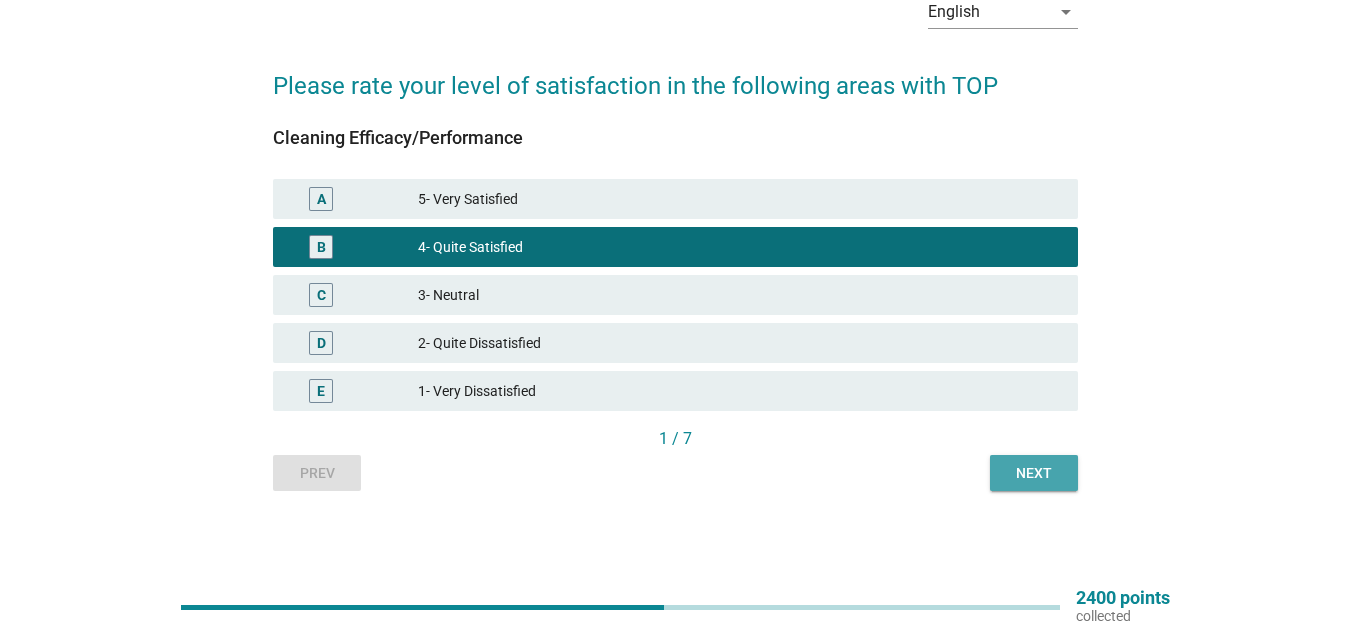 click on "Next" at bounding box center [1034, 473] 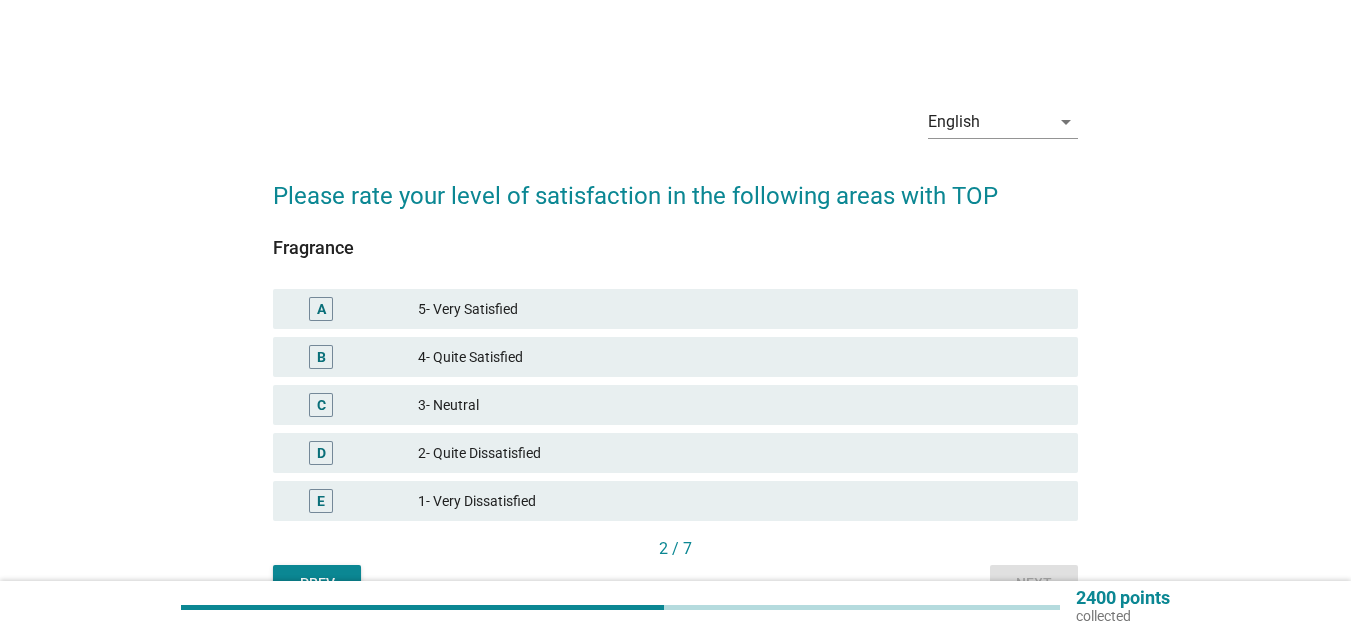click on "5- Very Satisfied" at bounding box center (740, 309) 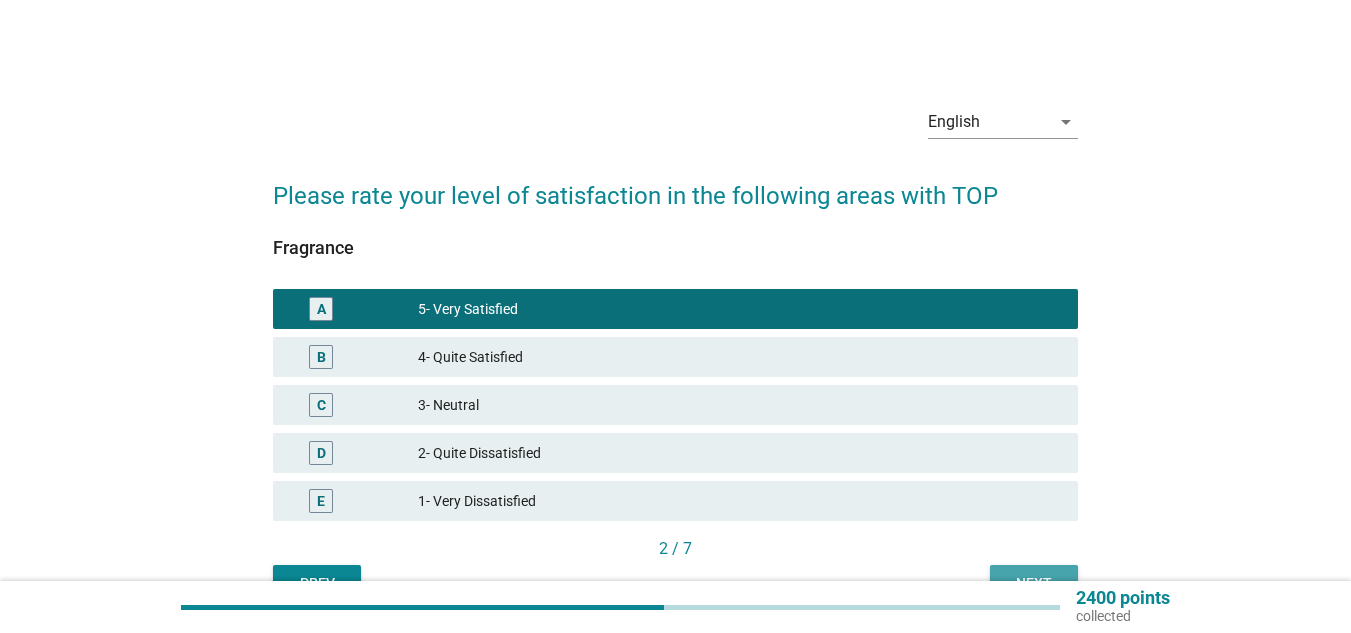 click on "Next" at bounding box center [1034, 583] 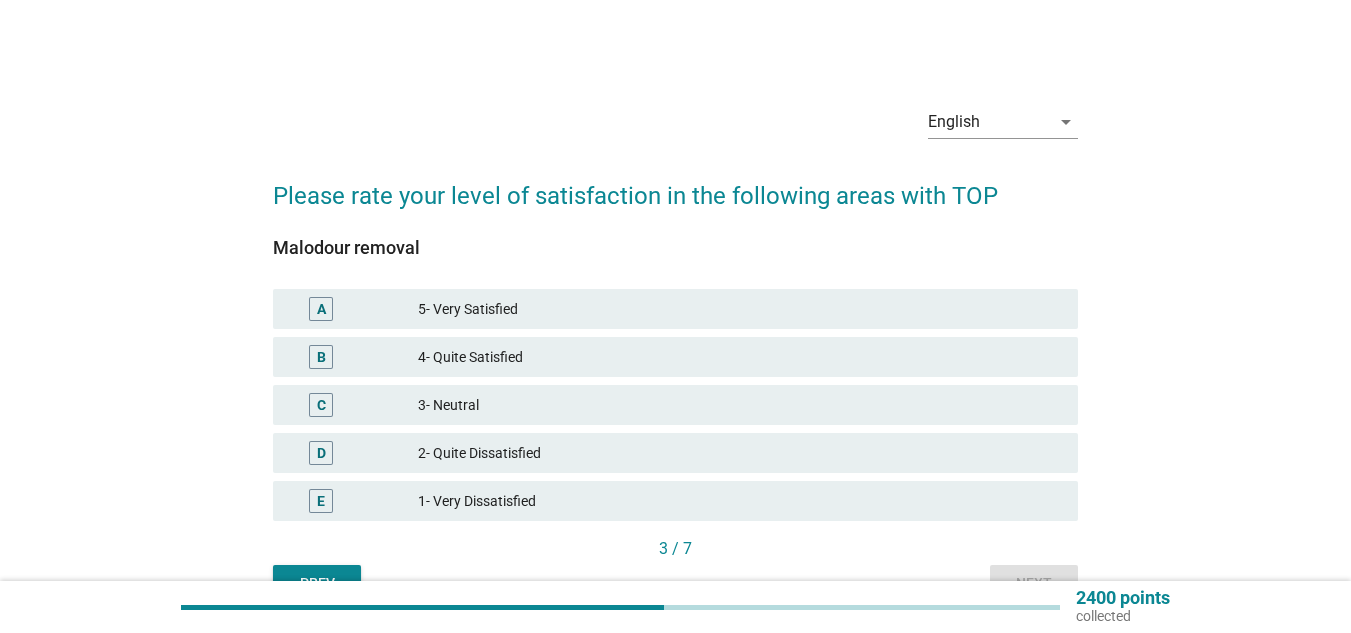 click on "D   2- Quite Dissatisfied" at bounding box center (675, 453) 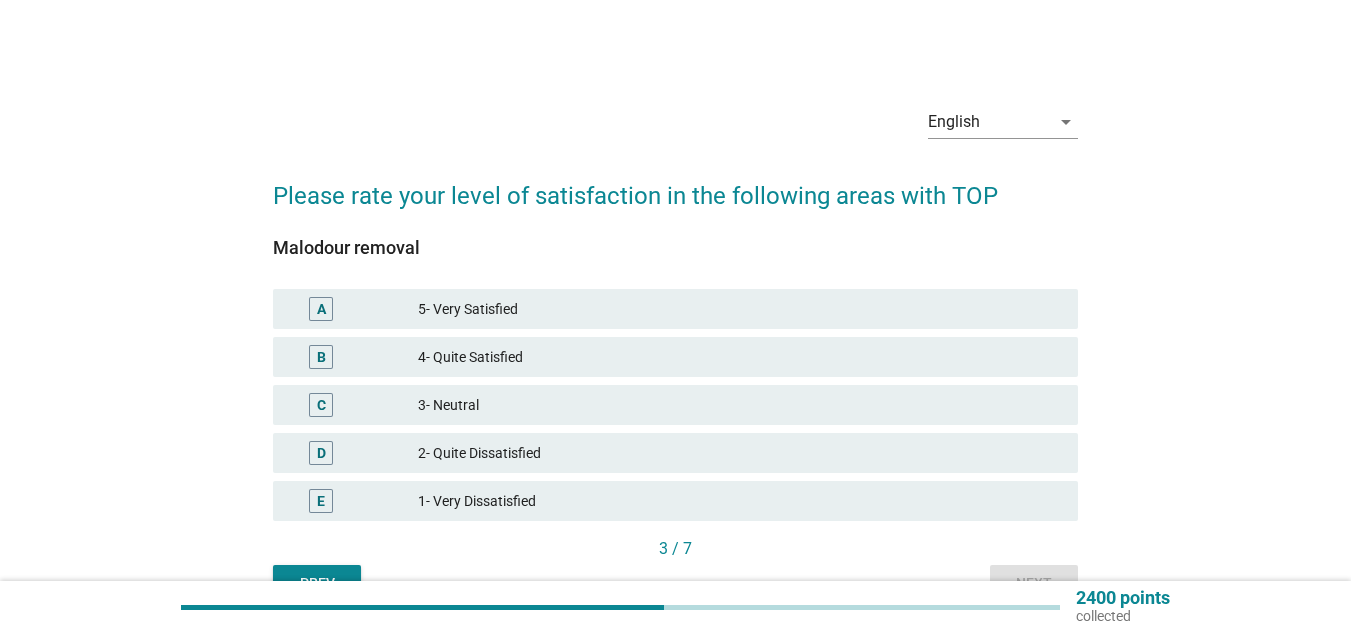click on "4- Quite Satisfied" at bounding box center [740, 357] 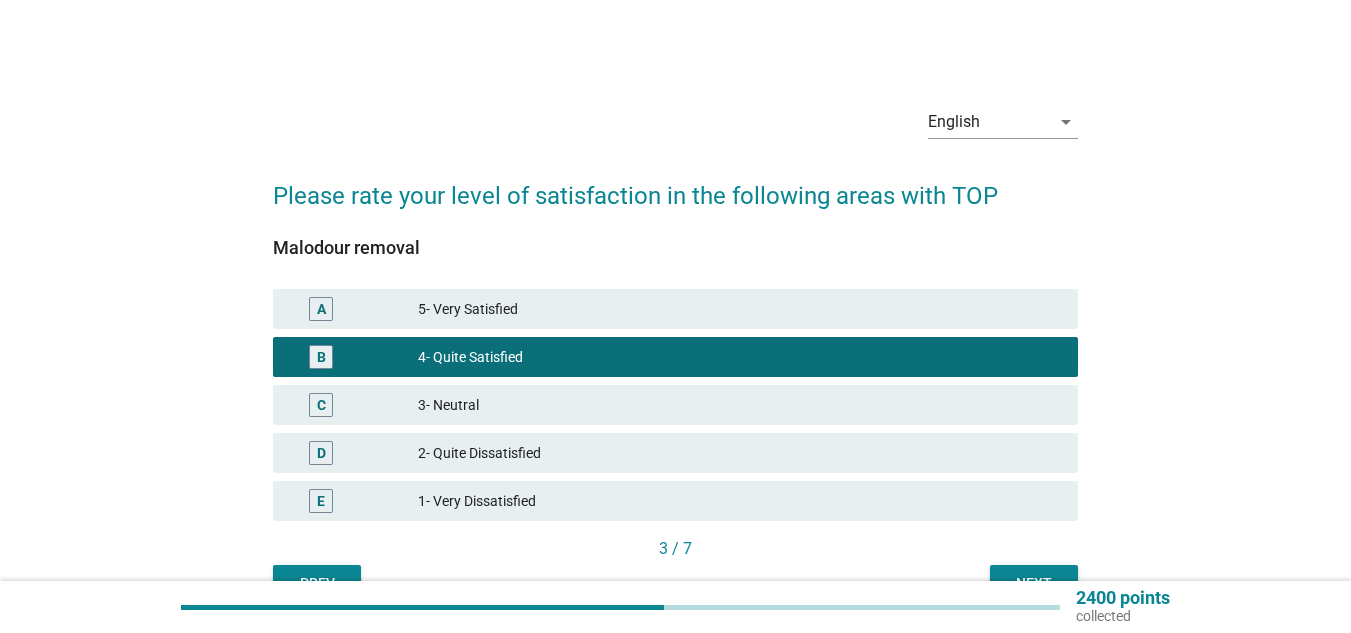 click on "Next" at bounding box center [1034, 583] 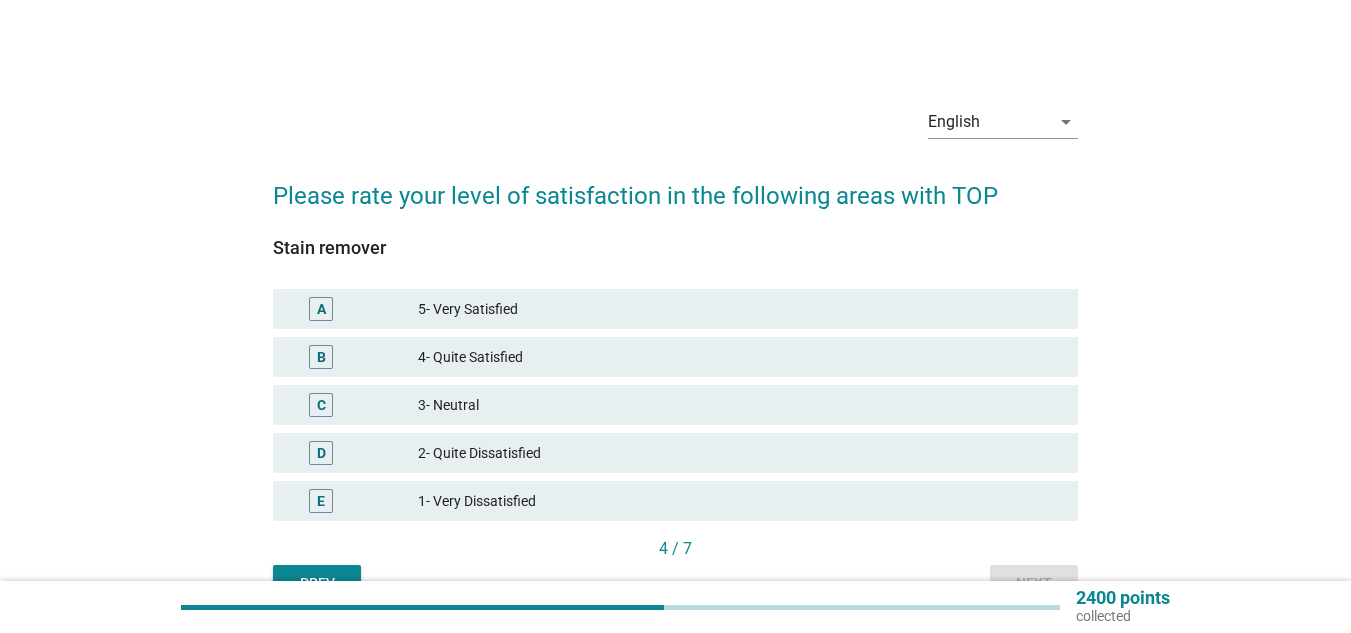 click on "4- Quite Satisfied" at bounding box center (740, 357) 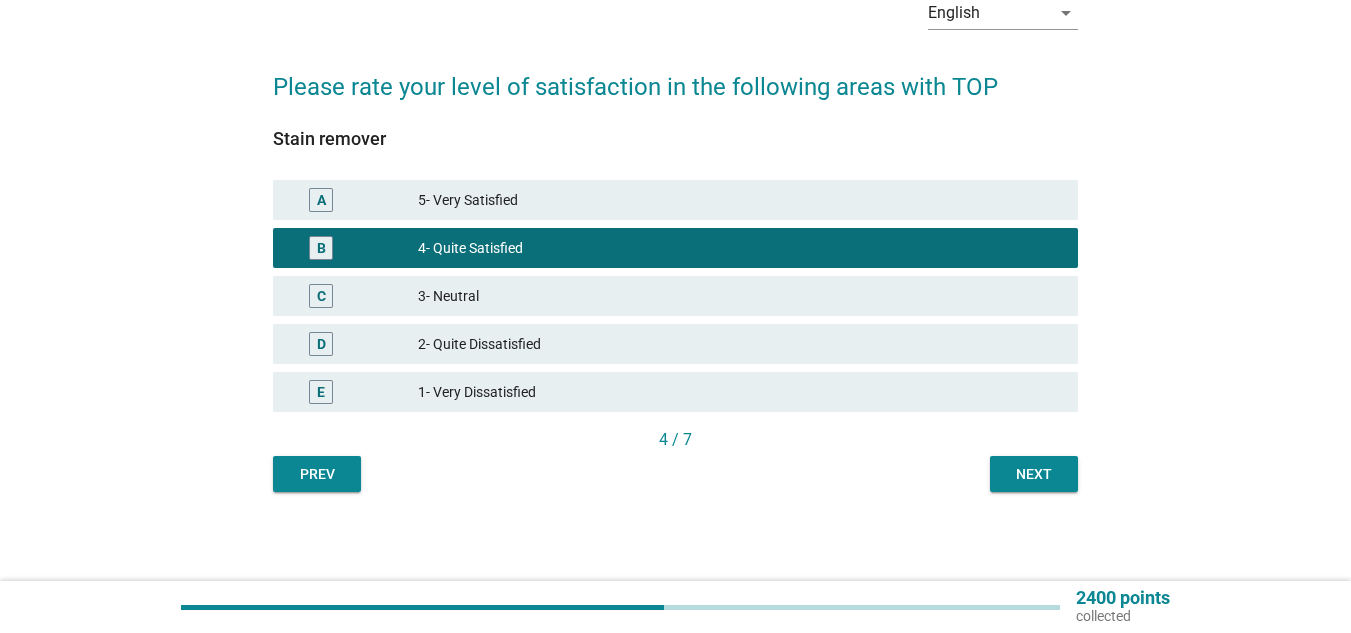 scroll, scrollTop: 110, scrollLeft: 0, axis: vertical 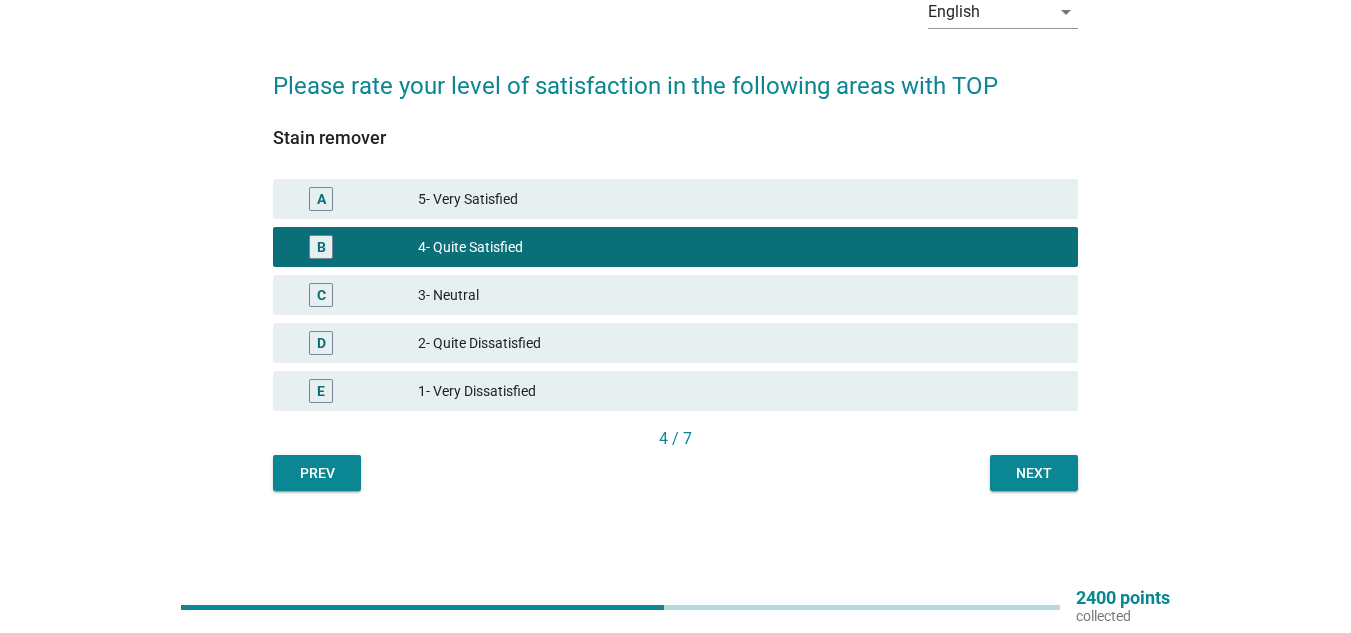 click on "Next" at bounding box center [1034, 473] 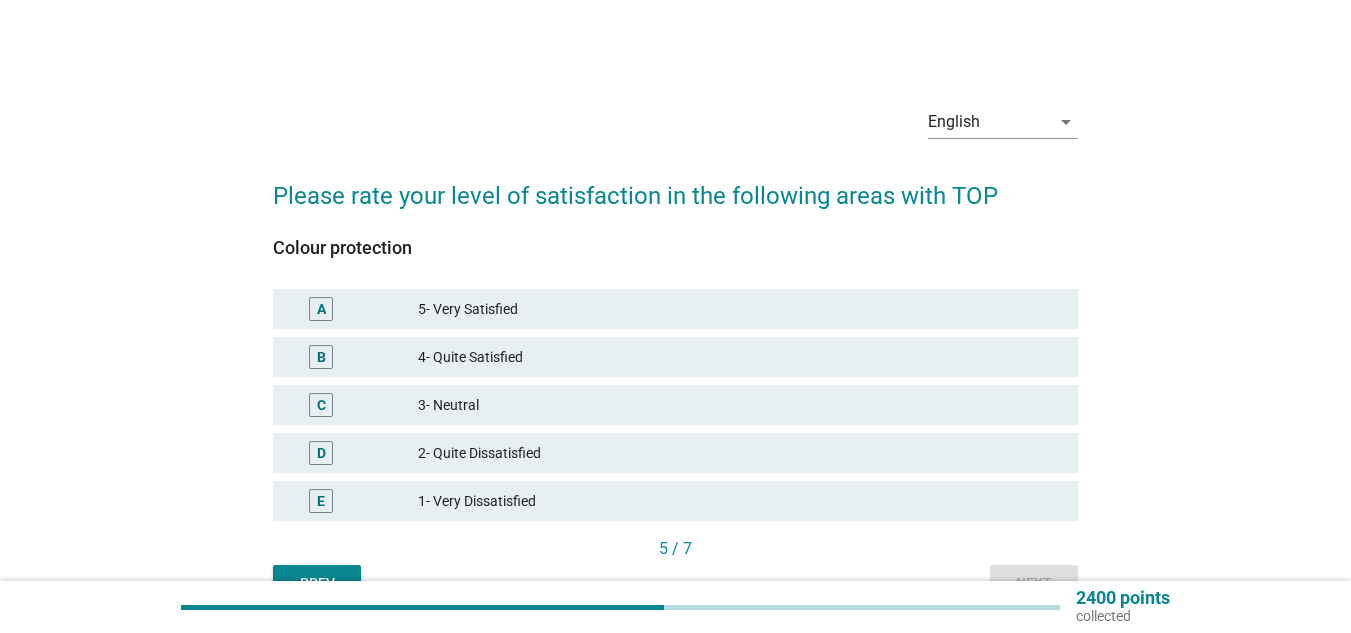 click on "B   4- Quite Satisfied" at bounding box center [675, 357] 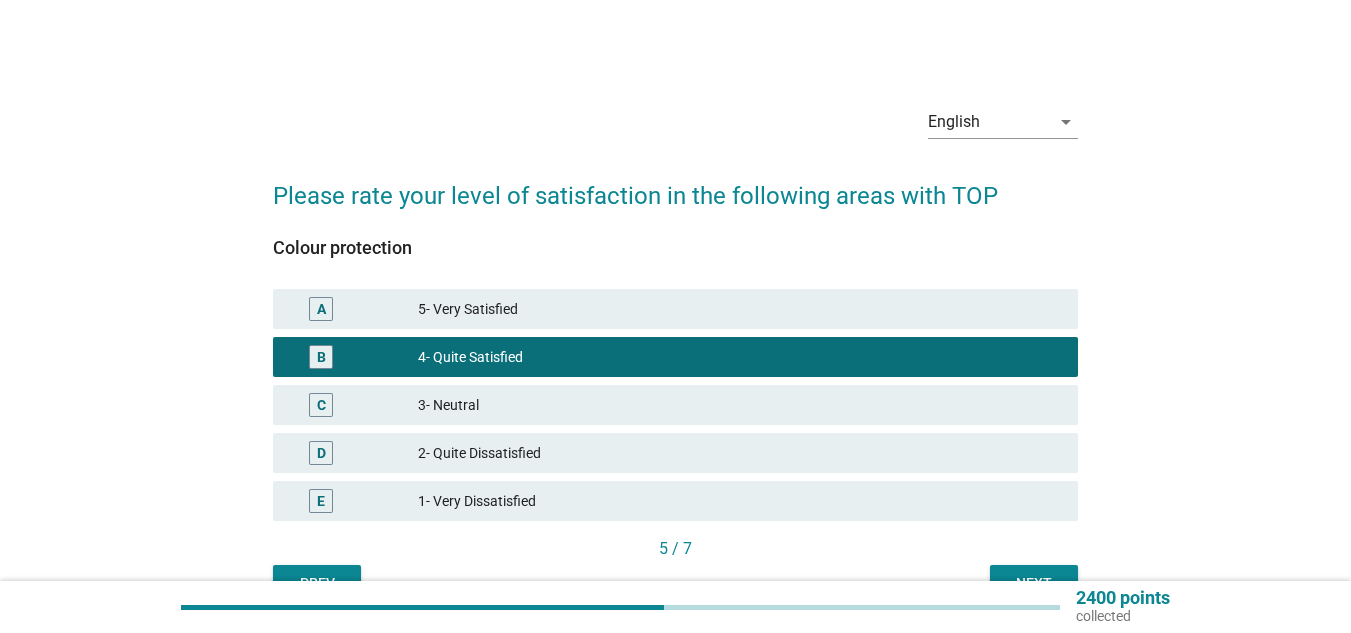 click on "Next" at bounding box center [1034, 583] 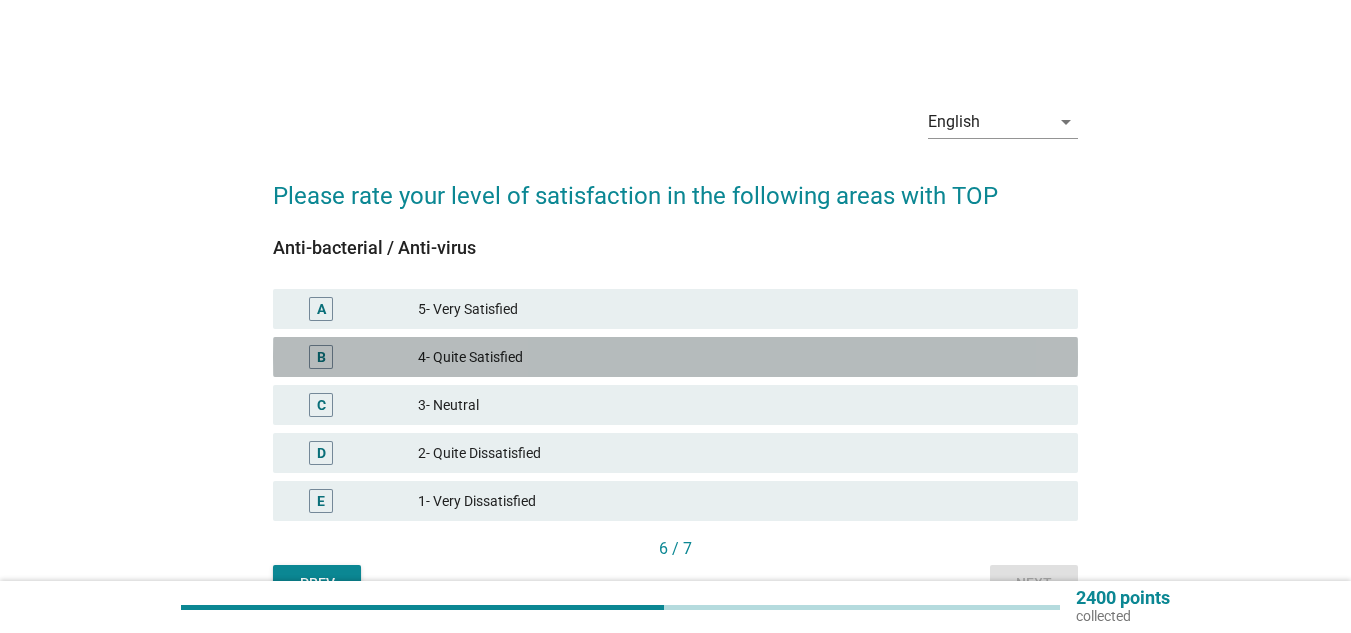 click on "4- Quite Satisfied" at bounding box center [740, 357] 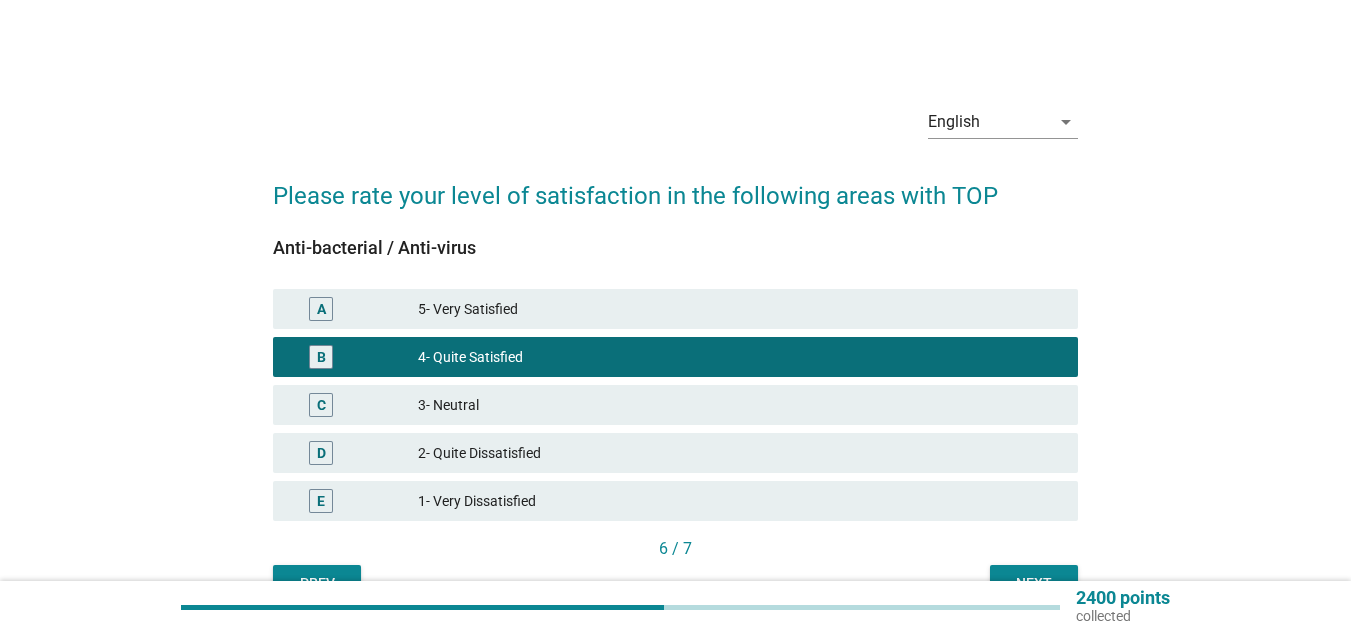 scroll, scrollTop: 100, scrollLeft: 0, axis: vertical 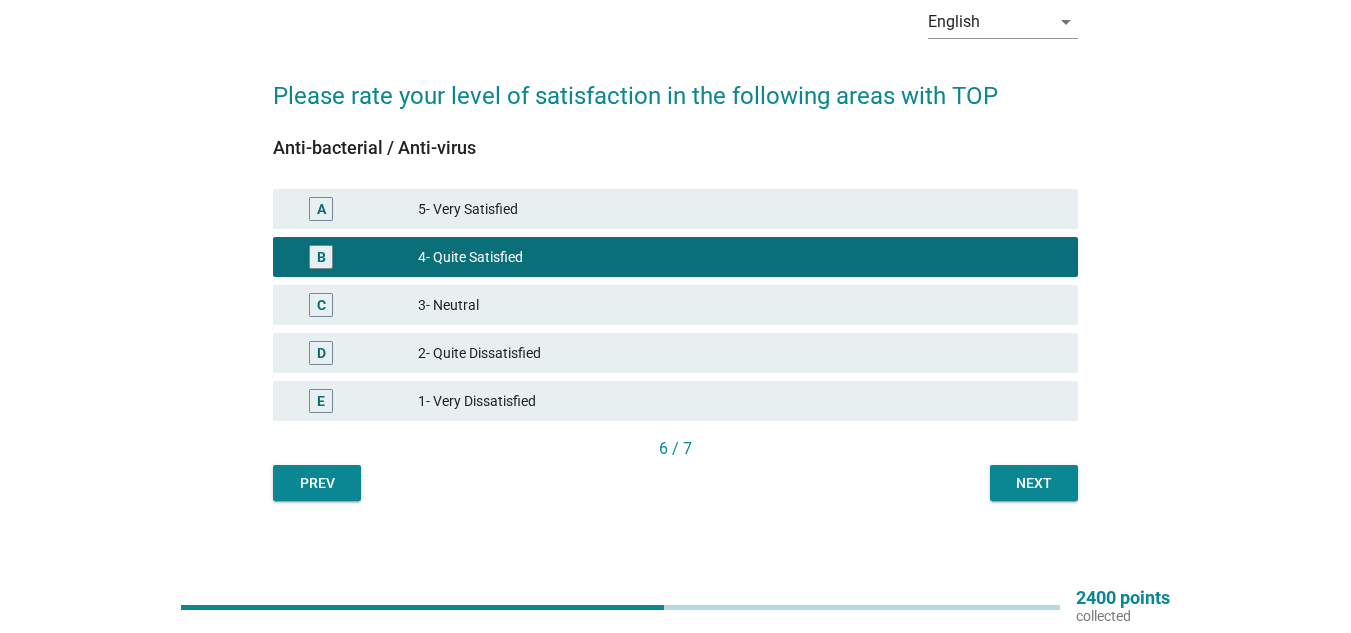 click on "Next" at bounding box center (1034, 483) 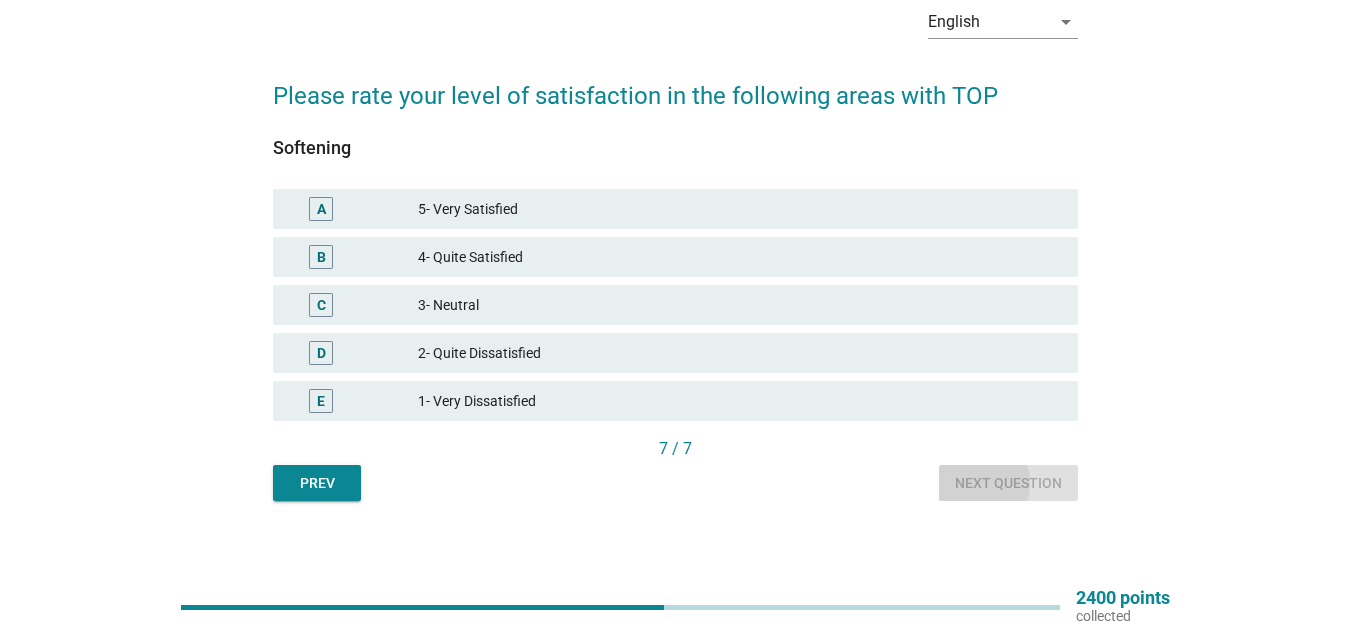 scroll, scrollTop: 0, scrollLeft: 0, axis: both 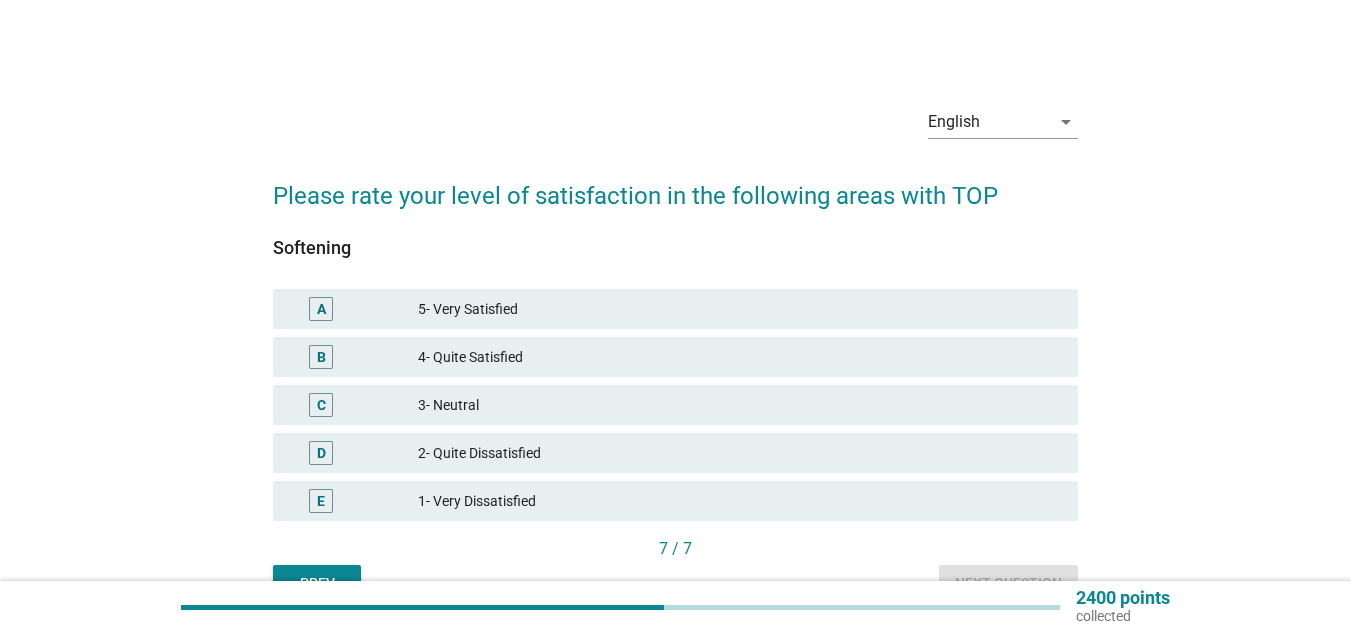 click on "B   4- Quite Satisfied" at bounding box center (675, 357) 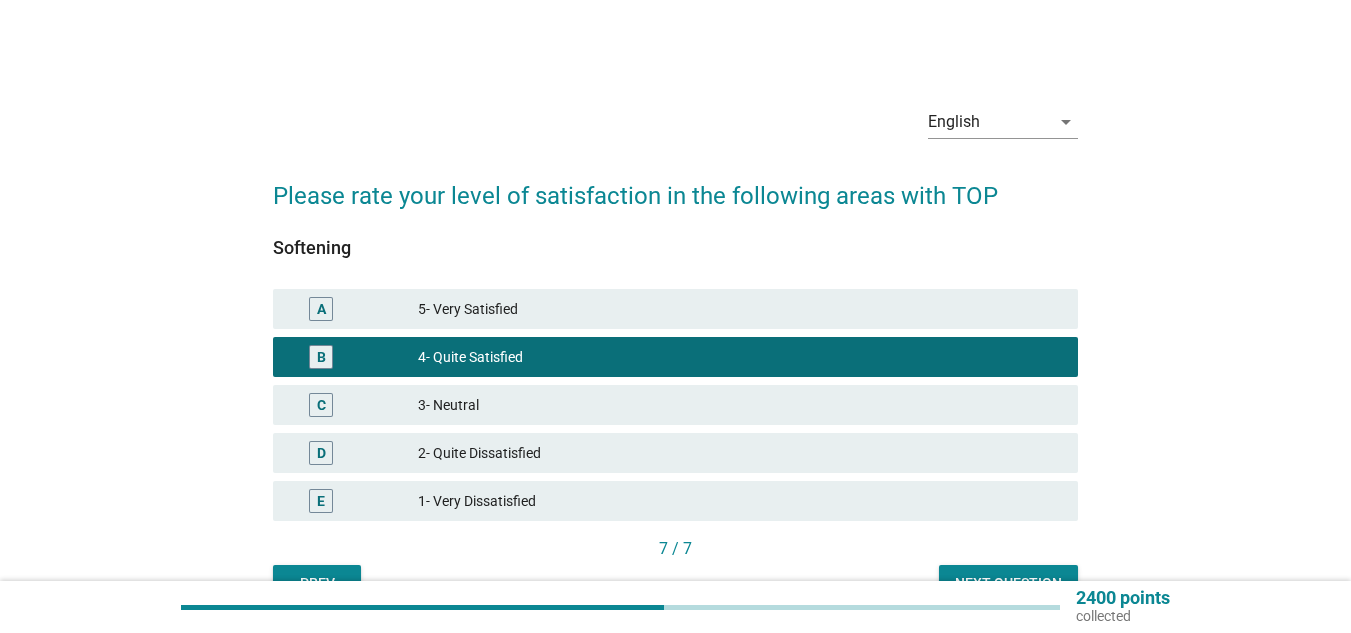 click on "[NUMBER] points
collected" at bounding box center (675, 607) 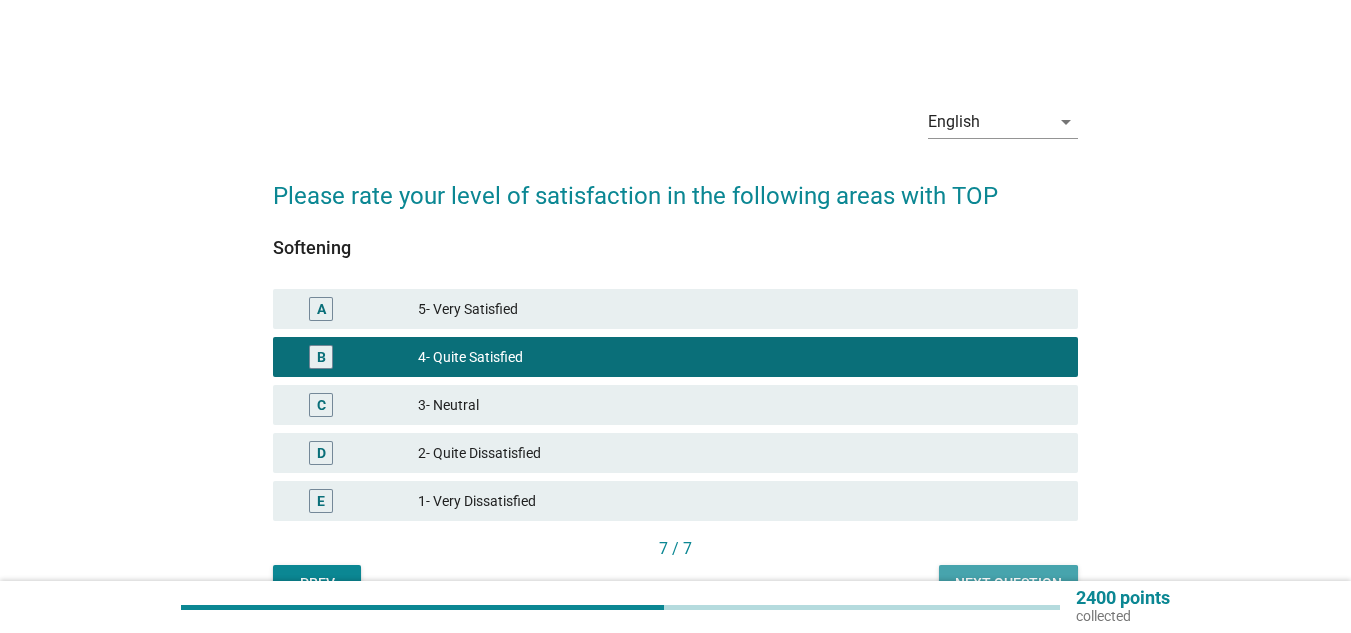 click on "Next question" at bounding box center [1008, 583] 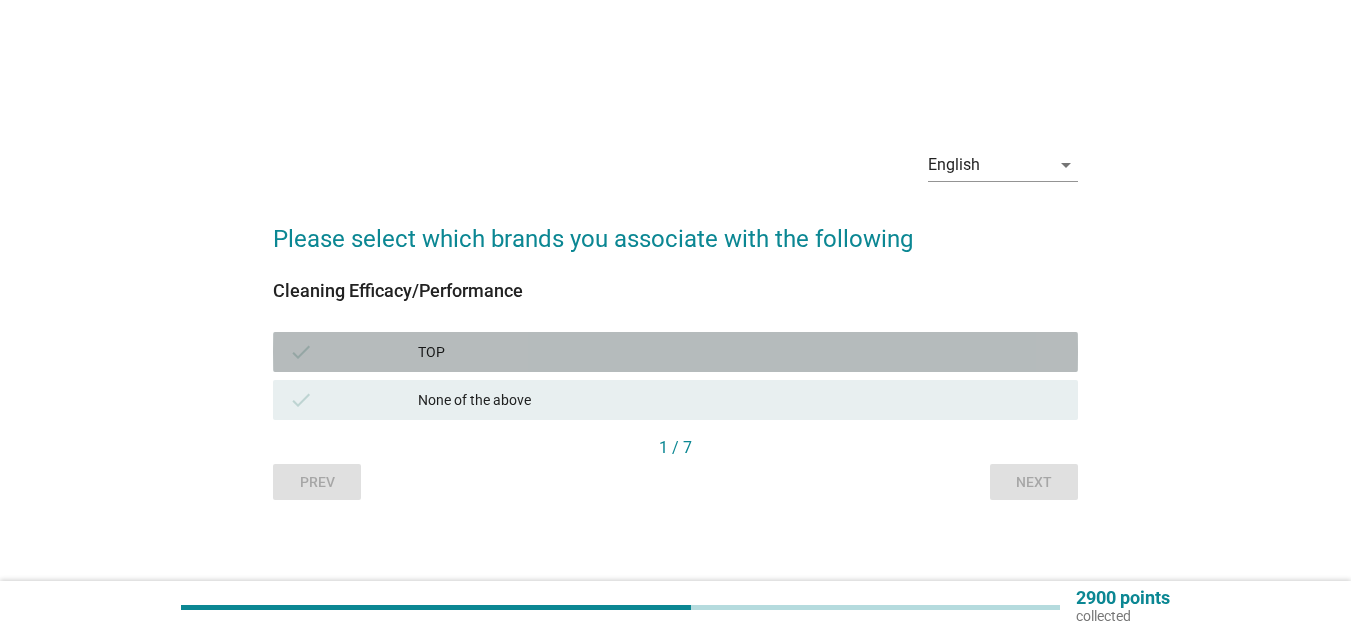 click on "check   TOP" at bounding box center [675, 352] 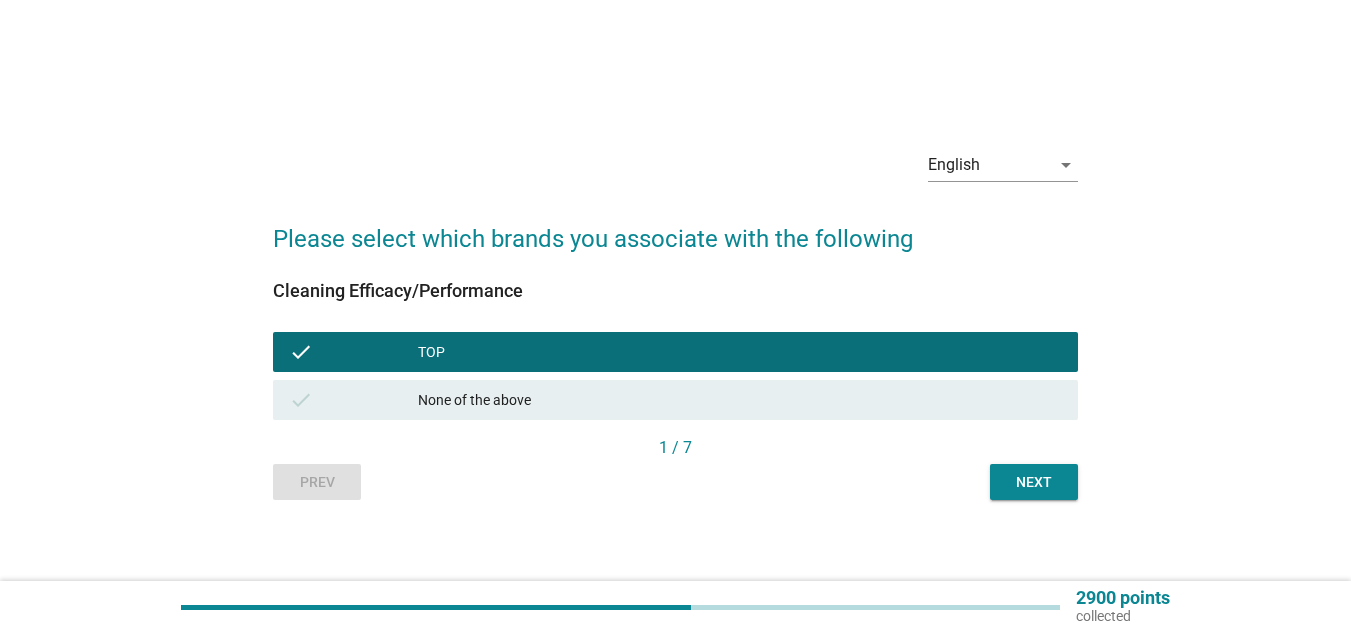 click on "Next" at bounding box center [1034, 482] 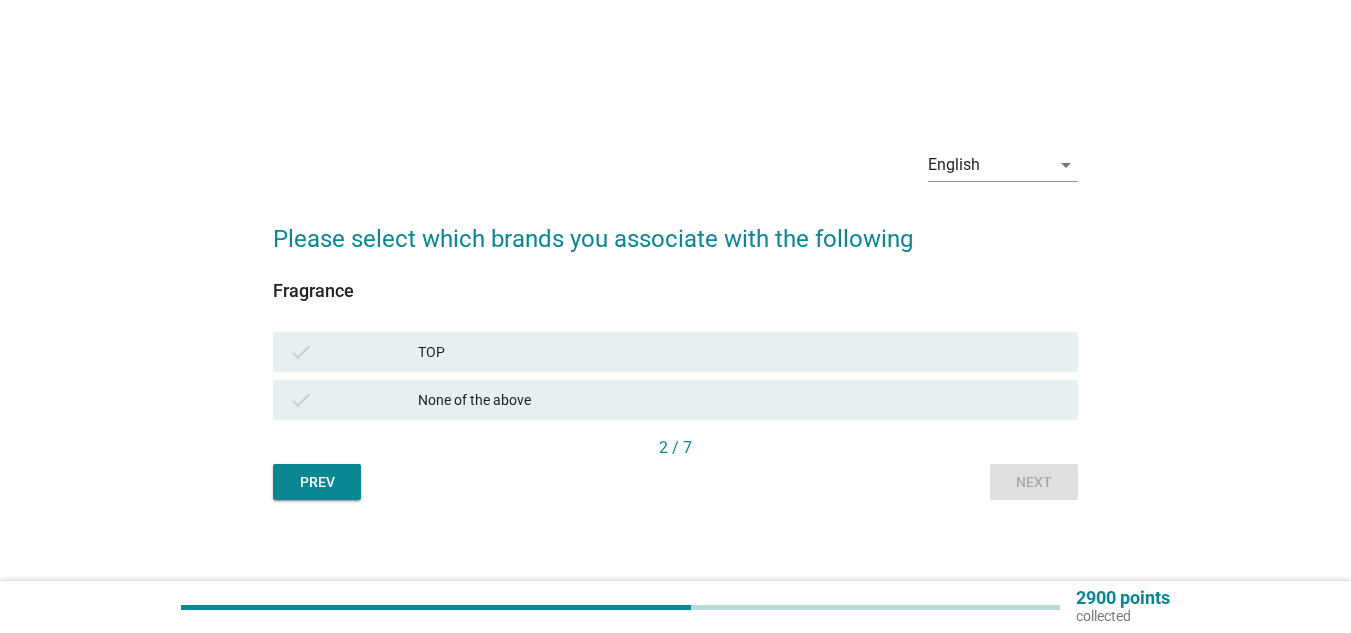 click on "TOP" at bounding box center [740, 352] 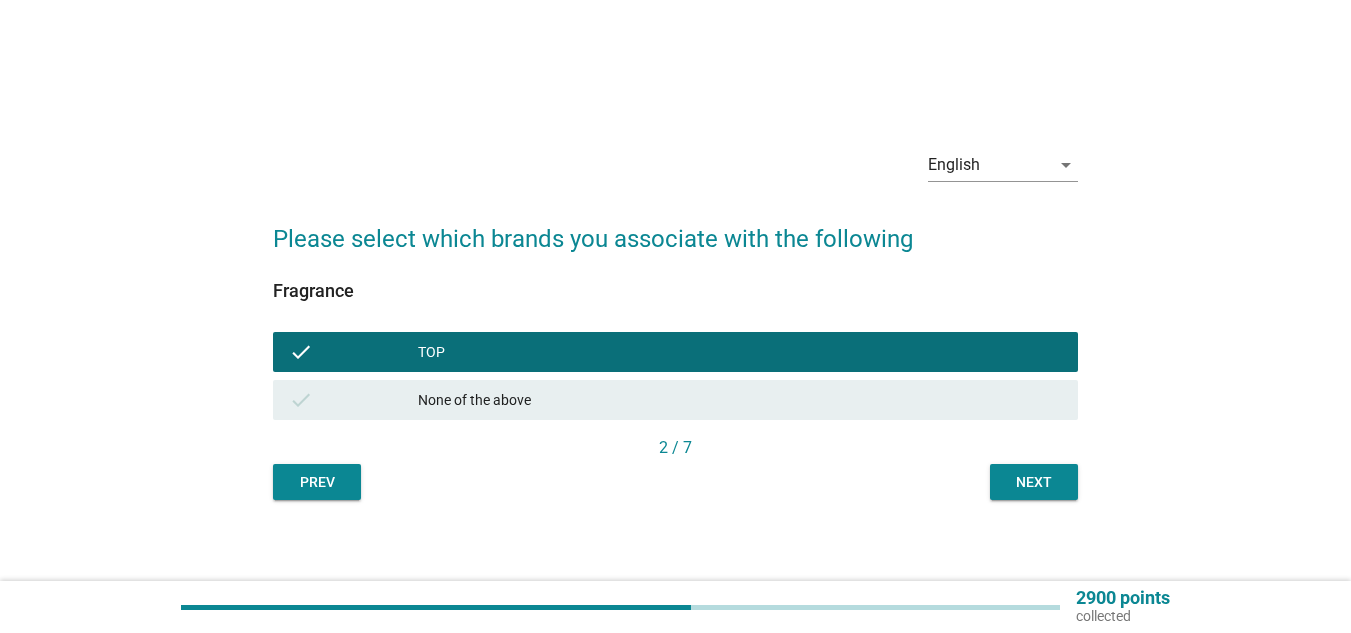 click on "Next" at bounding box center (1034, 482) 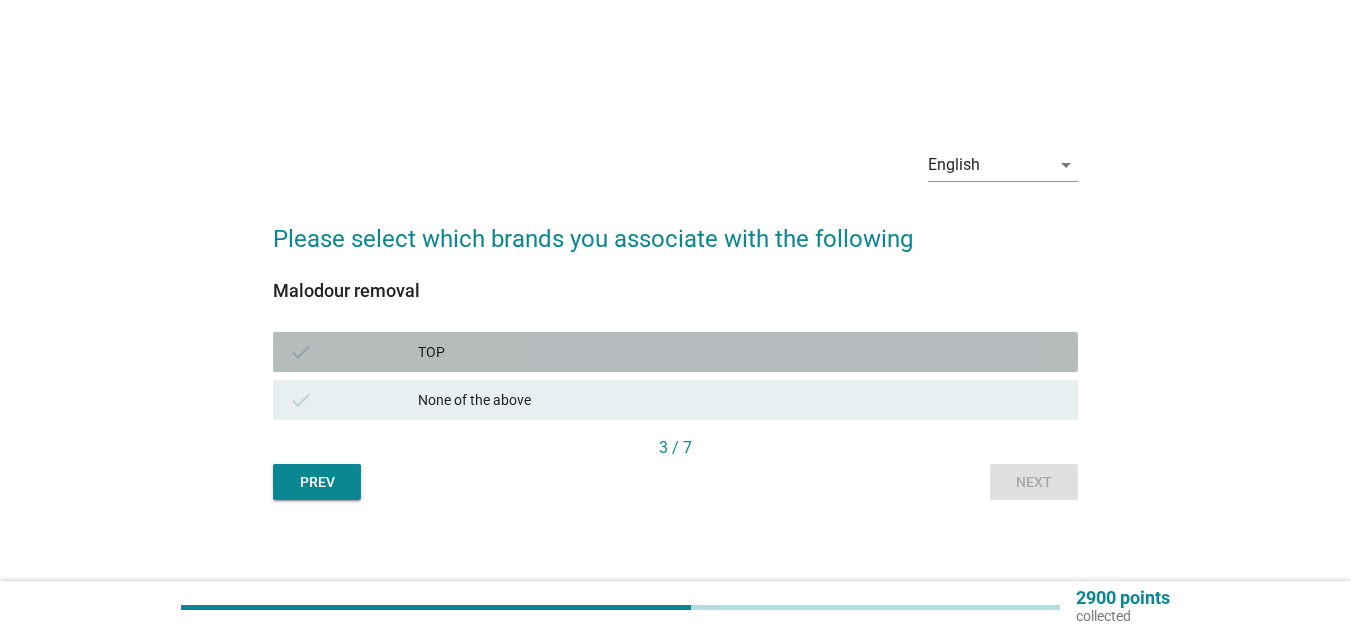 click on "check   TOP" at bounding box center [675, 352] 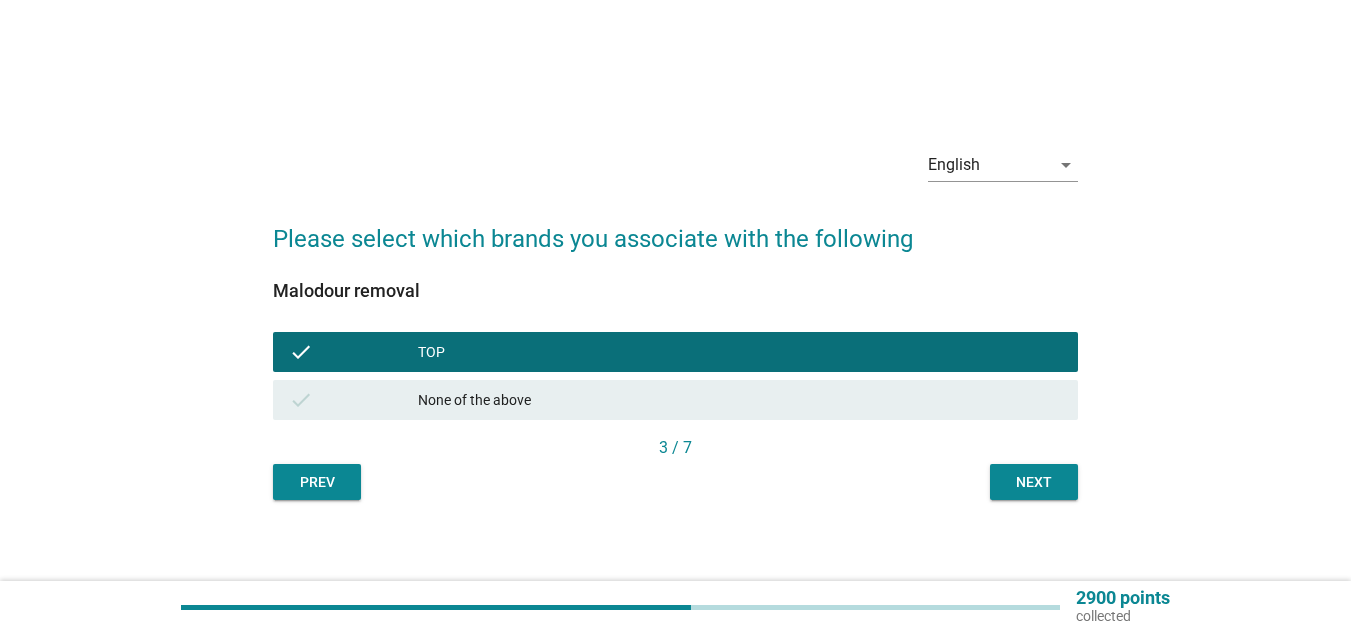 click on "Next" at bounding box center [1034, 482] 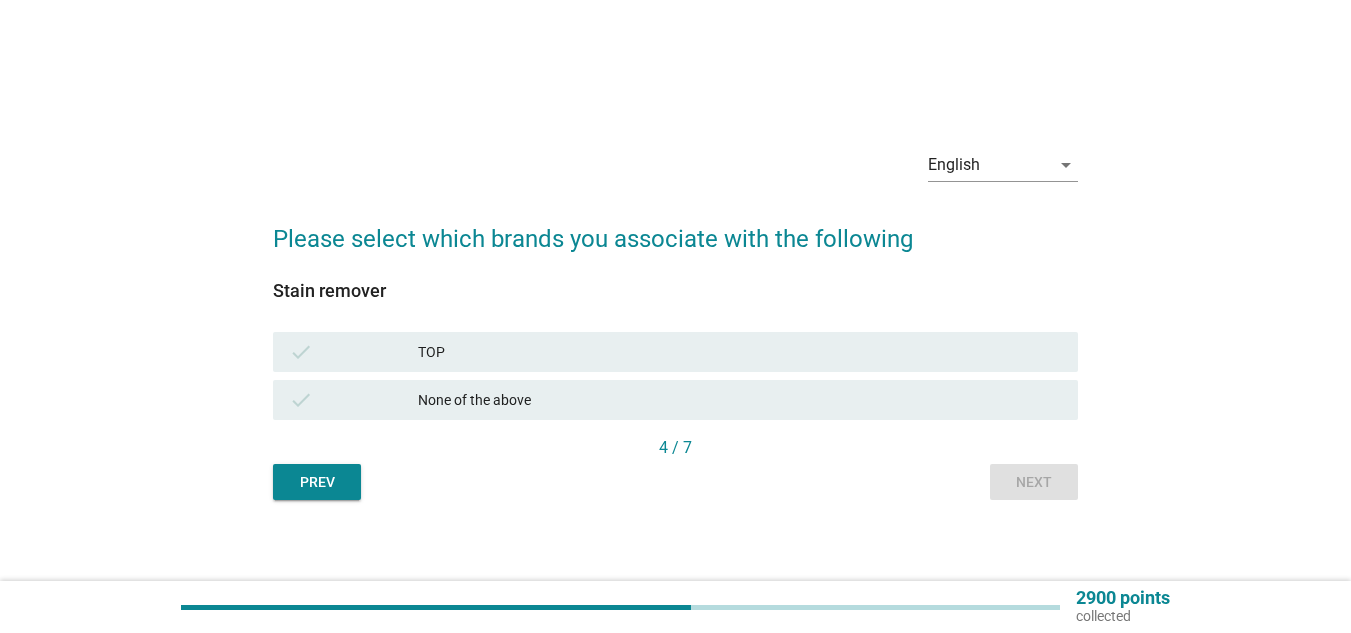 click on "check   TOP" at bounding box center [675, 352] 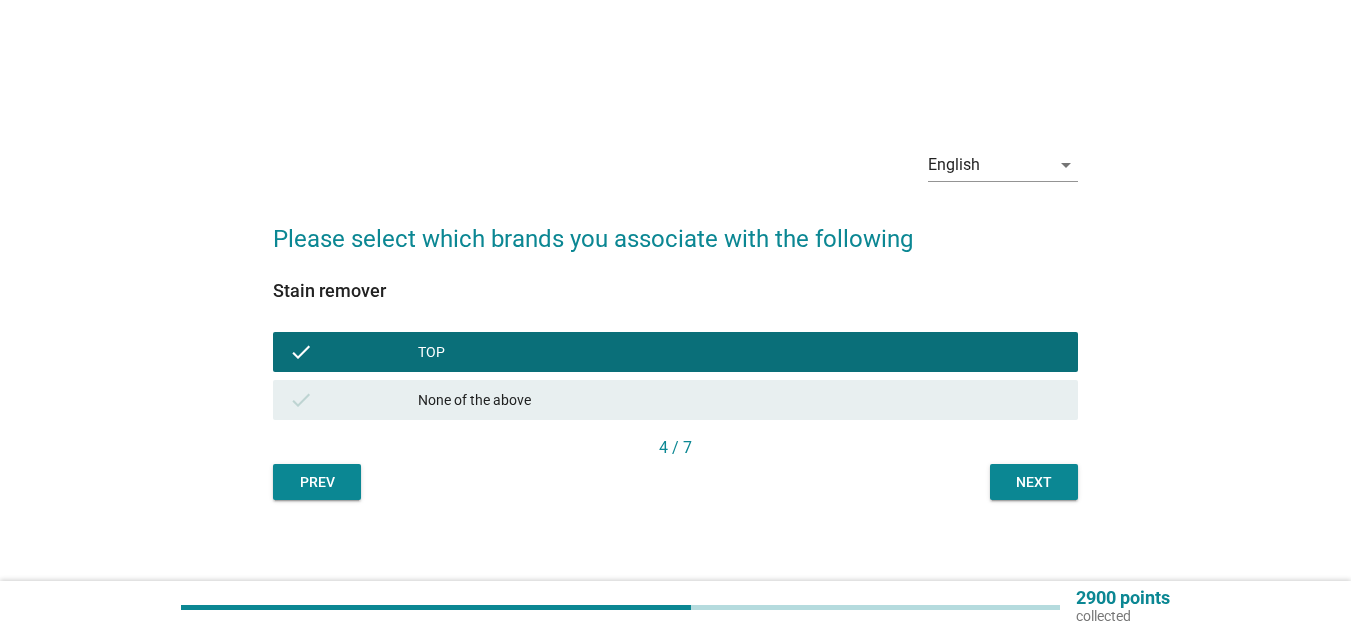 click on "Next" at bounding box center (1034, 482) 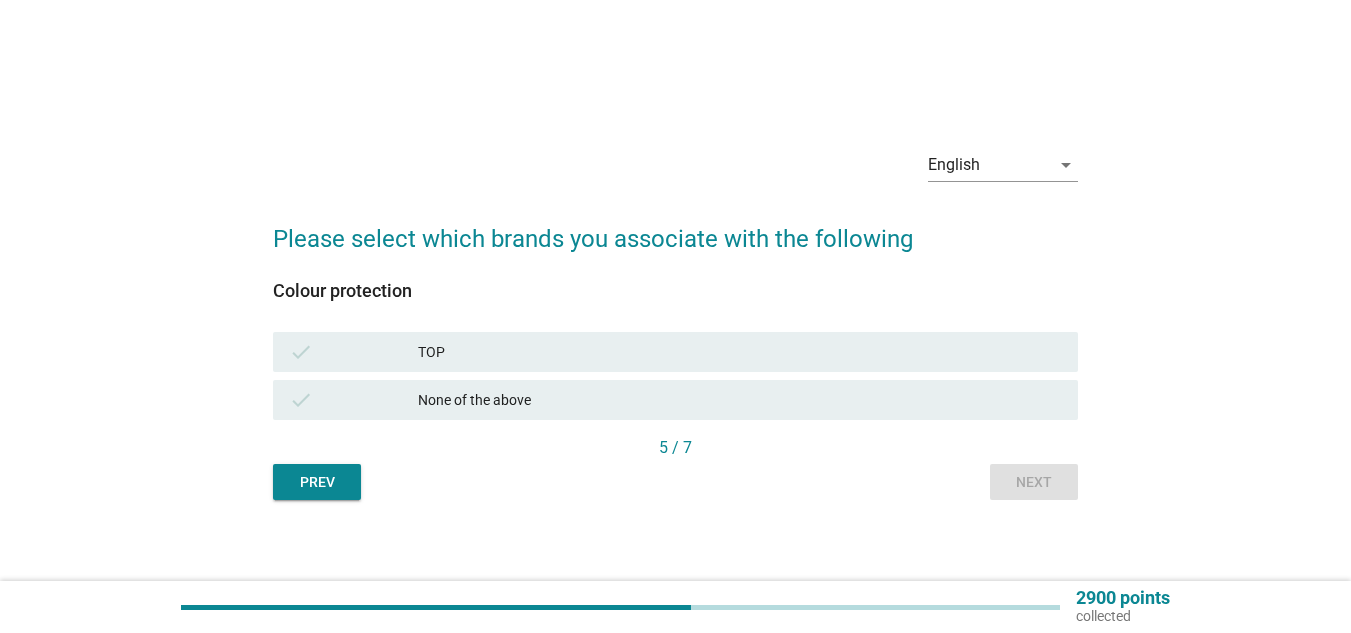 click on "check   TOP" at bounding box center (675, 352) 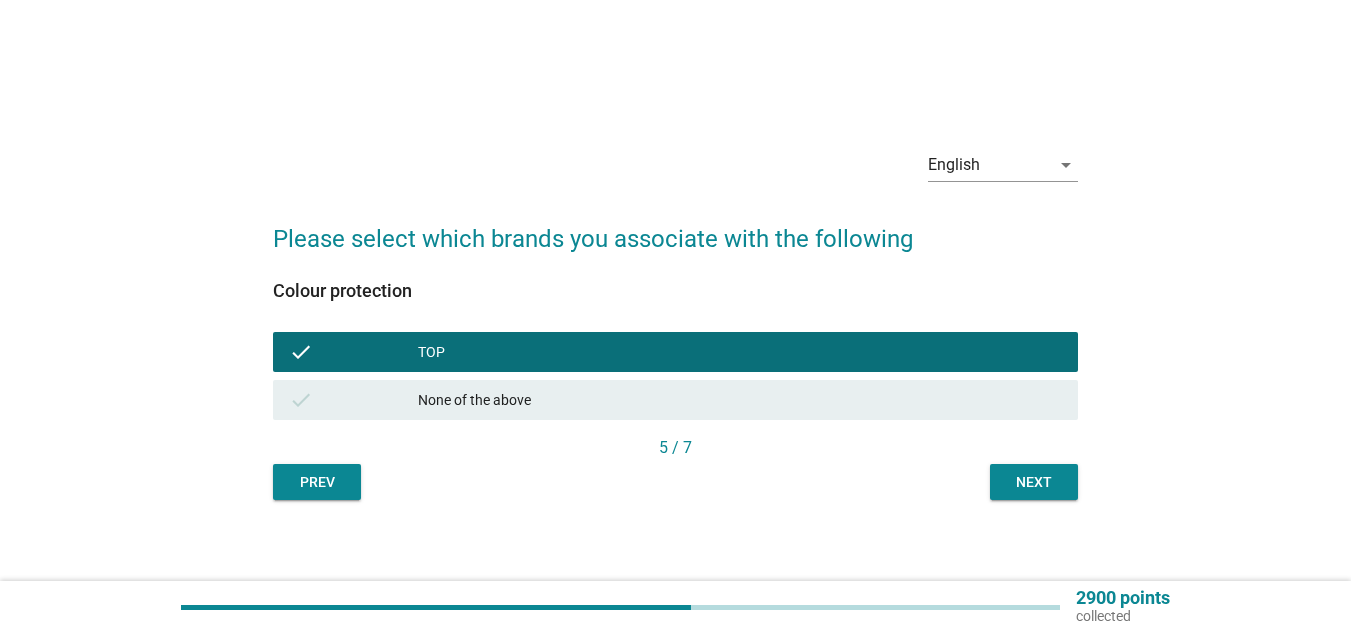 click on "Next" at bounding box center (1034, 482) 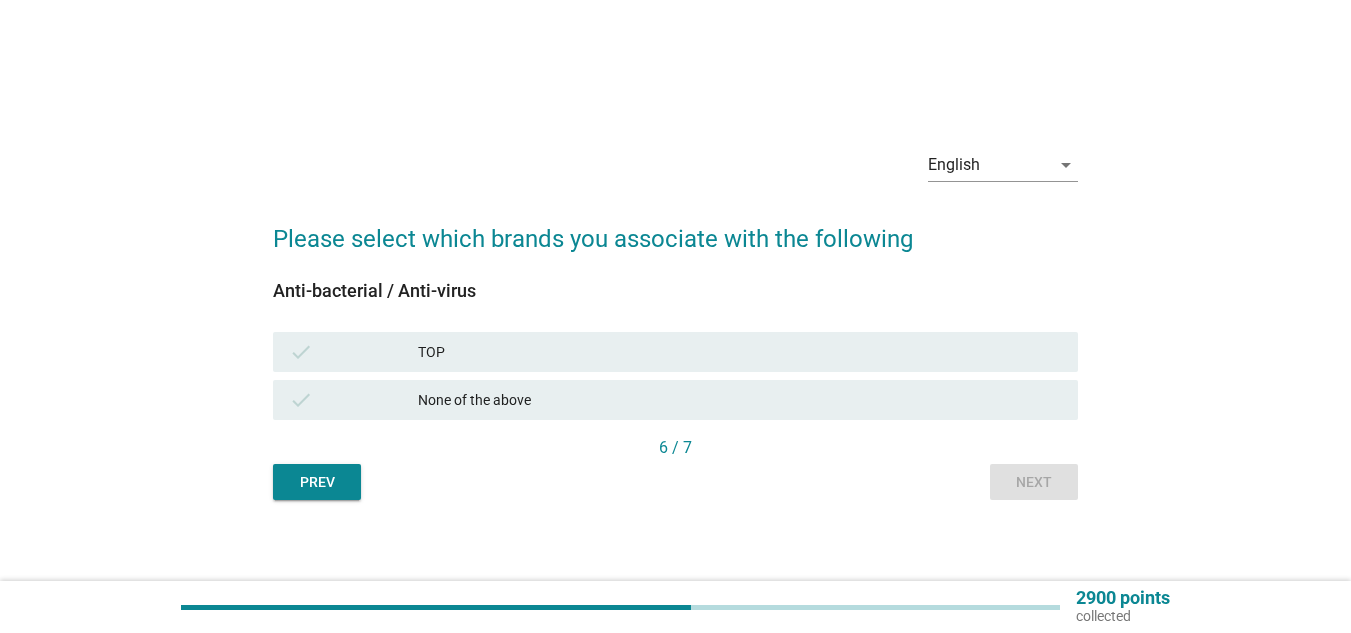 click on "check   TOP" at bounding box center [675, 352] 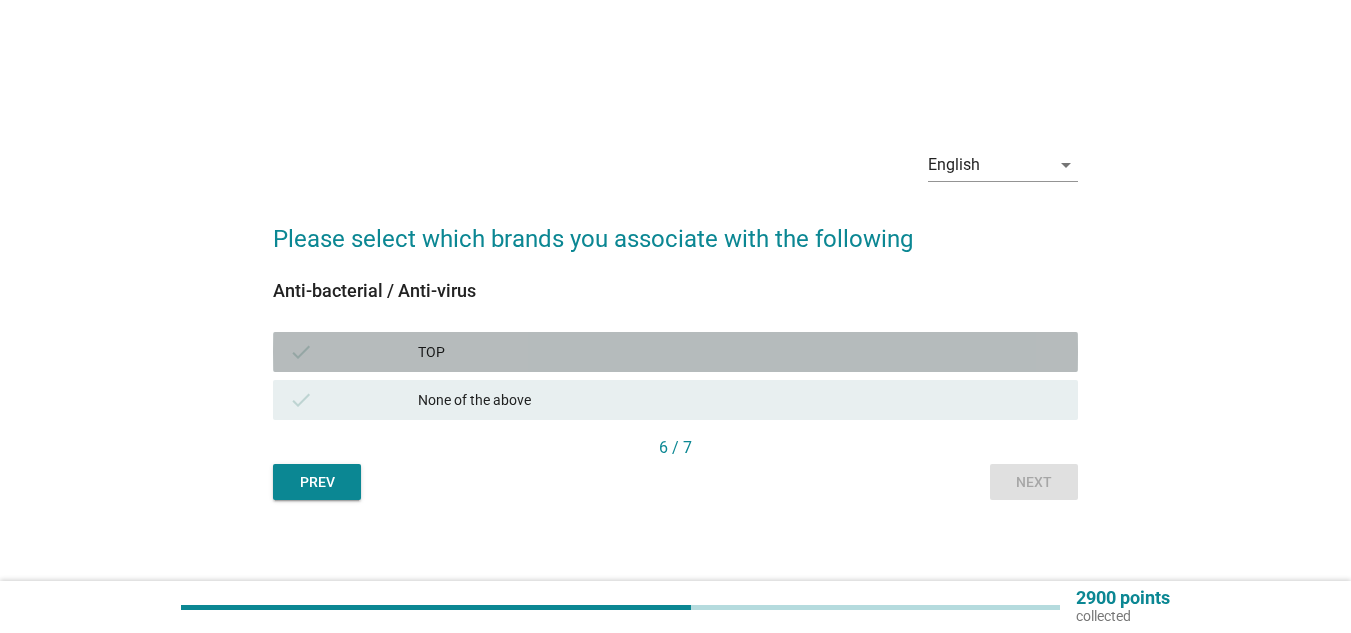 click on "TOP" at bounding box center [740, 352] 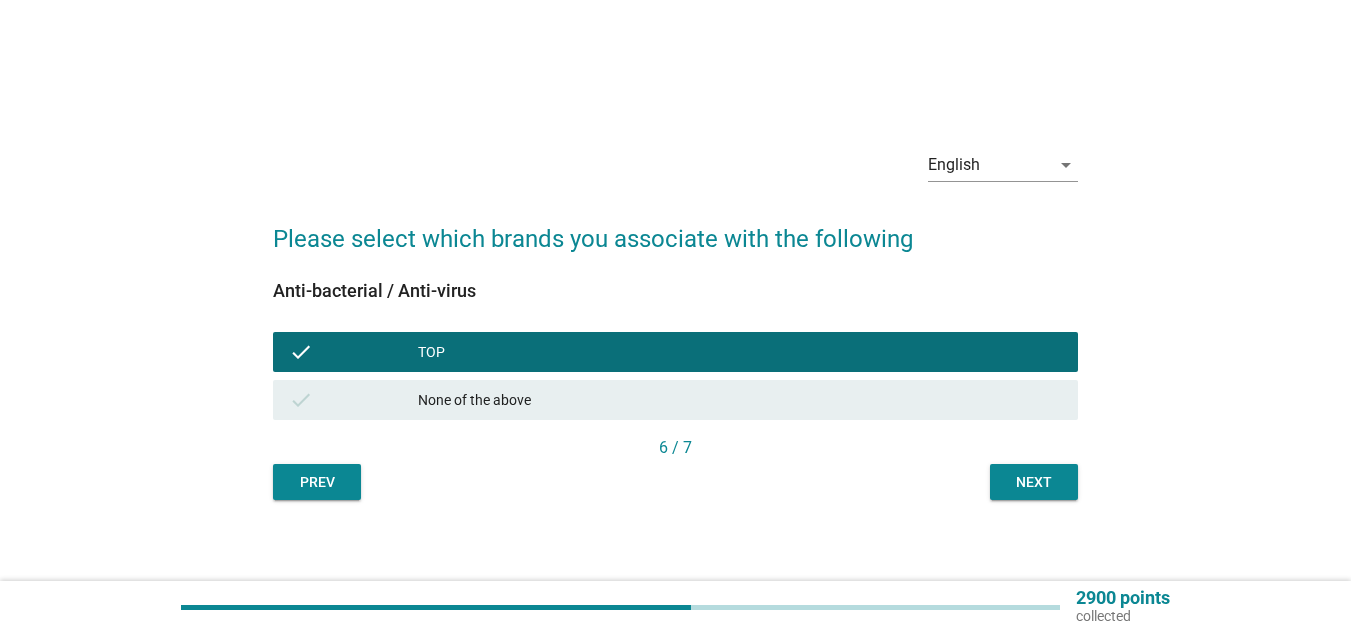 click on "Next" at bounding box center [1034, 482] 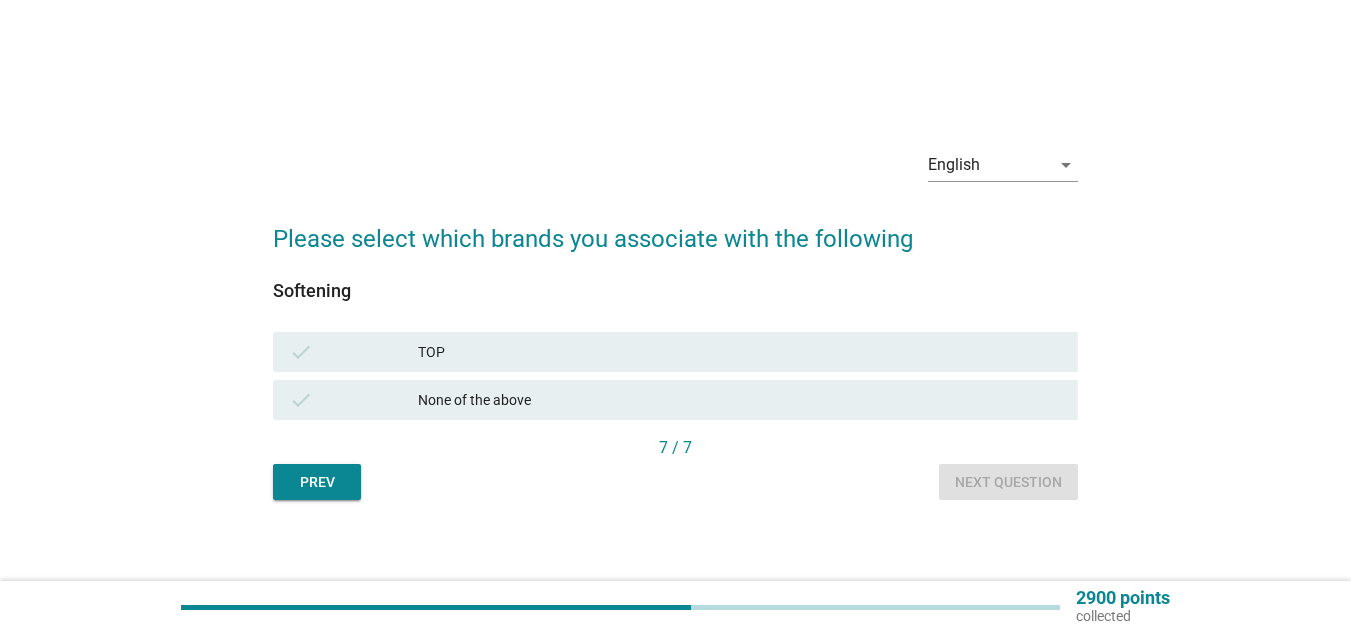 click on "TOP" at bounding box center (740, 352) 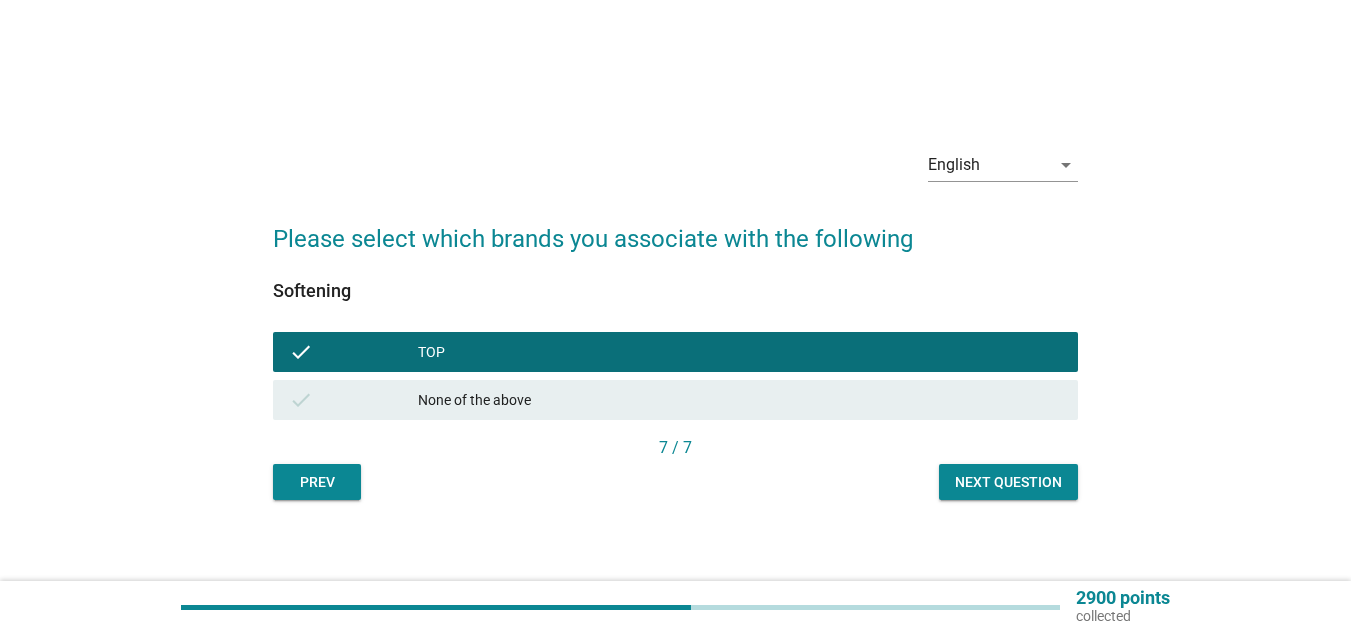 click on "Next question" at bounding box center [1008, 482] 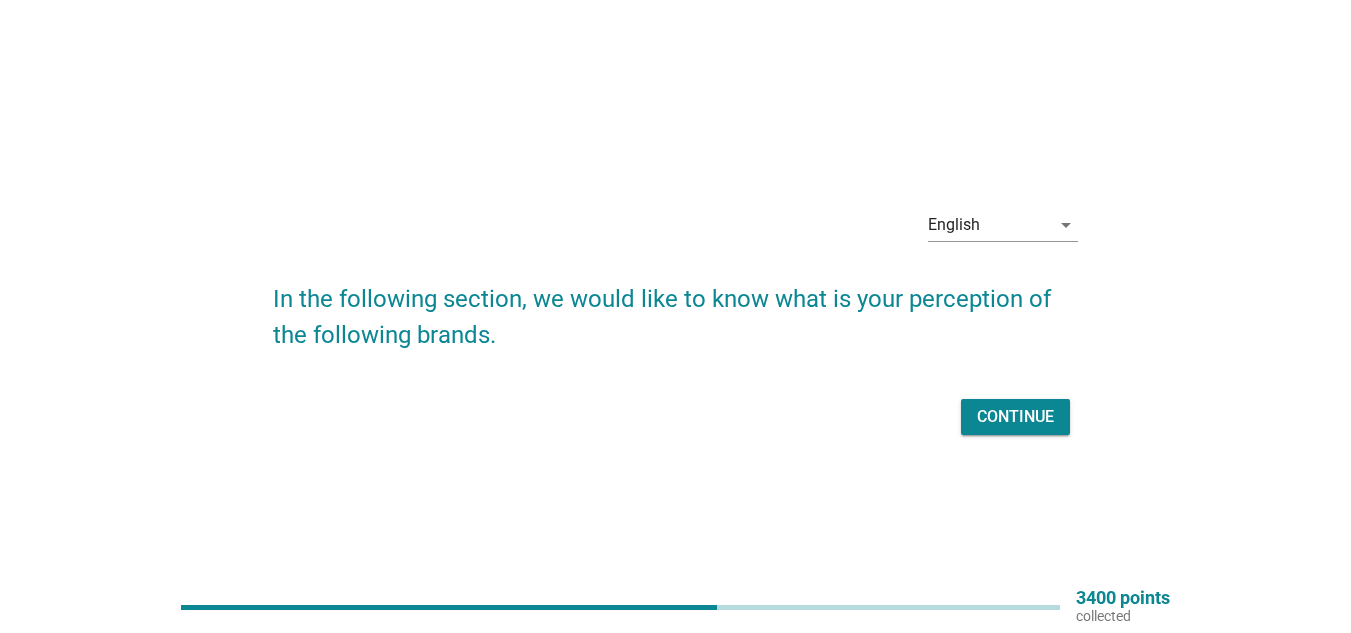 click on "Continue" at bounding box center (675, 417) 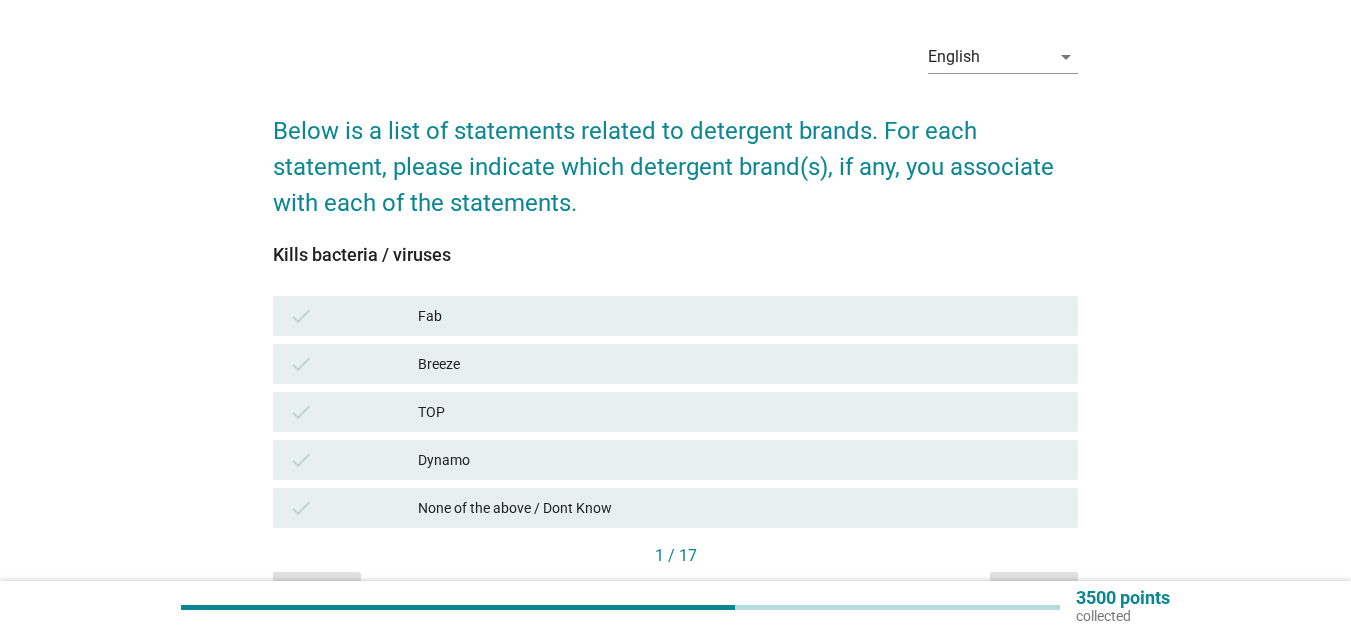 scroll, scrollTop: 100, scrollLeft: 0, axis: vertical 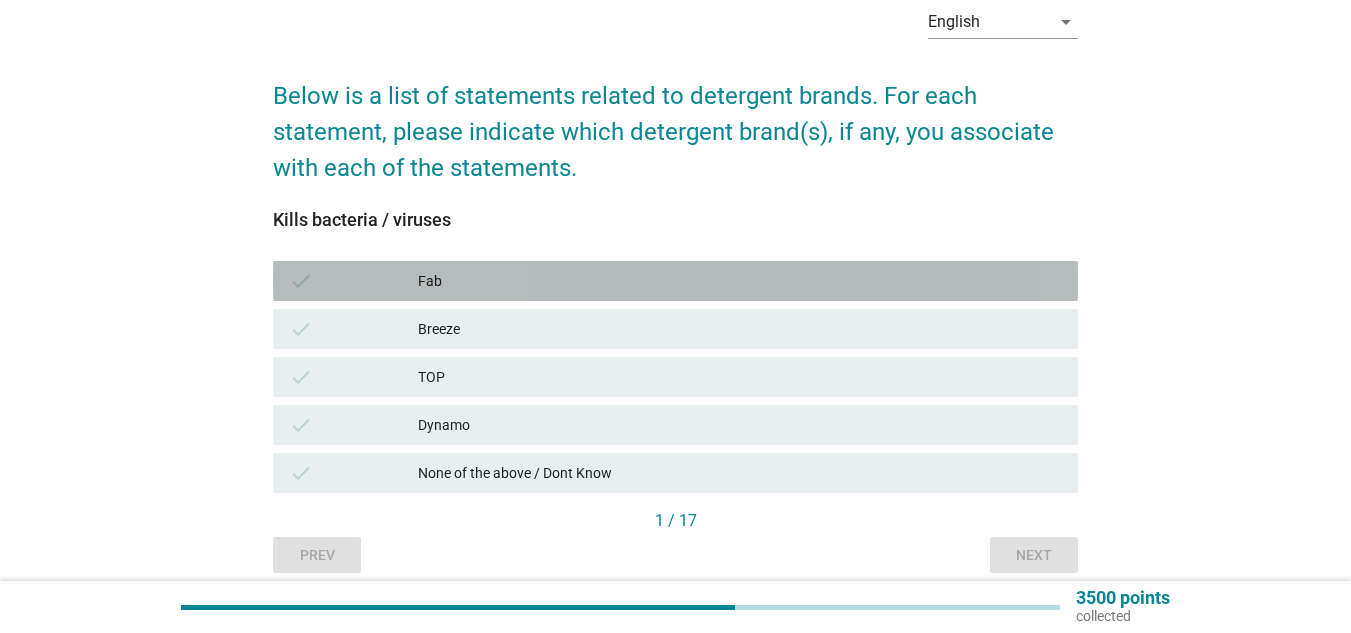 click on "Fab" at bounding box center [740, 281] 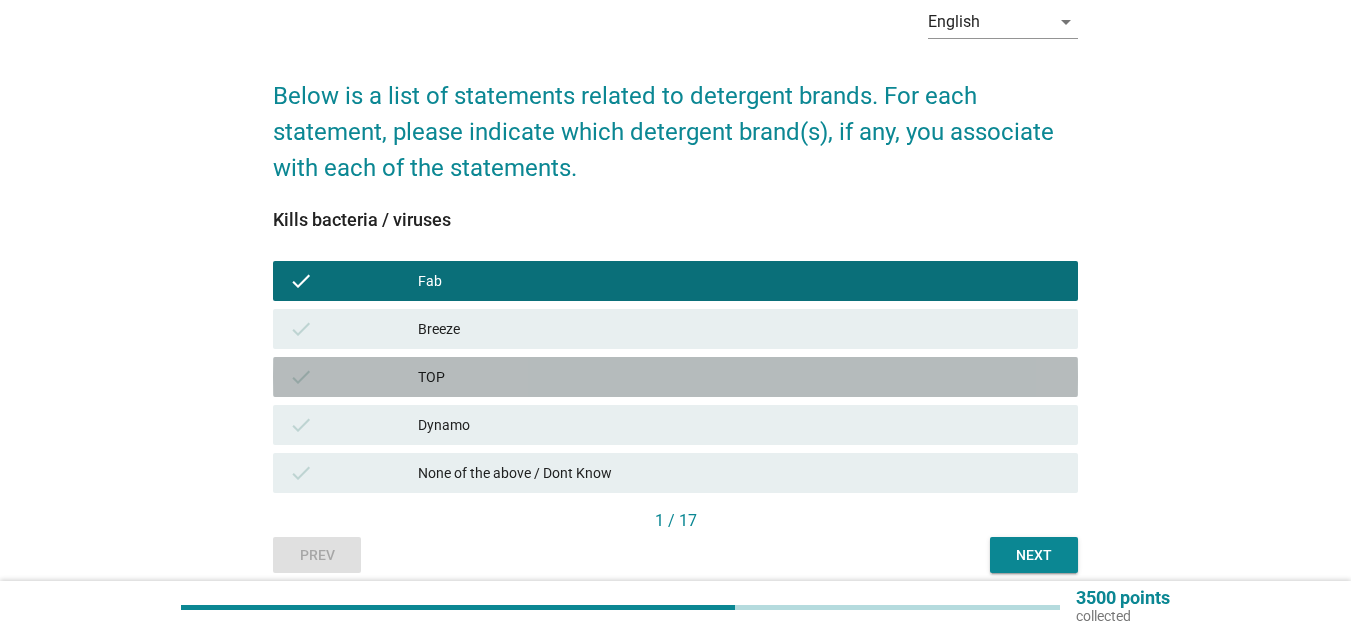 click on "TOP" at bounding box center (740, 377) 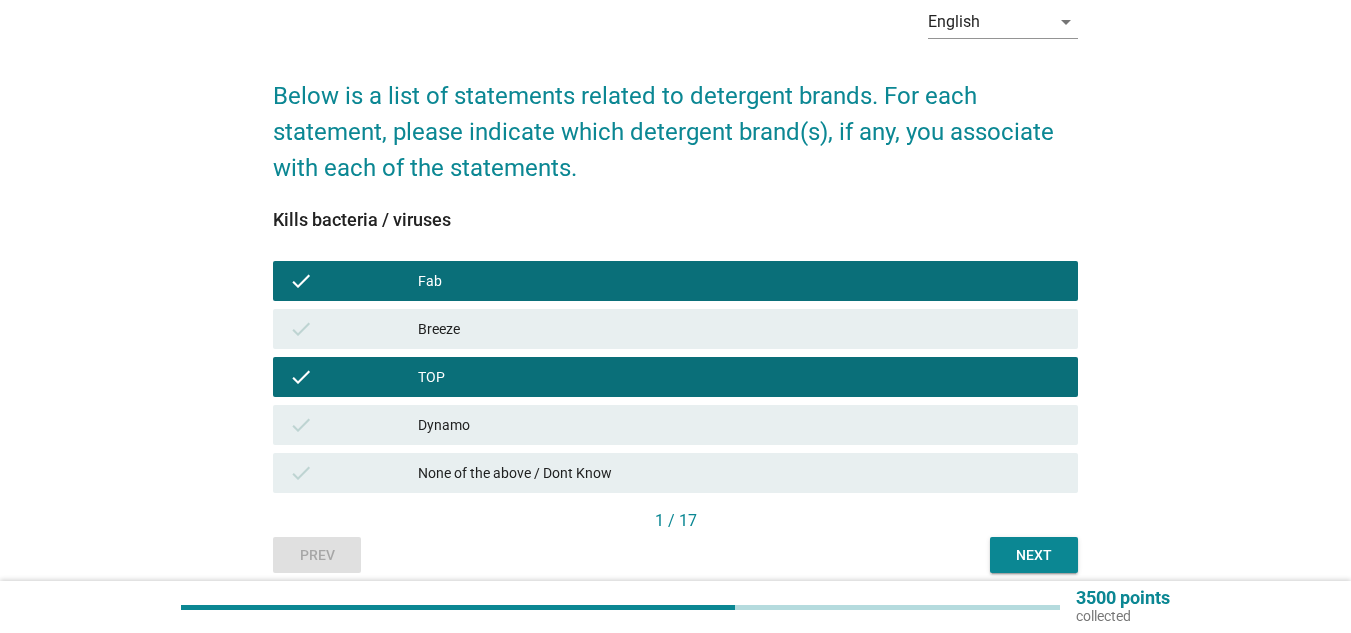 click on "Dynamo" at bounding box center [740, 425] 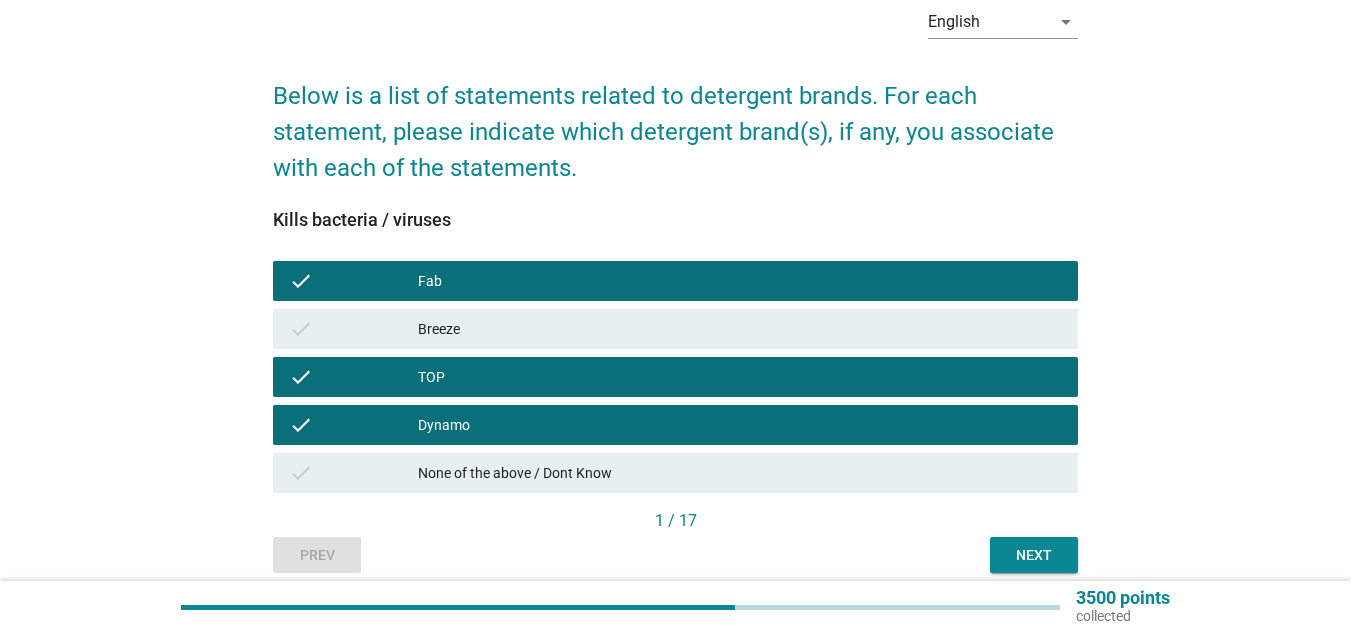 click on "Next" at bounding box center (1034, 555) 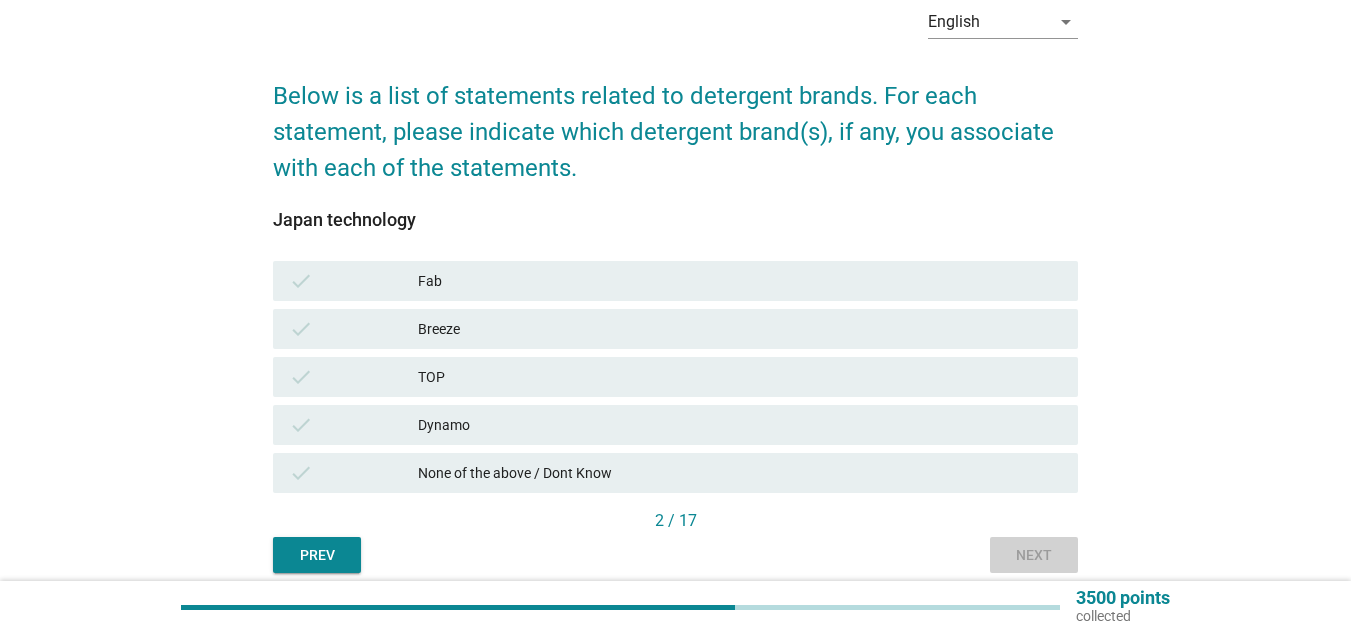 scroll, scrollTop: 0, scrollLeft: 0, axis: both 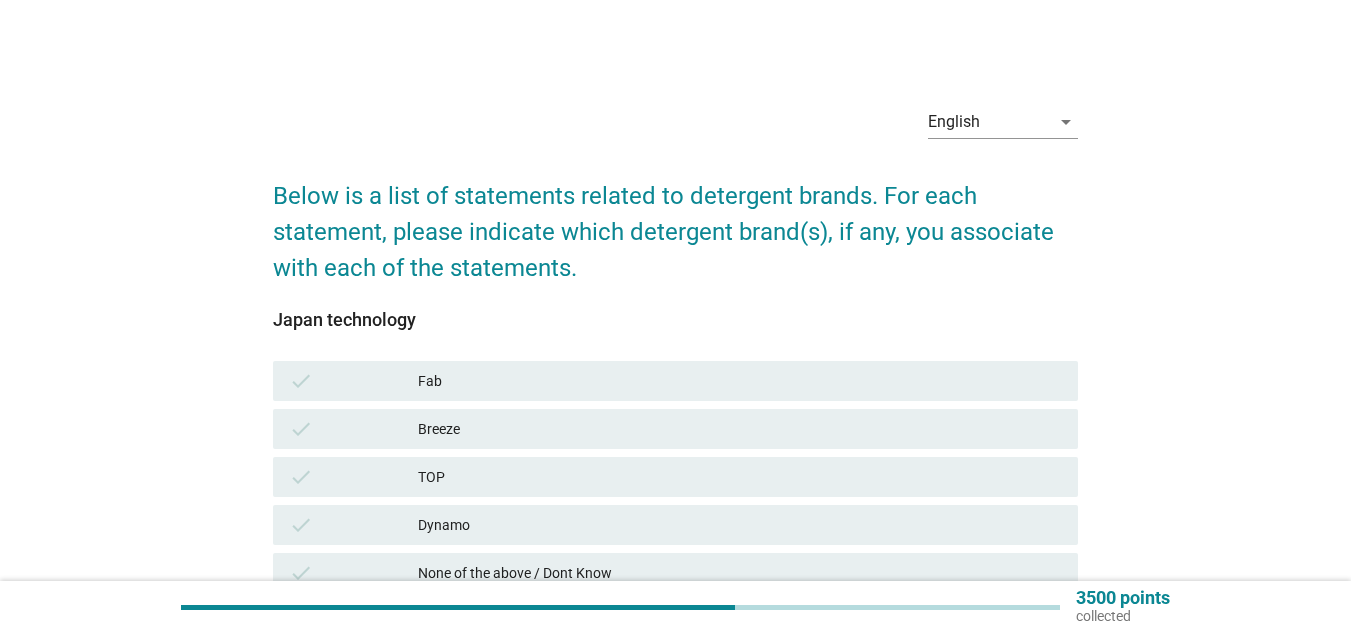 click on "Fab" at bounding box center (740, 381) 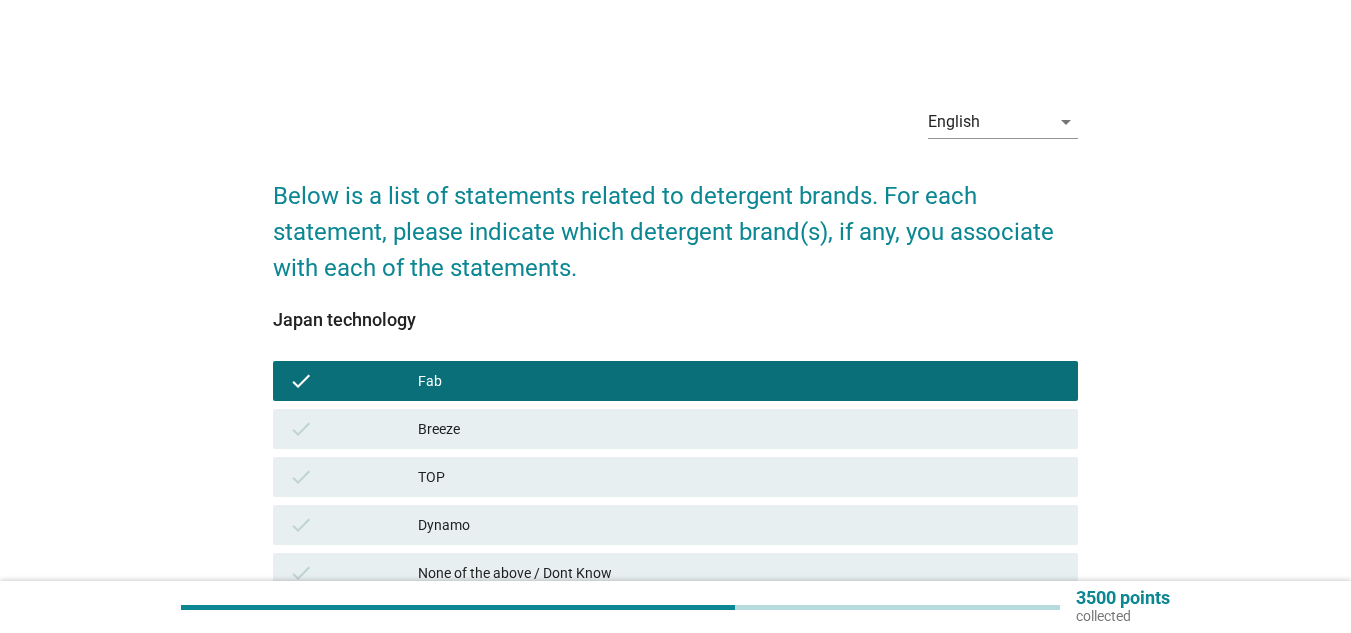 click on "check   Breeze" at bounding box center [675, 429] 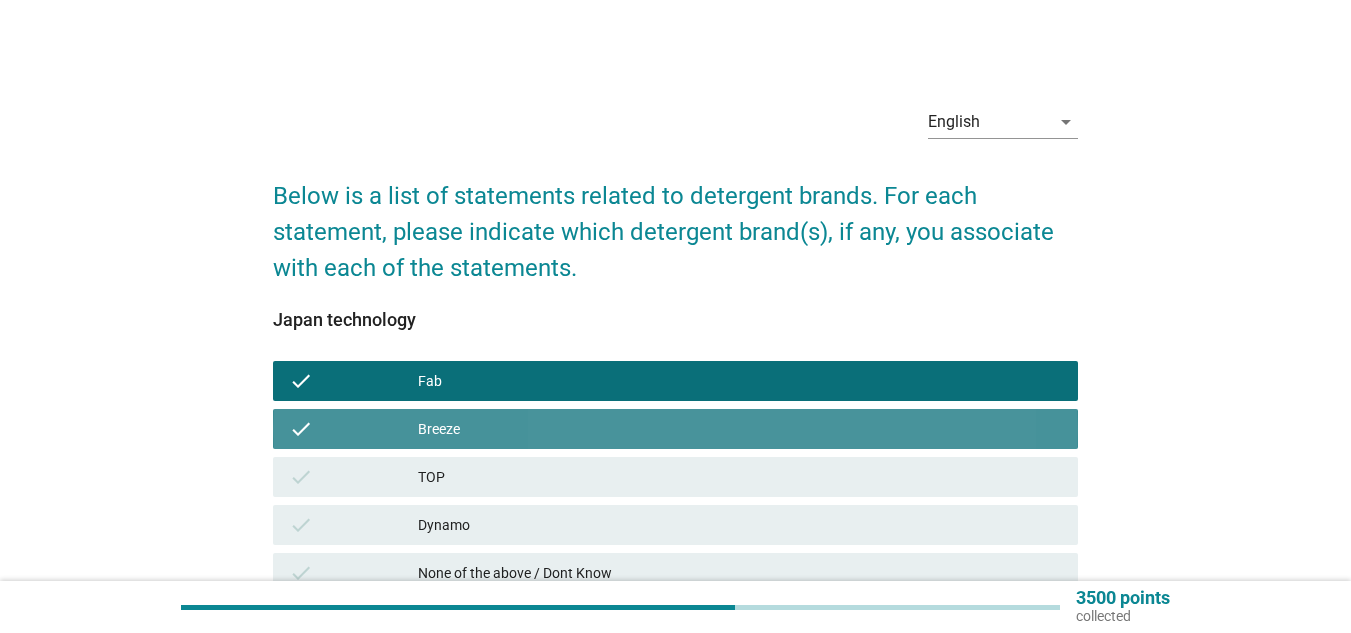 drag, startPoint x: 537, startPoint y: 480, endPoint x: 536, endPoint y: 491, distance: 11.045361 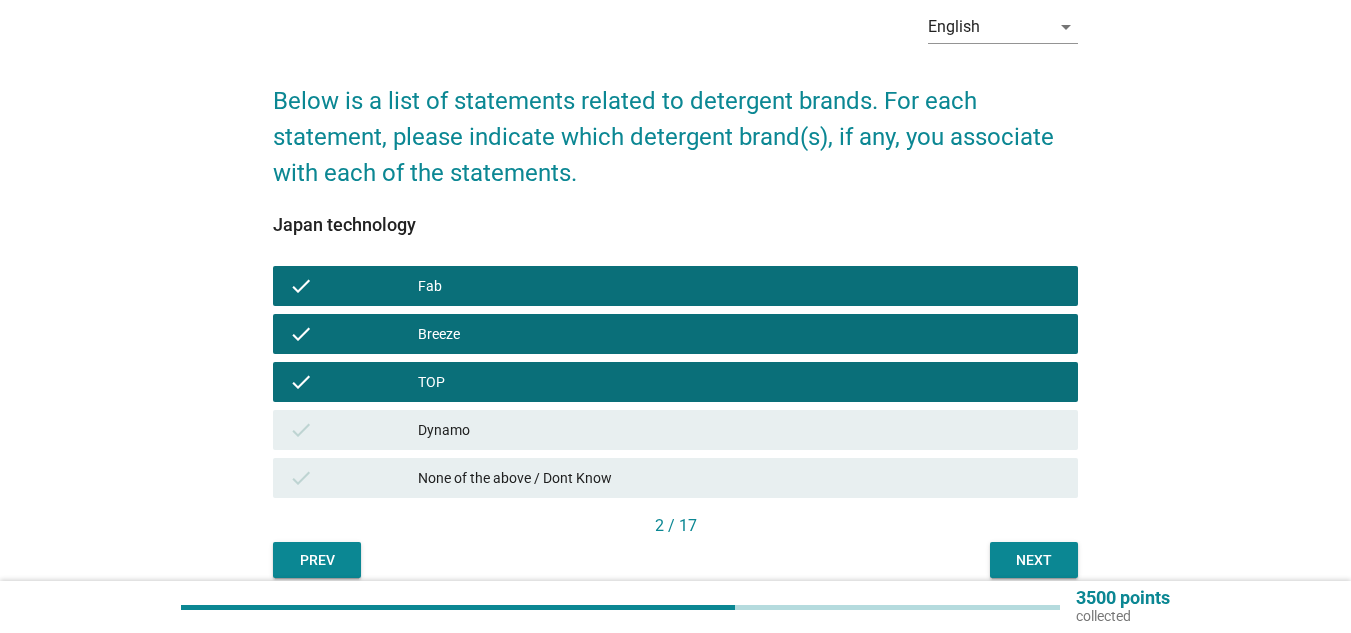 scroll, scrollTop: 182, scrollLeft: 0, axis: vertical 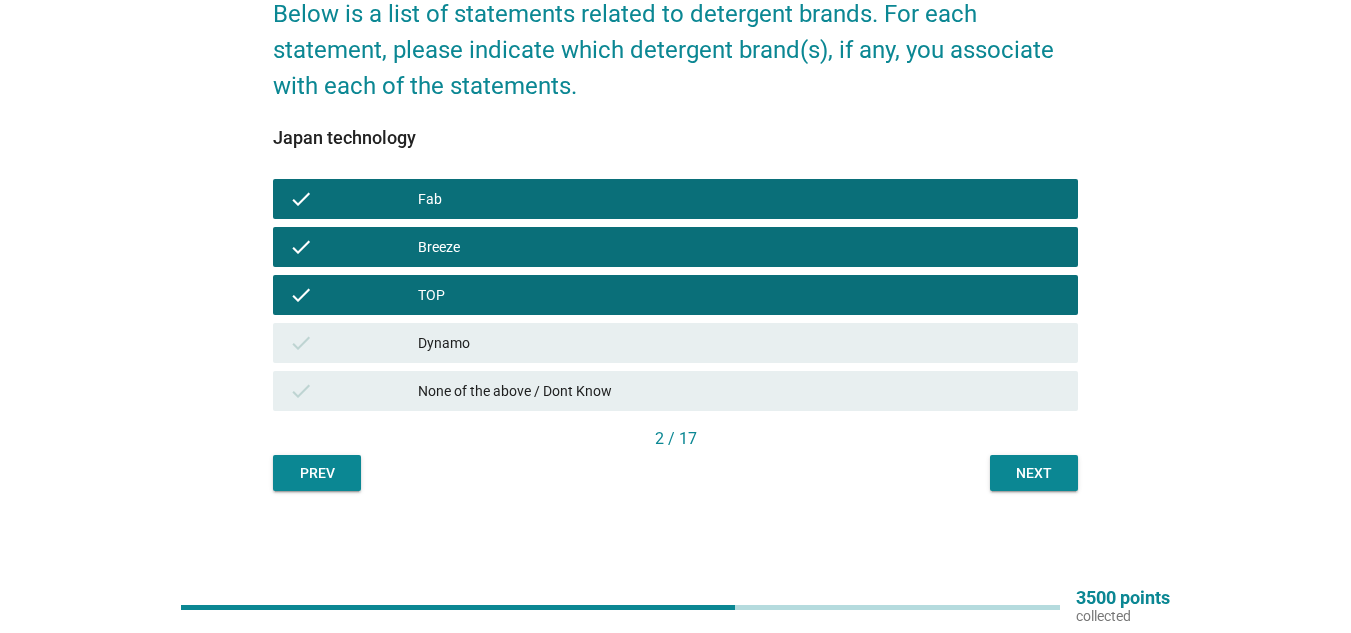 click on "2 / 17" at bounding box center [675, 441] 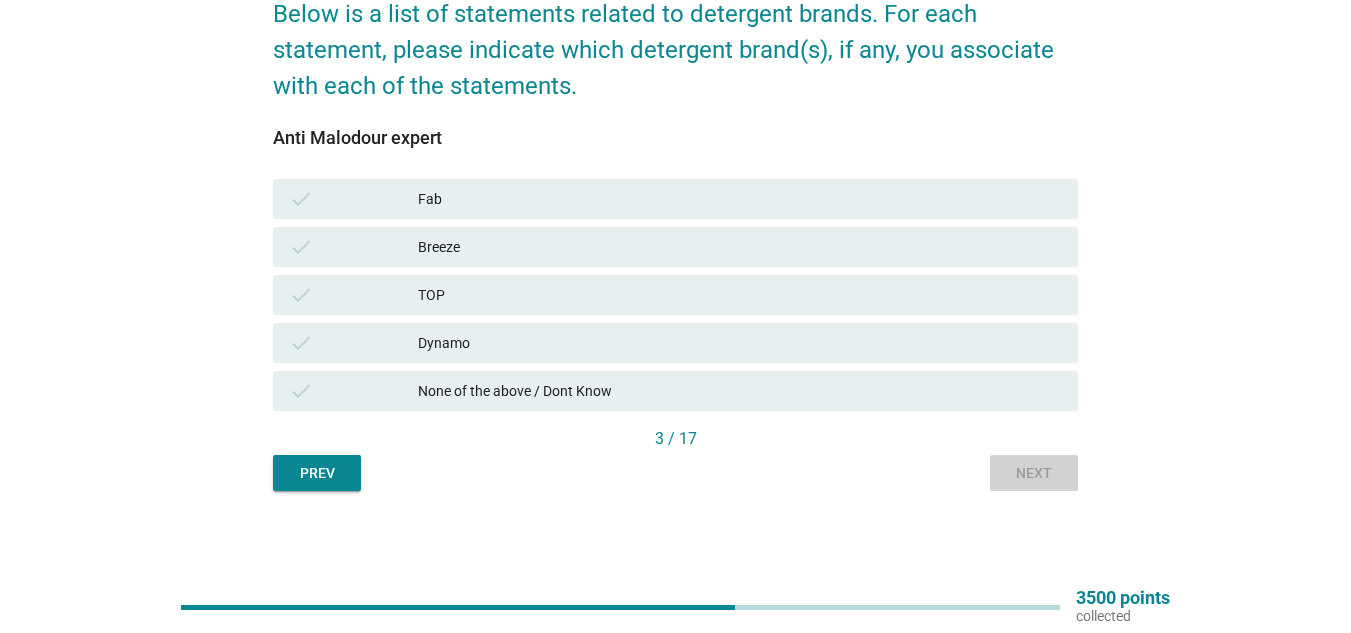 scroll, scrollTop: 0, scrollLeft: 0, axis: both 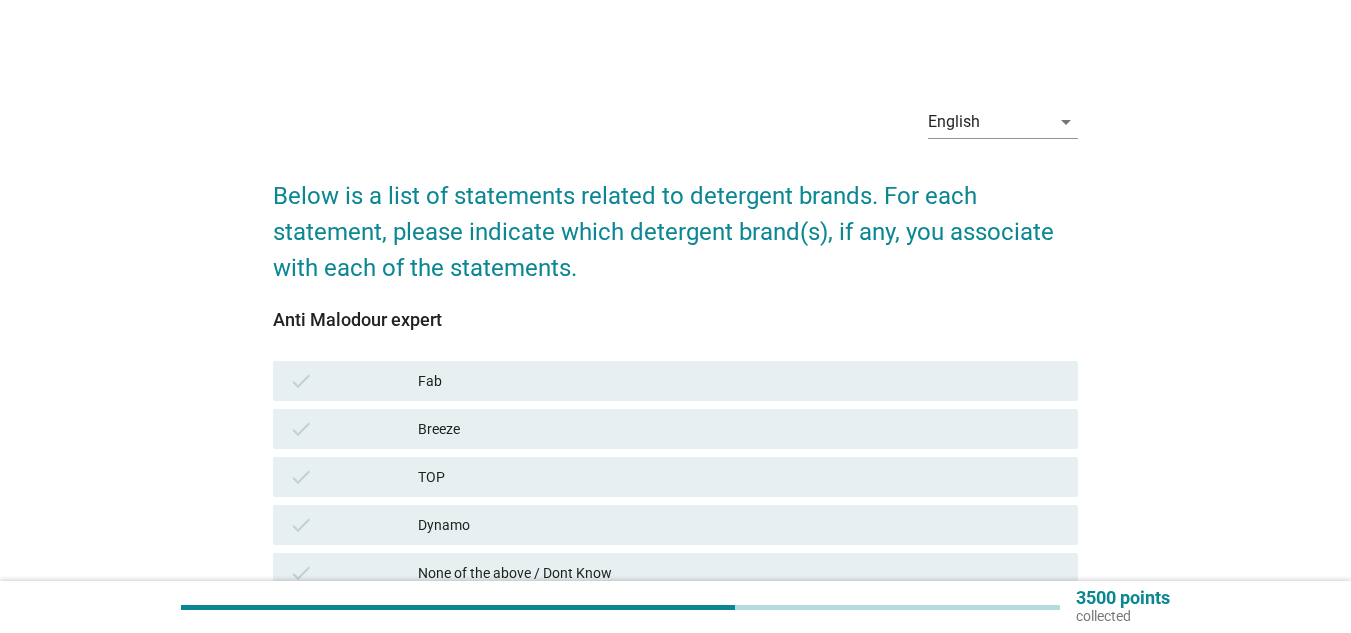click on "Dynamo" at bounding box center [740, 525] 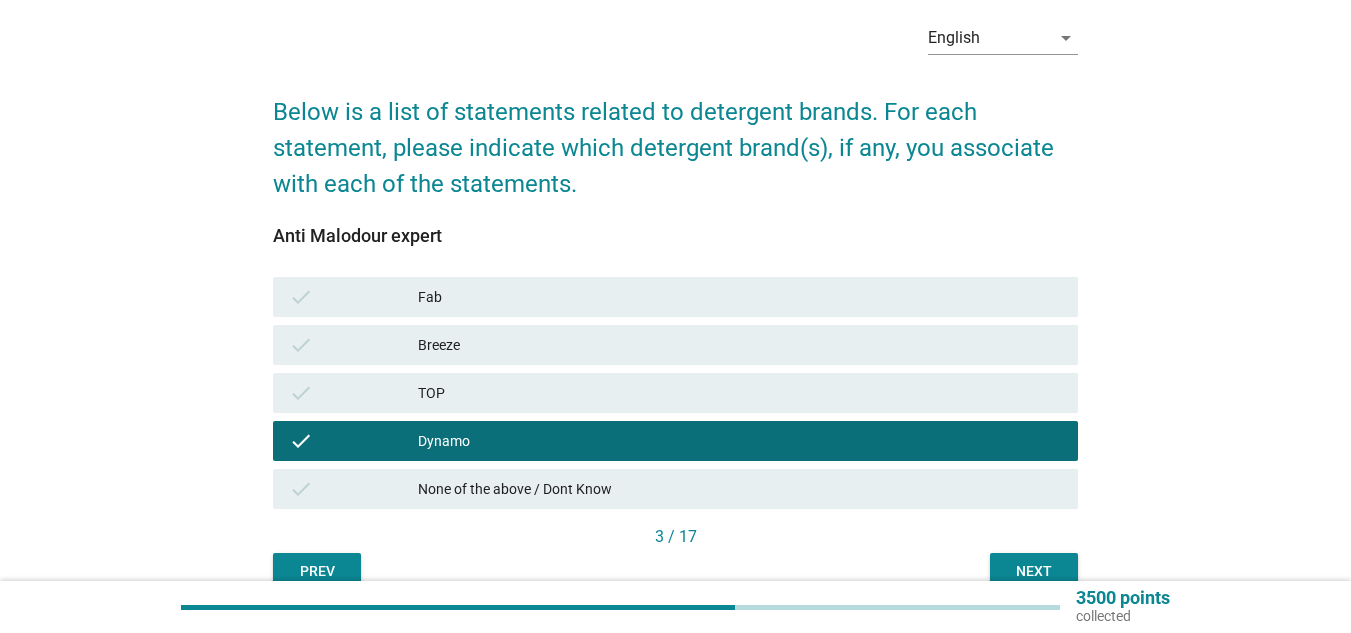 scroll, scrollTop: 182, scrollLeft: 0, axis: vertical 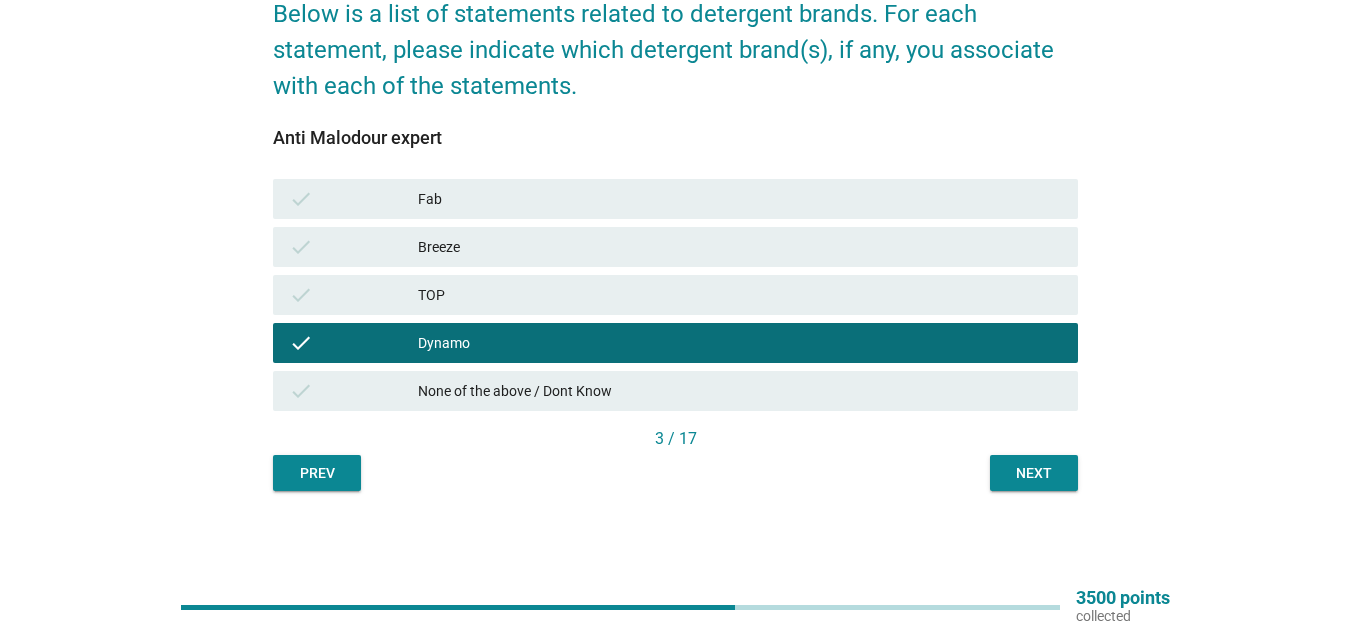 click on "Fab" at bounding box center (740, 199) 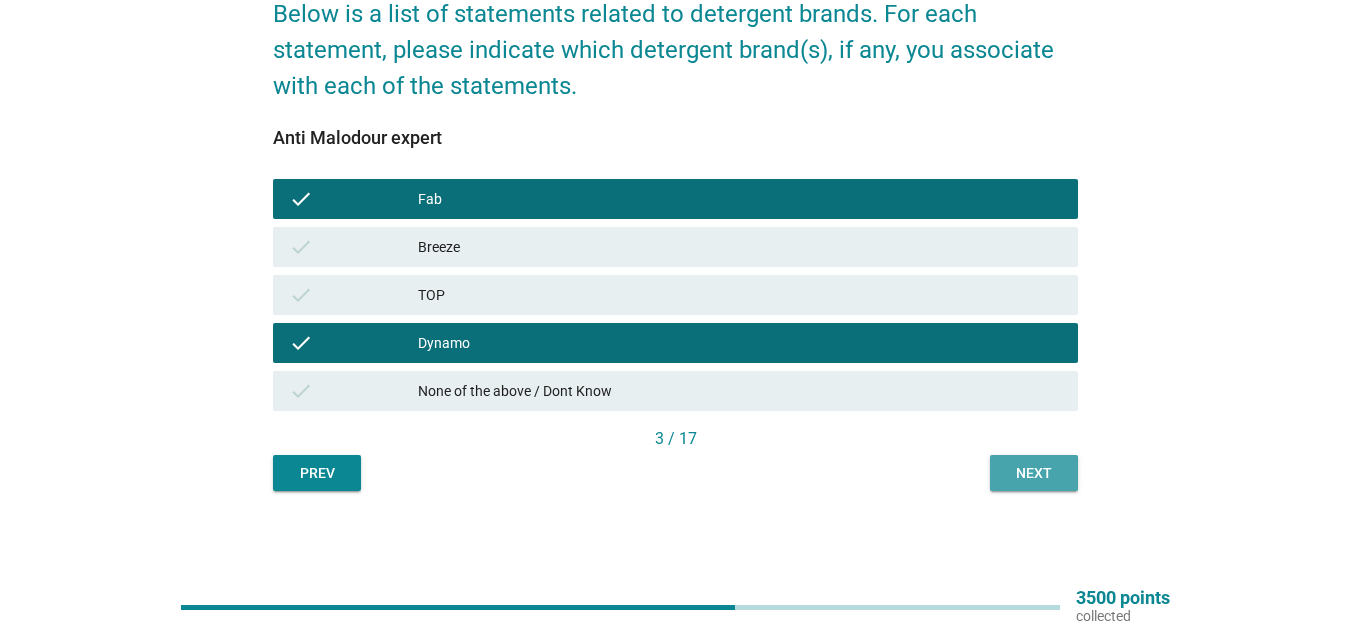 click on "Next" at bounding box center [1034, 473] 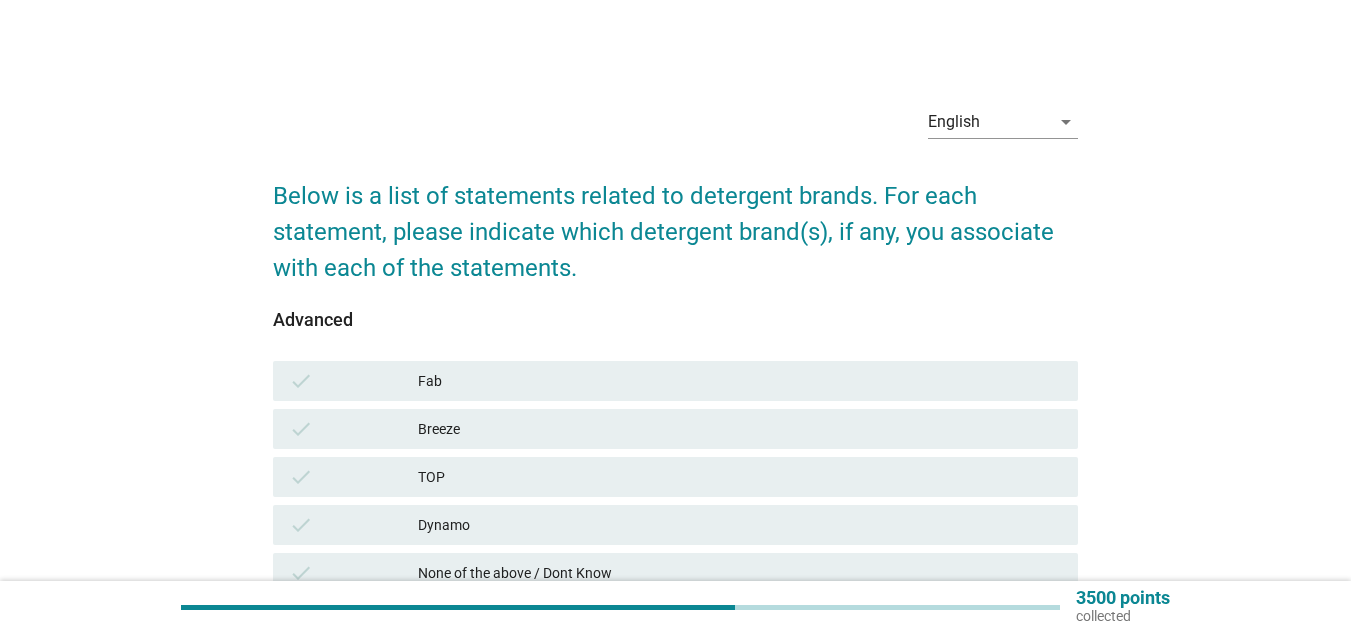 click on "Breeze" at bounding box center [740, 429] 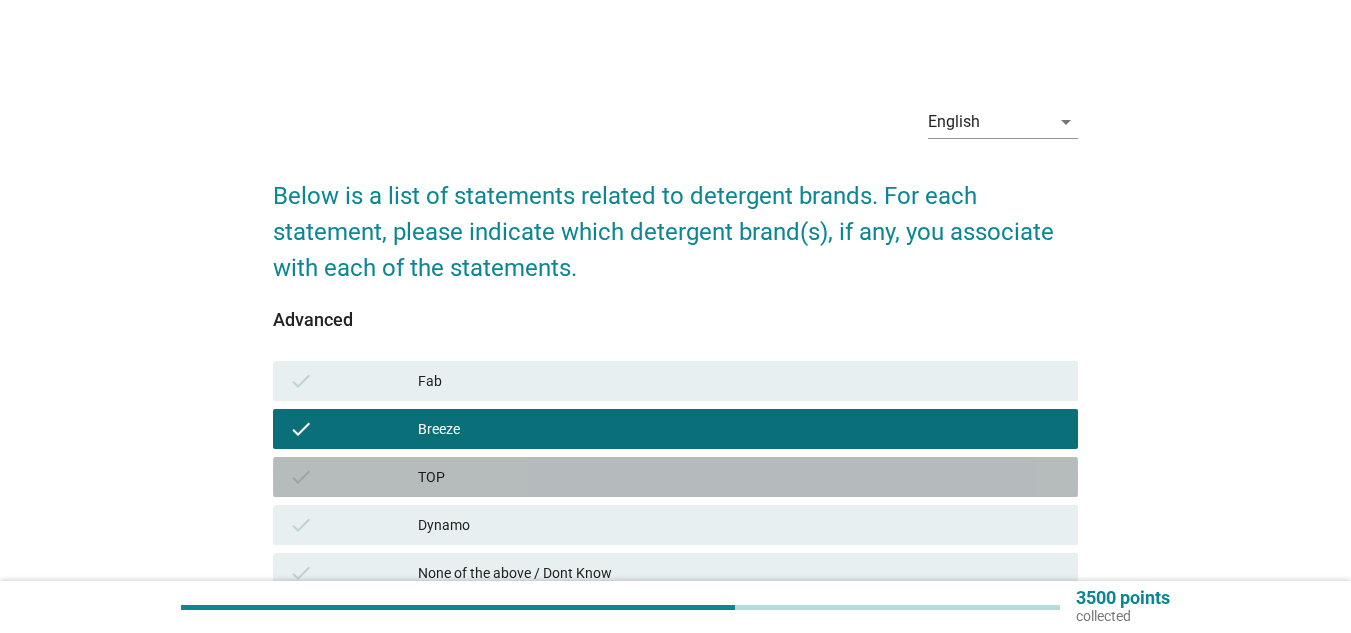 click on "check   TOP" at bounding box center (675, 477) 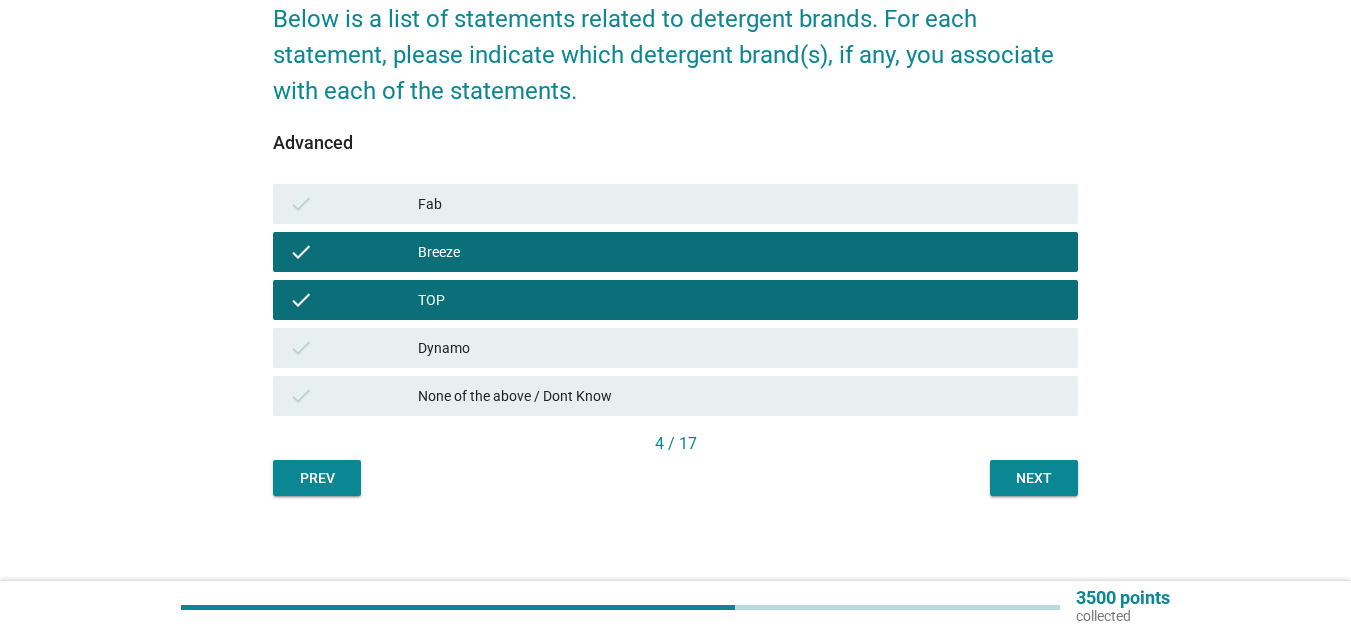 scroll, scrollTop: 182, scrollLeft: 0, axis: vertical 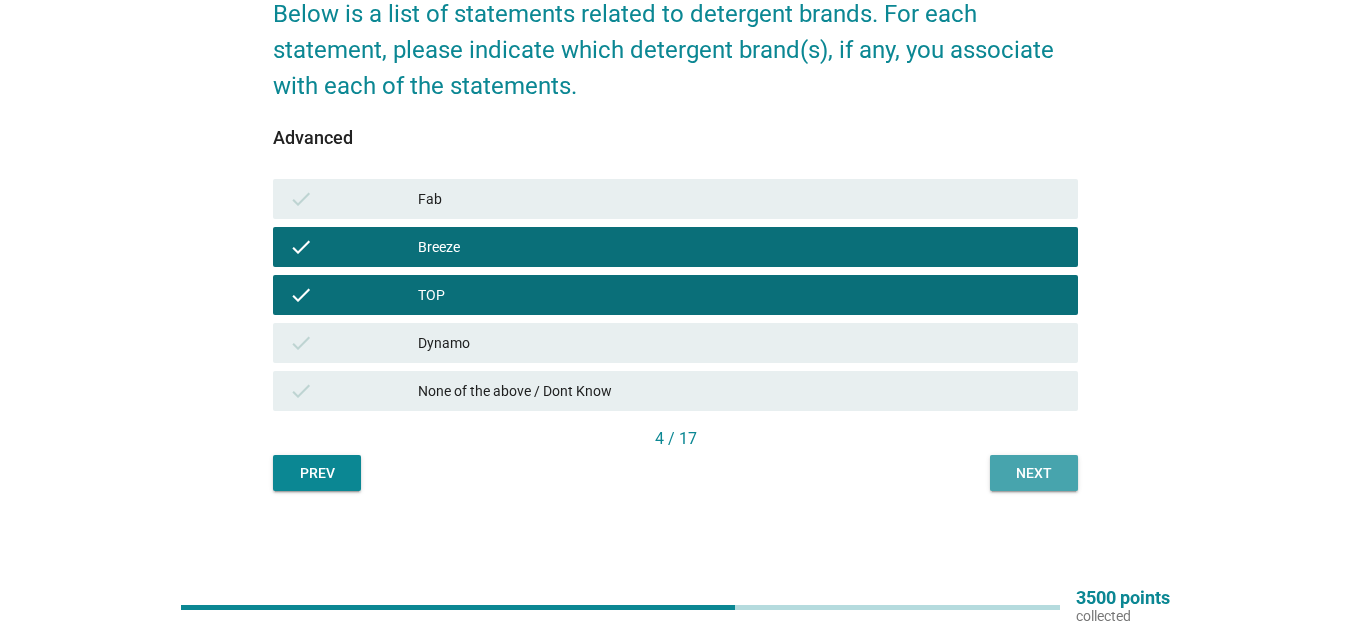 click on "Next" at bounding box center [1034, 473] 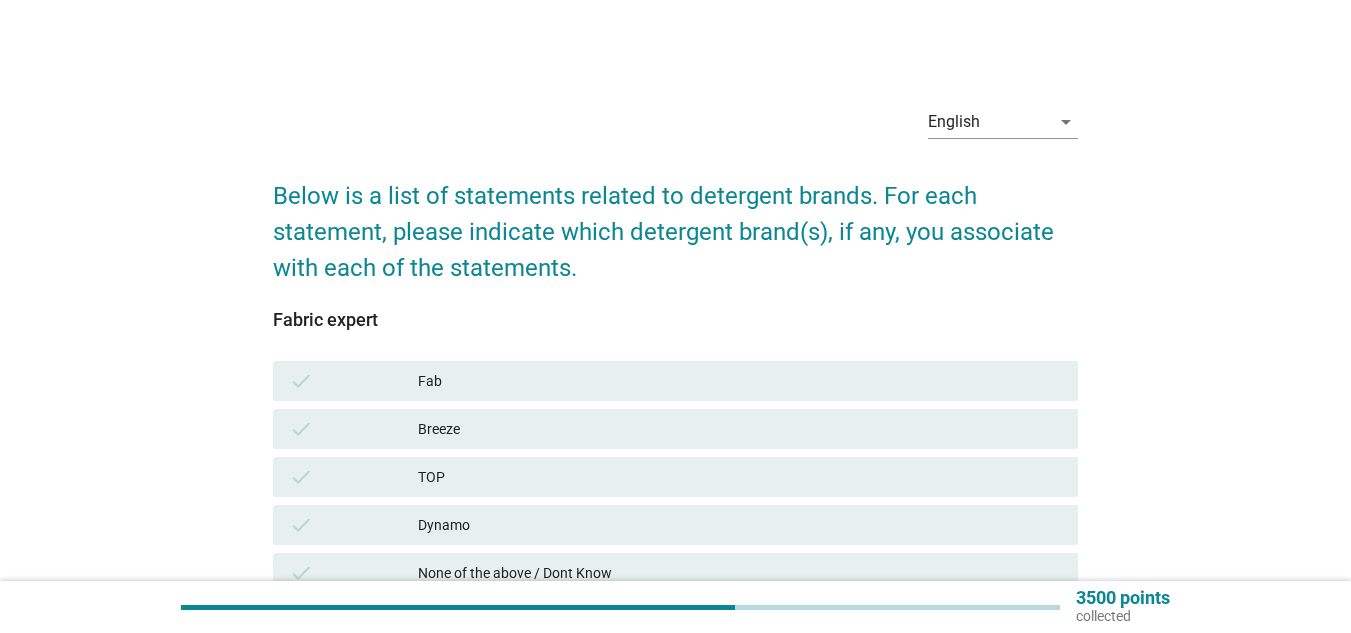 drag, startPoint x: 502, startPoint y: 445, endPoint x: 501, endPoint y: 462, distance: 17.029387 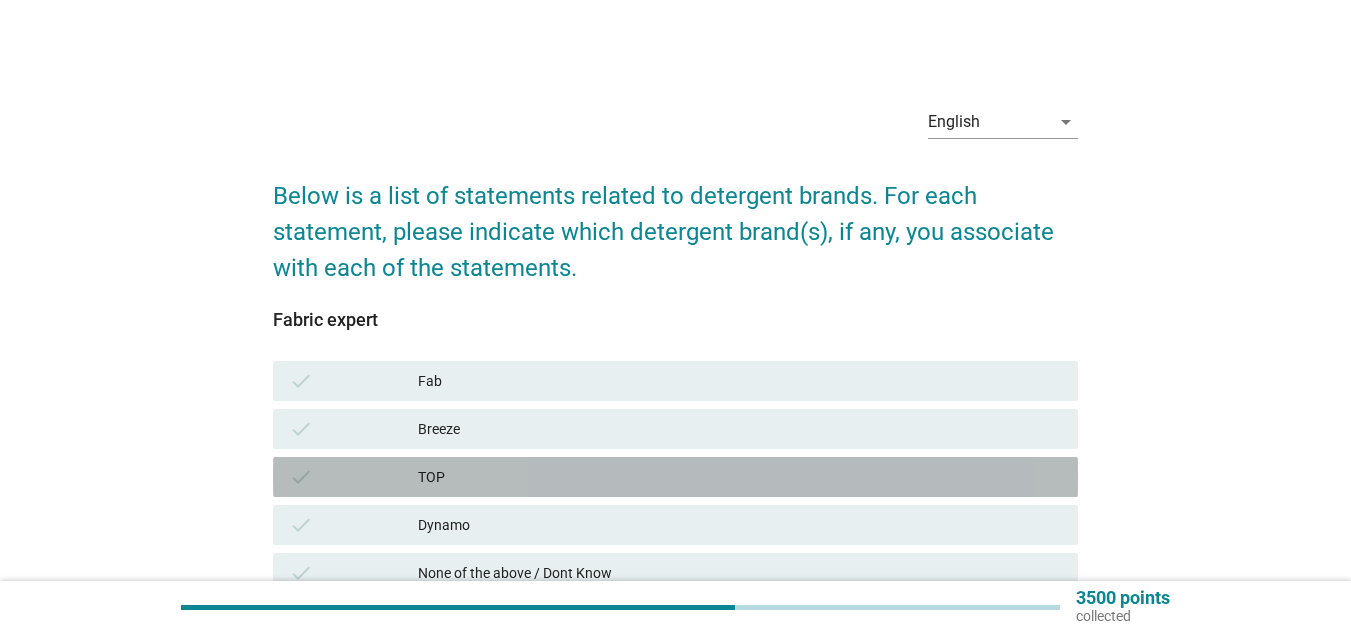 drag, startPoint x: 494, startPoint y: 487, endPoint x: 694, endPoint y: 494, distance: 200.12247 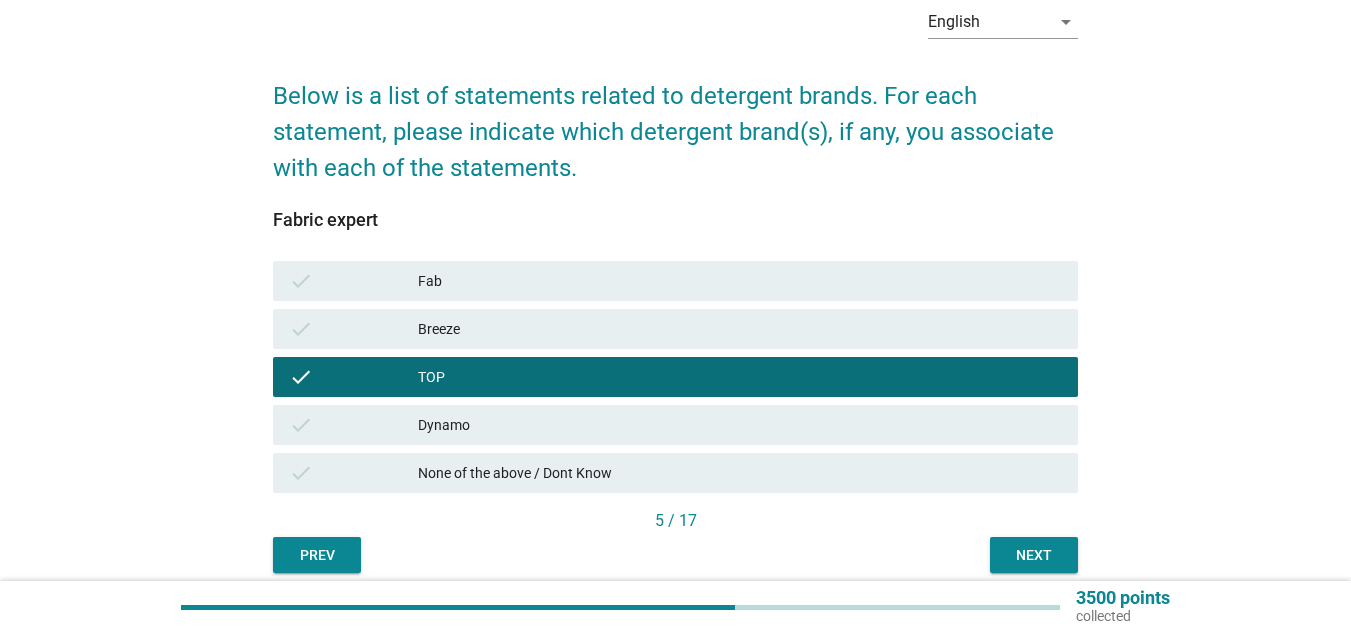 scroll, scrollTop: 182, scrollLeft: 0, axis: vertical 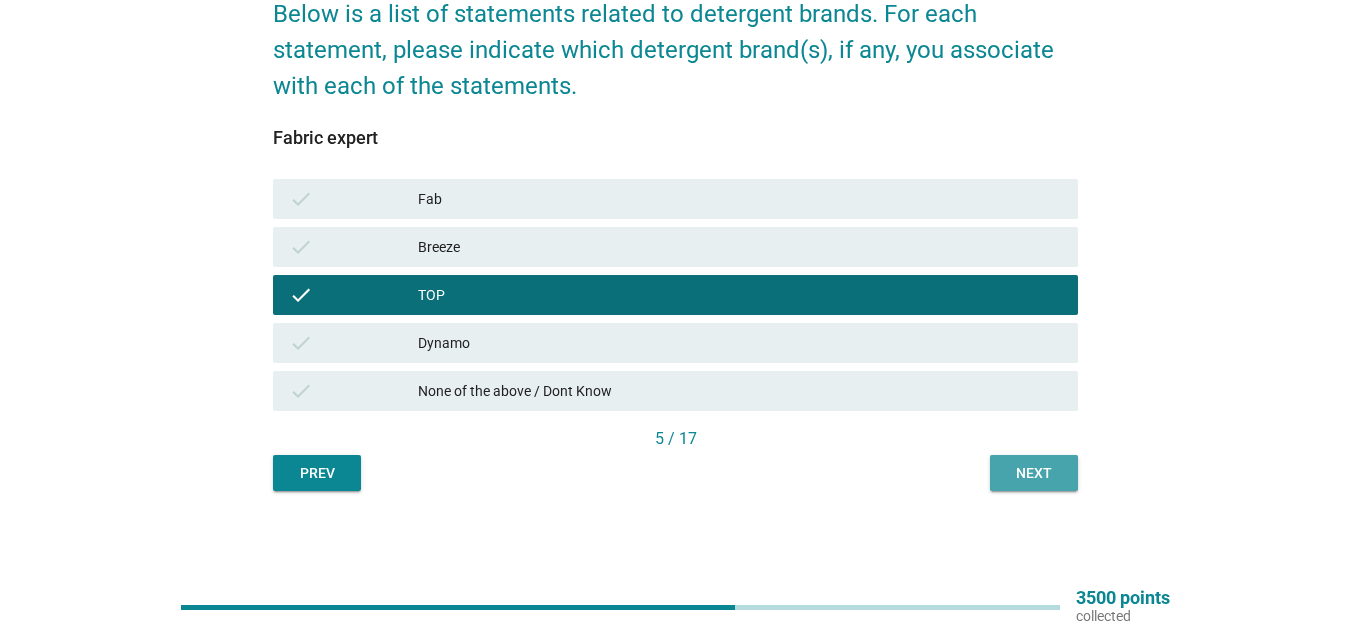 click on "Next" at bounding box center [1034, 473] 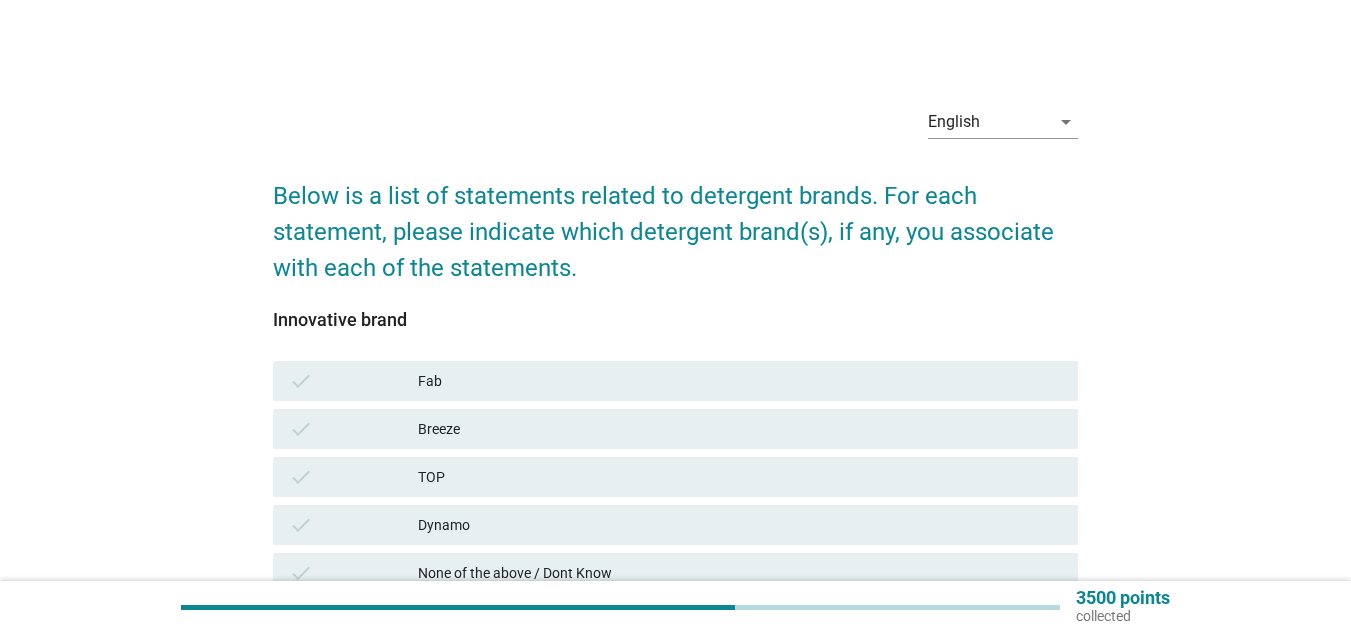 click on "TOP" at bounding box center (740, 477) 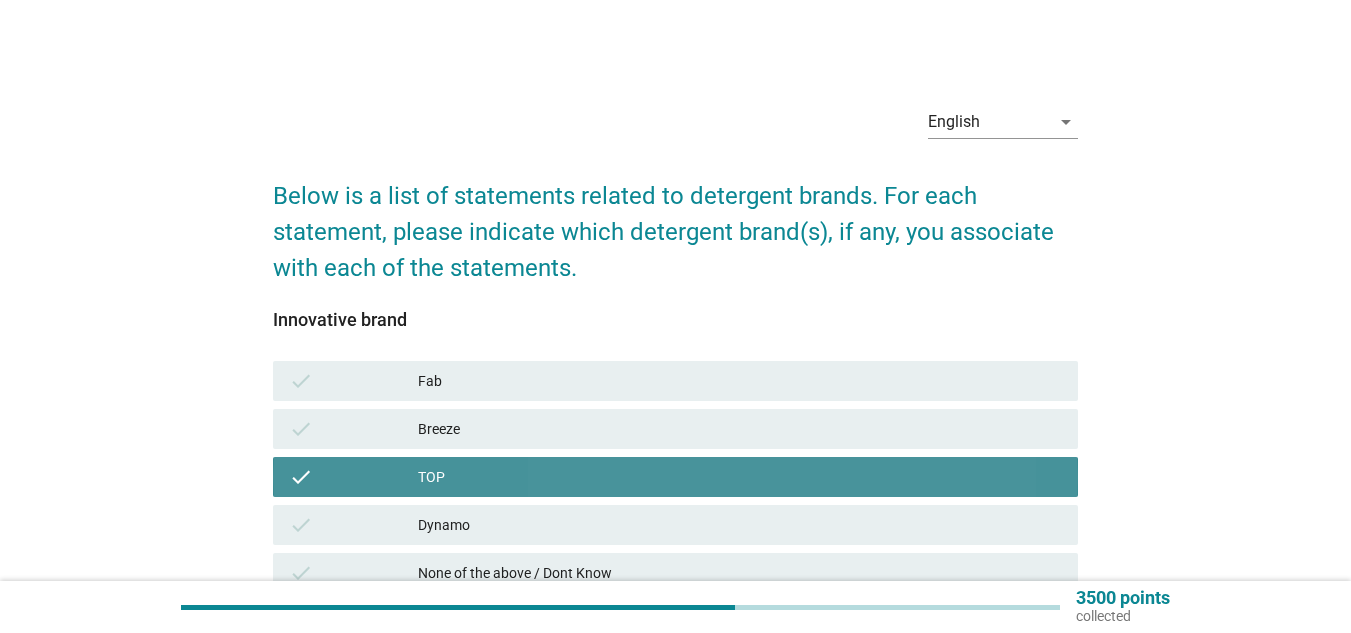click on "Breeze" at bounding box center [740, 429] 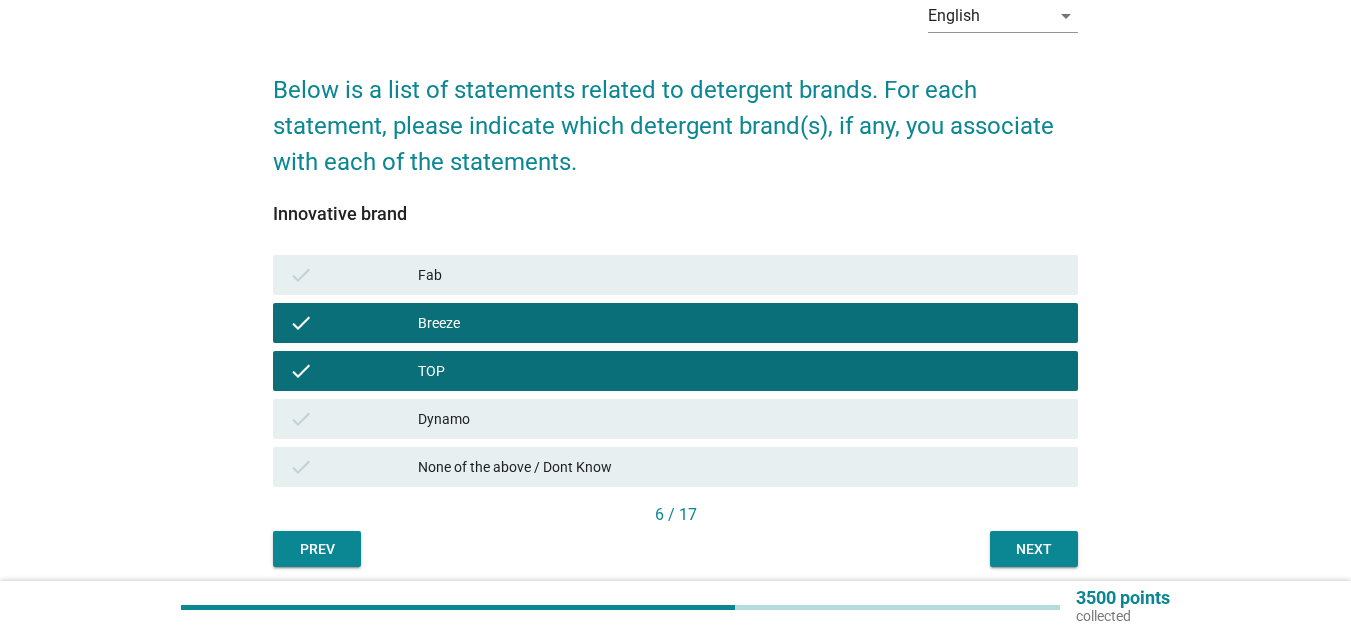 scroll, scrollTop: 182, scrollLeft: 0, axis: vertical 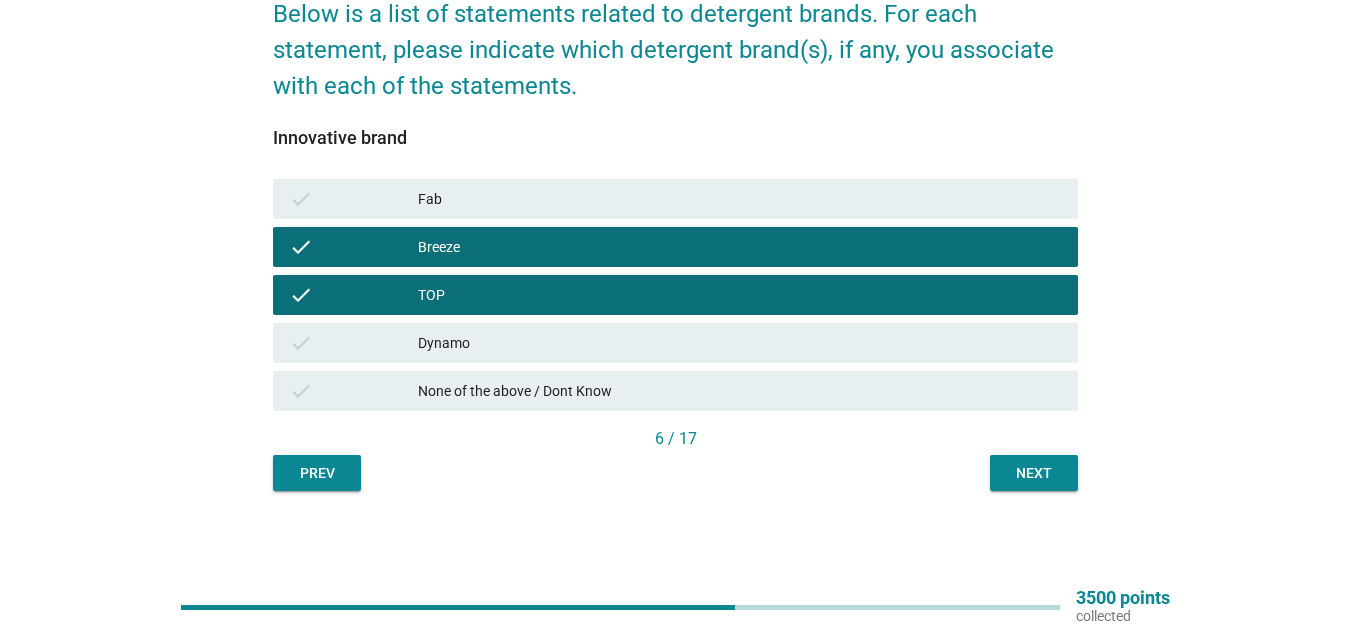 click on "Next" at bounding box center [1034, 473] 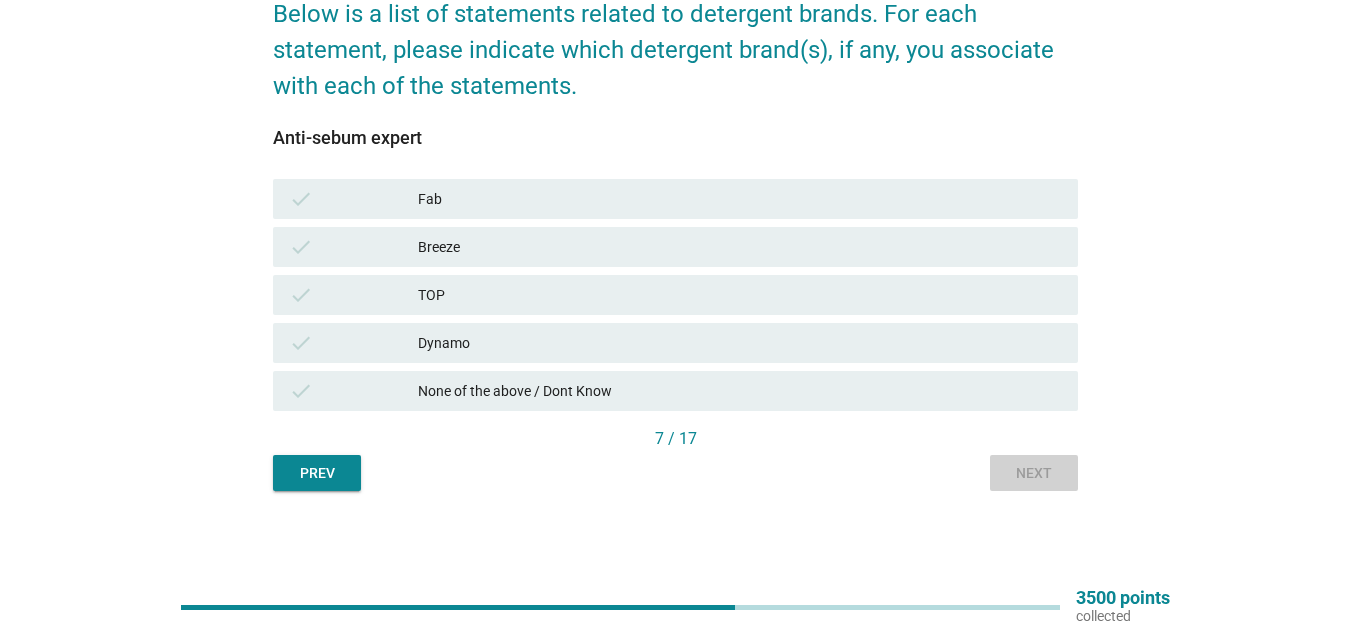 scroll, scrollTop: 0, scrollLeft: 0, axis: both 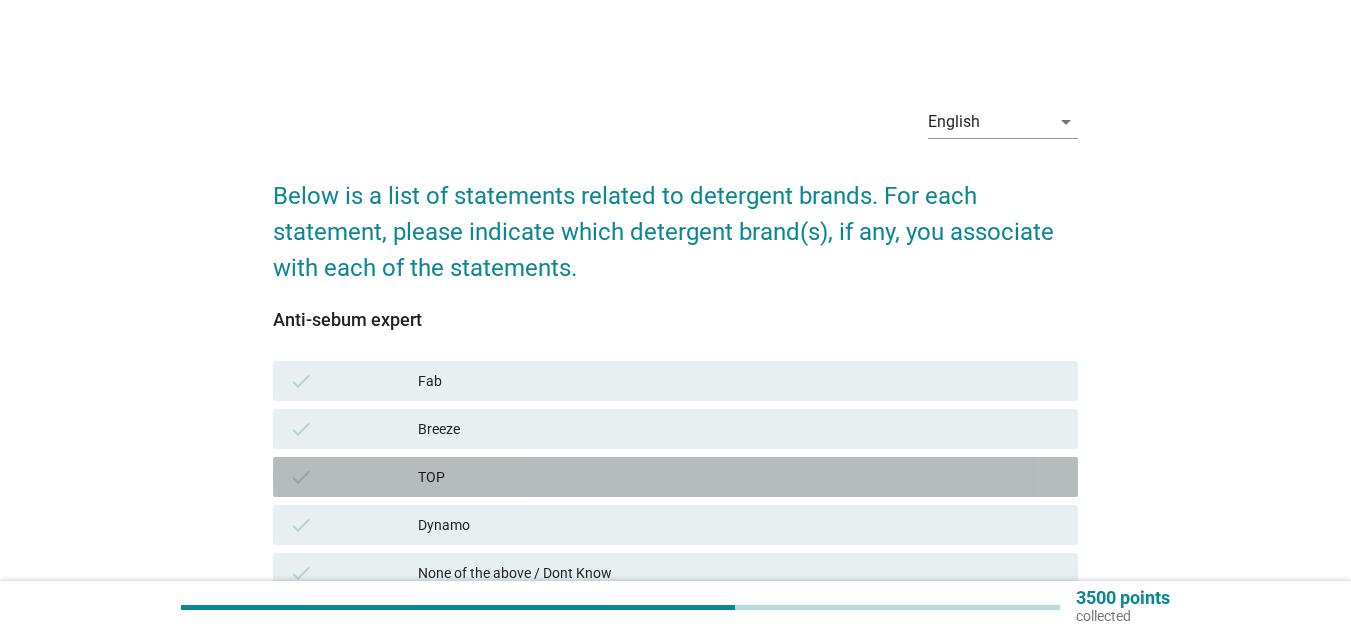 click on "TOP" at bounding box center [740, 477] 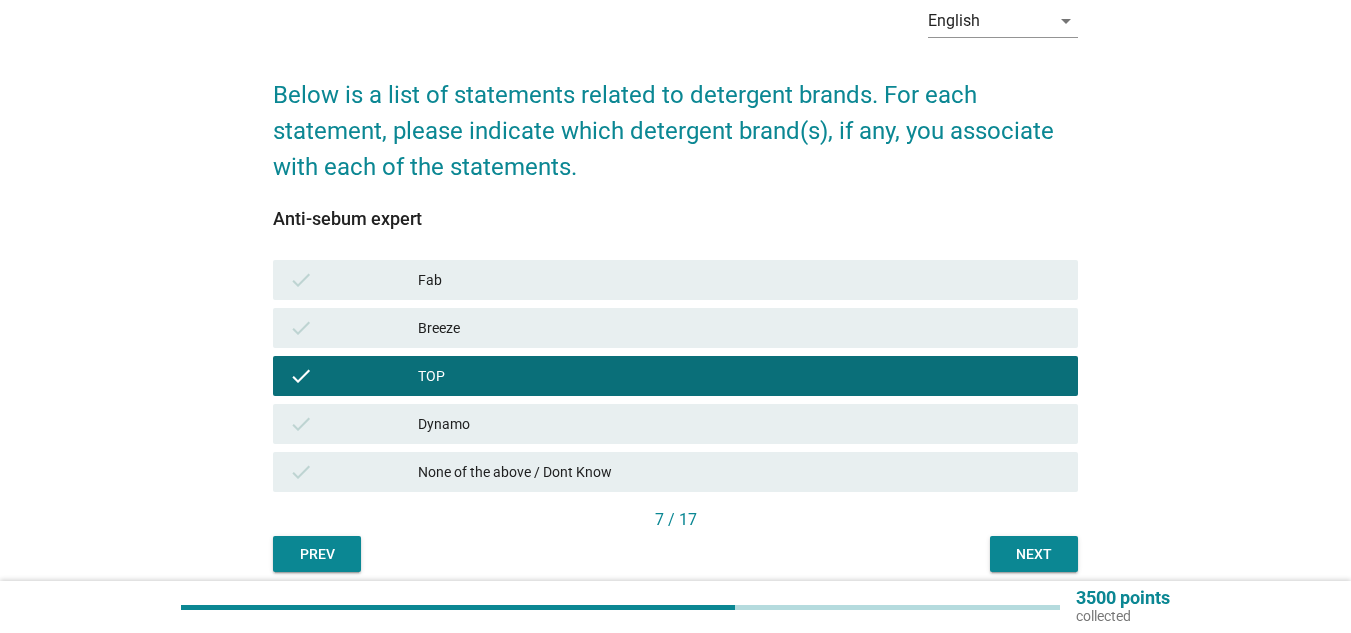 scroll, scrollTop: 182, scrollLeft: 0, axis: vertical 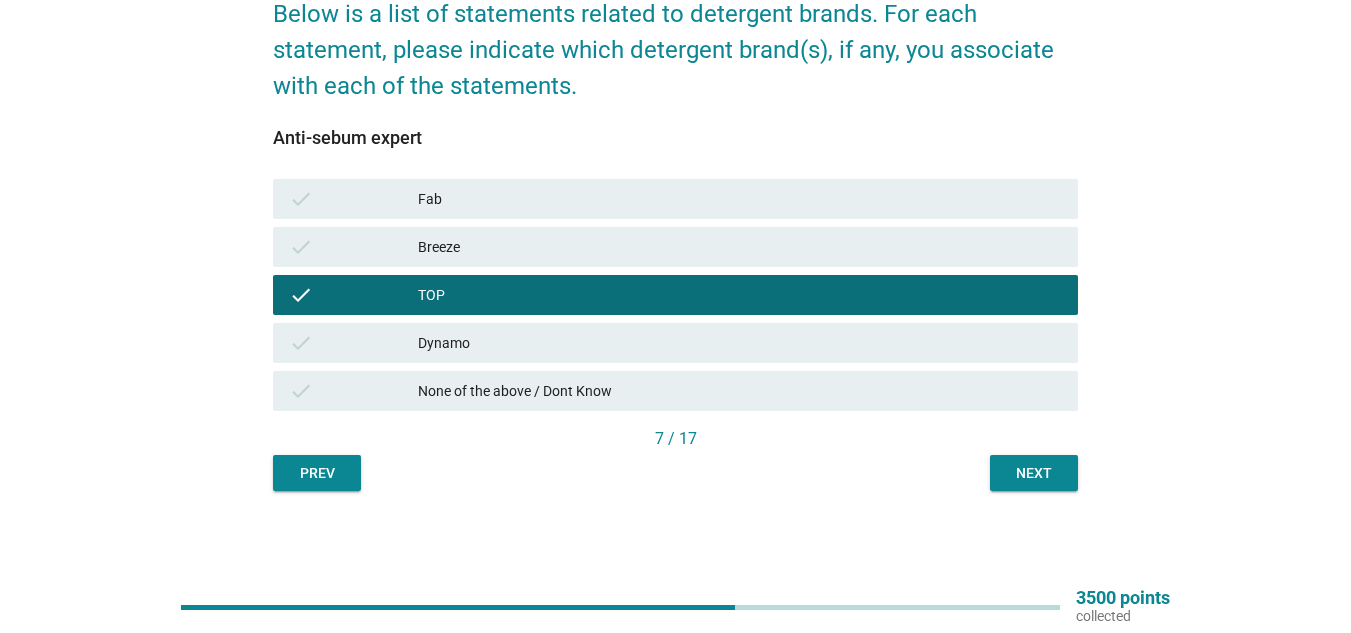 click on "7 / 17" at bounding box center (675, 439) 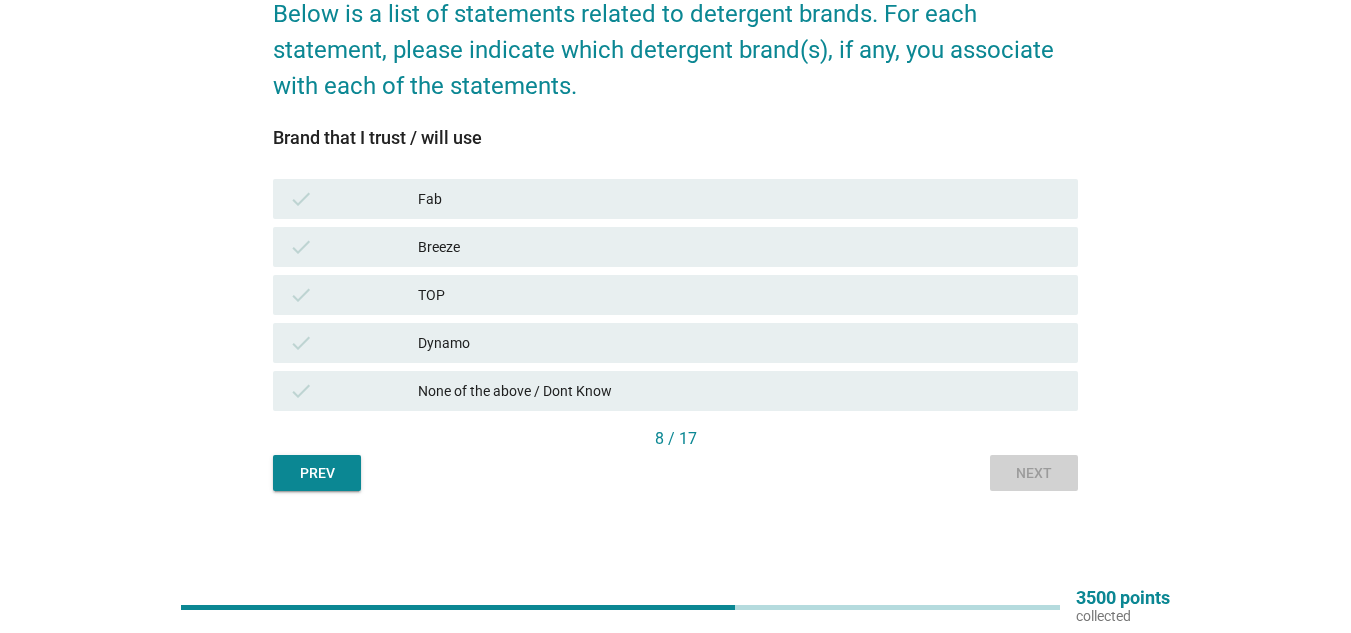 scroll, scrollTop: 0, scrollLeft: 0, axis: both 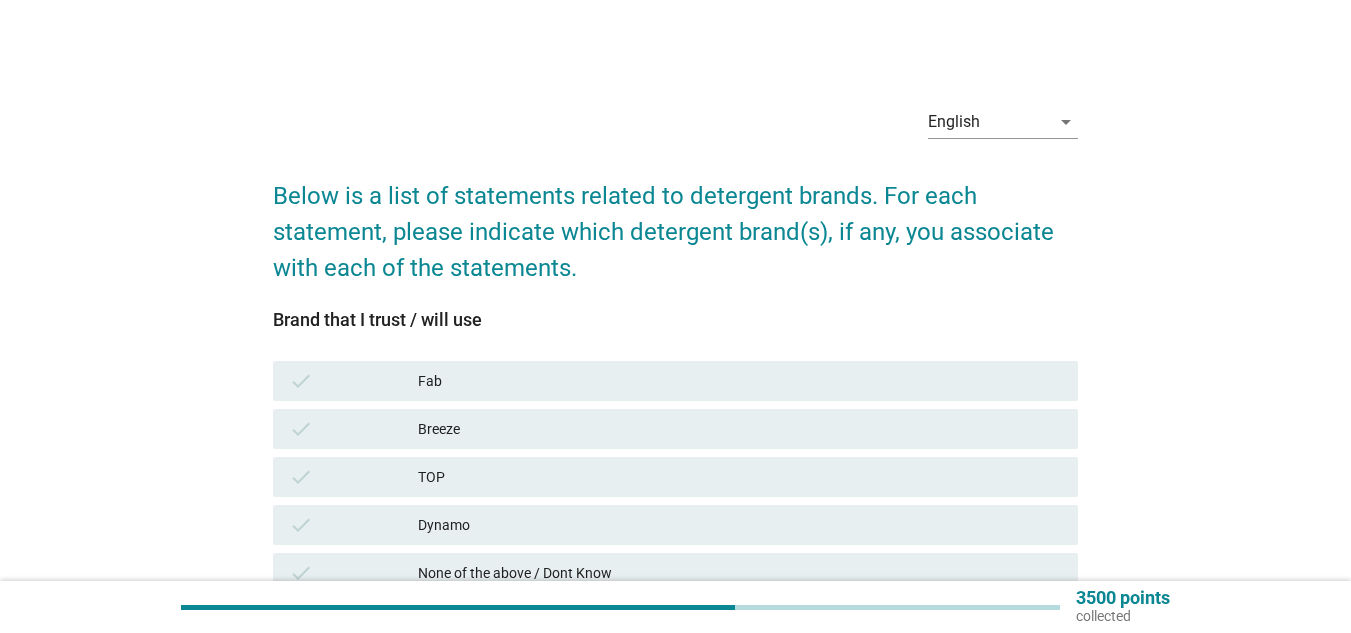 click on "Brand that I trust / will use
check   Fab check   Breeze check   TOP check   Dynamo check   None of the above / Dont Know" at bounding box center [675, 459] 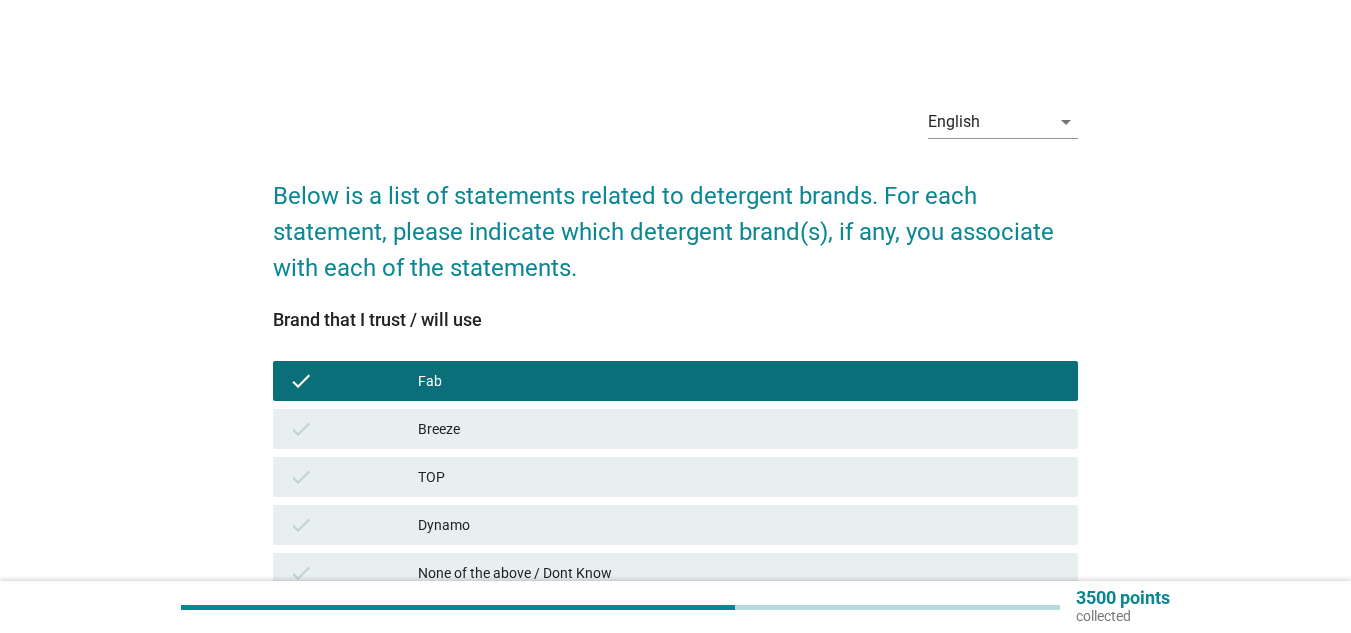 click on "Fab" at bounding box center (740, 381) 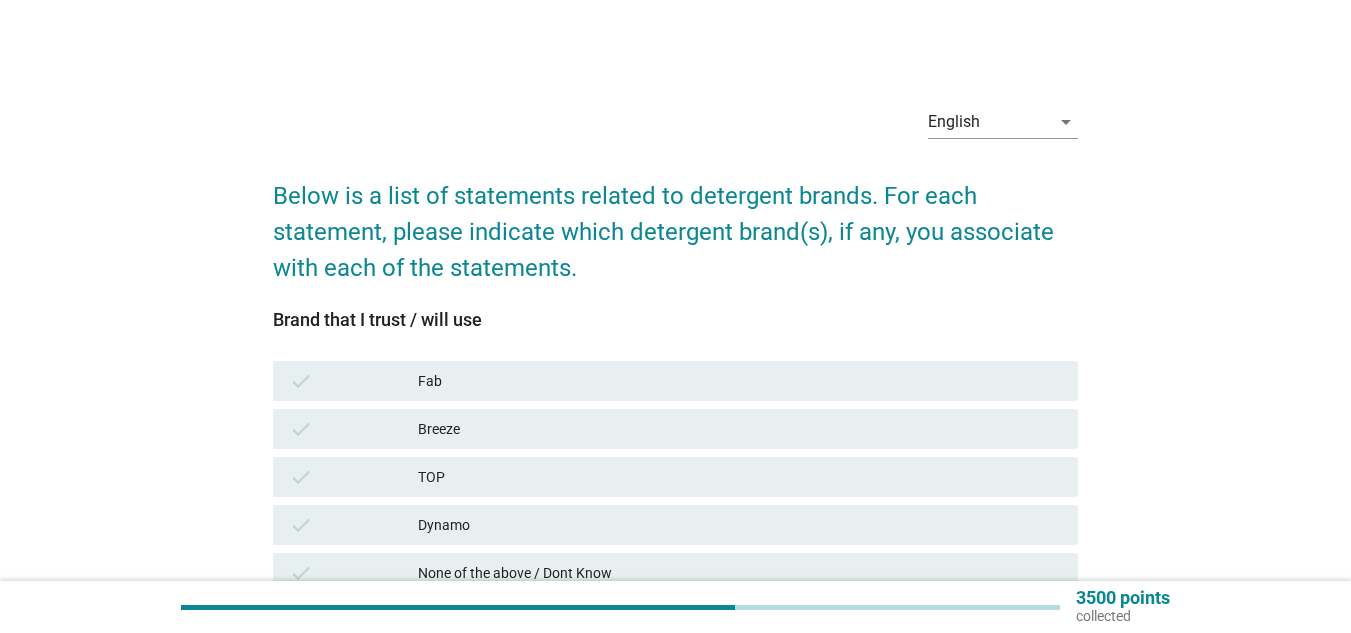 click on "TOP" at bounding box center [740, 477] 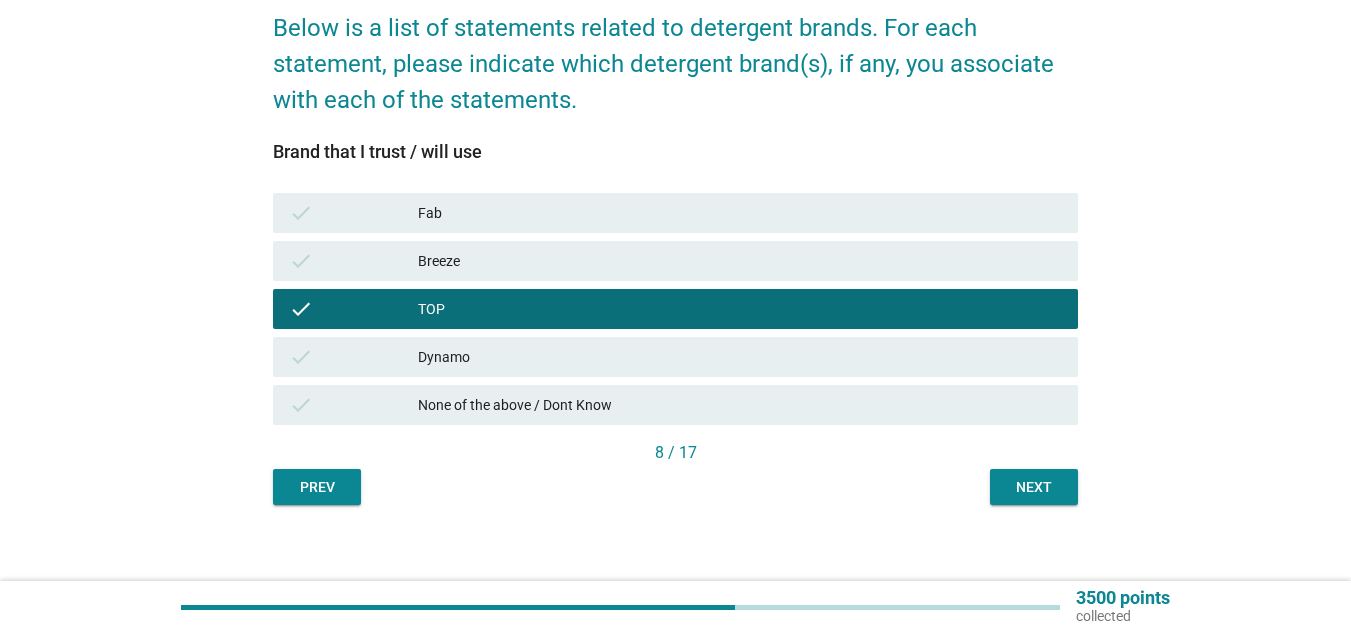 scroll, scrollTop: 182, scrollLeft: 0, axis: vertical 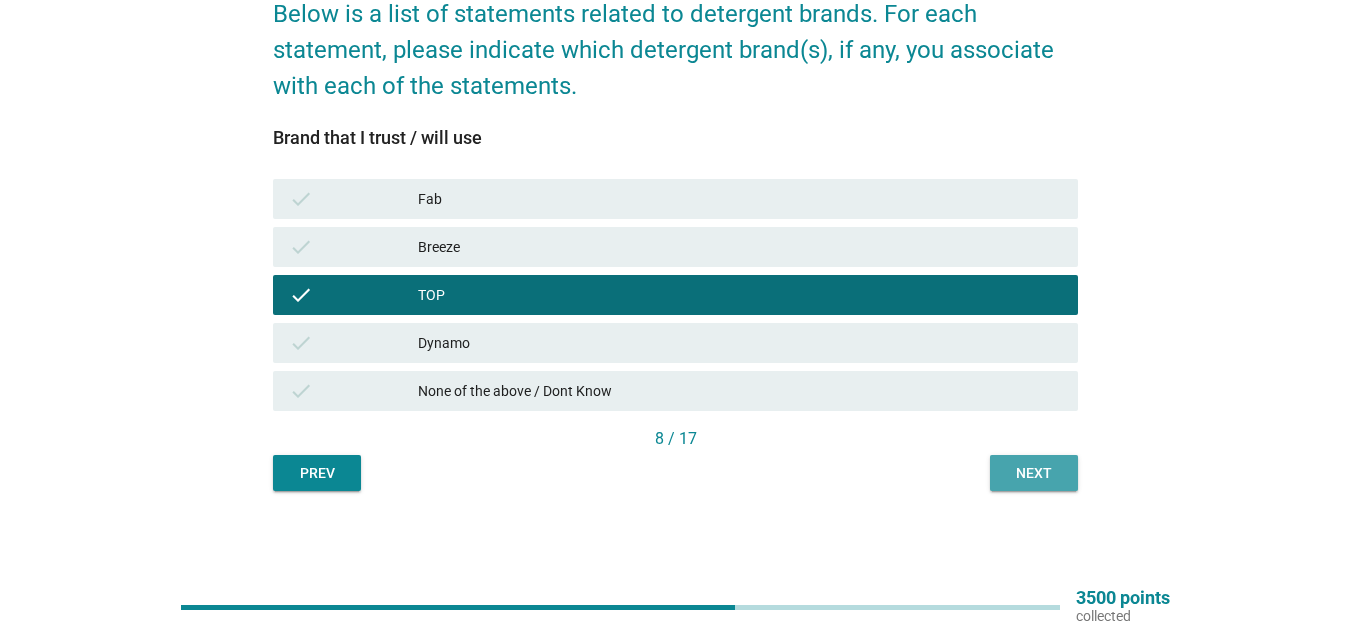 click on "Next" at bounding box center [1034, 473] 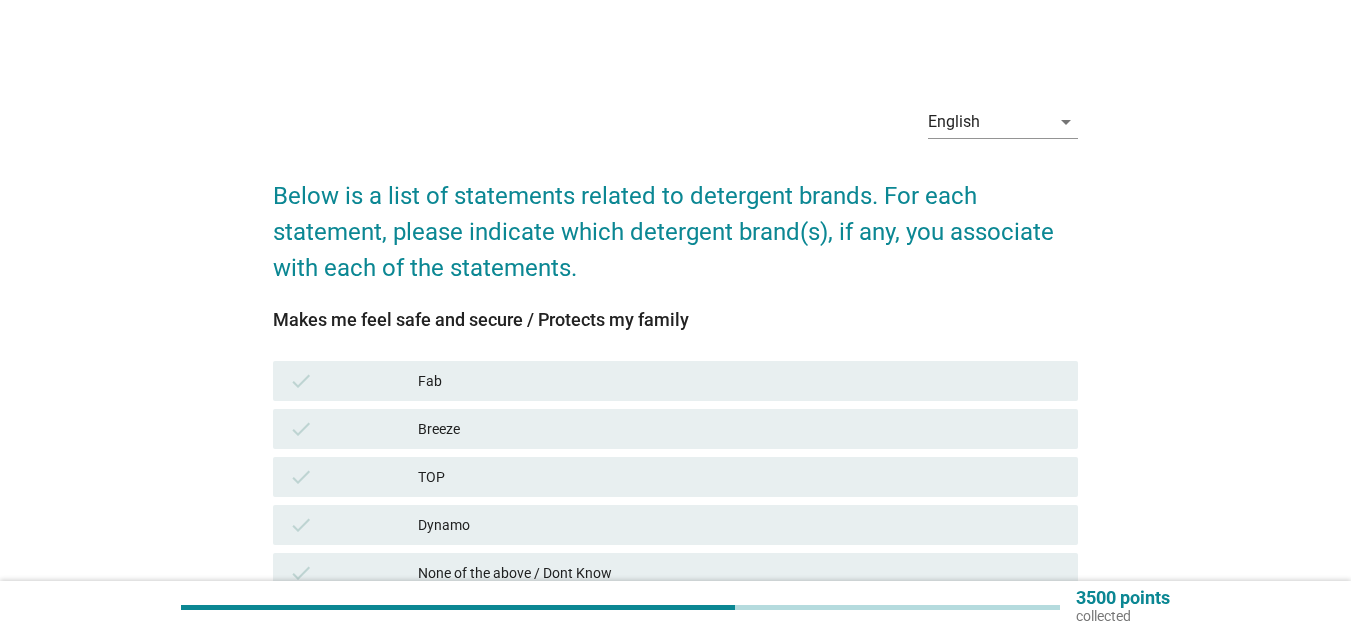 click on "Dynamo" at bounding box center [740, 525] 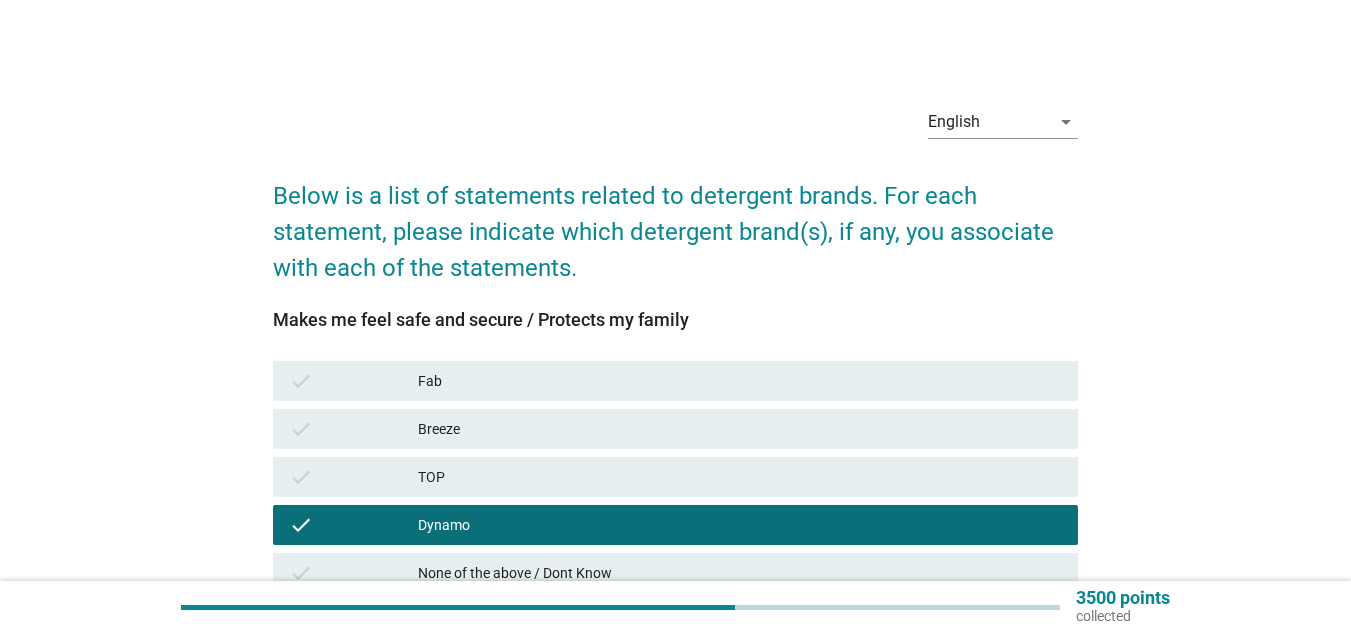 click on "check   TOP" at bounding box center (675, 477) 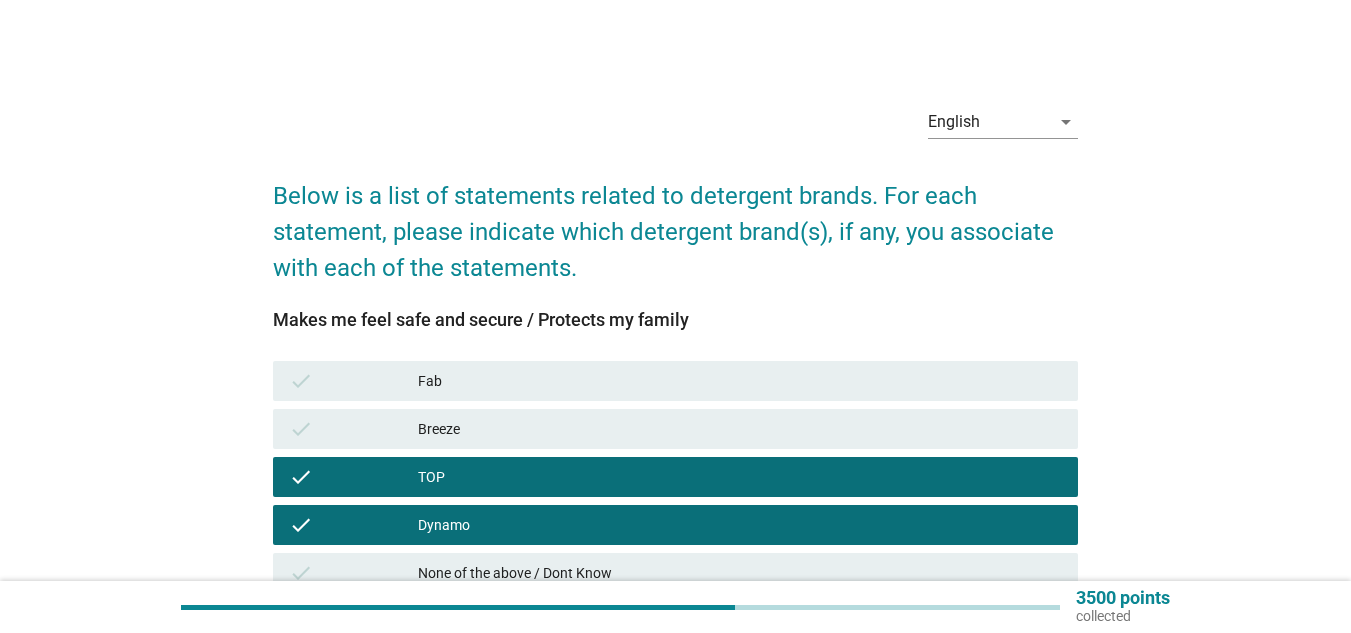 click on "Dynamo" at bounding box center [740, 525] 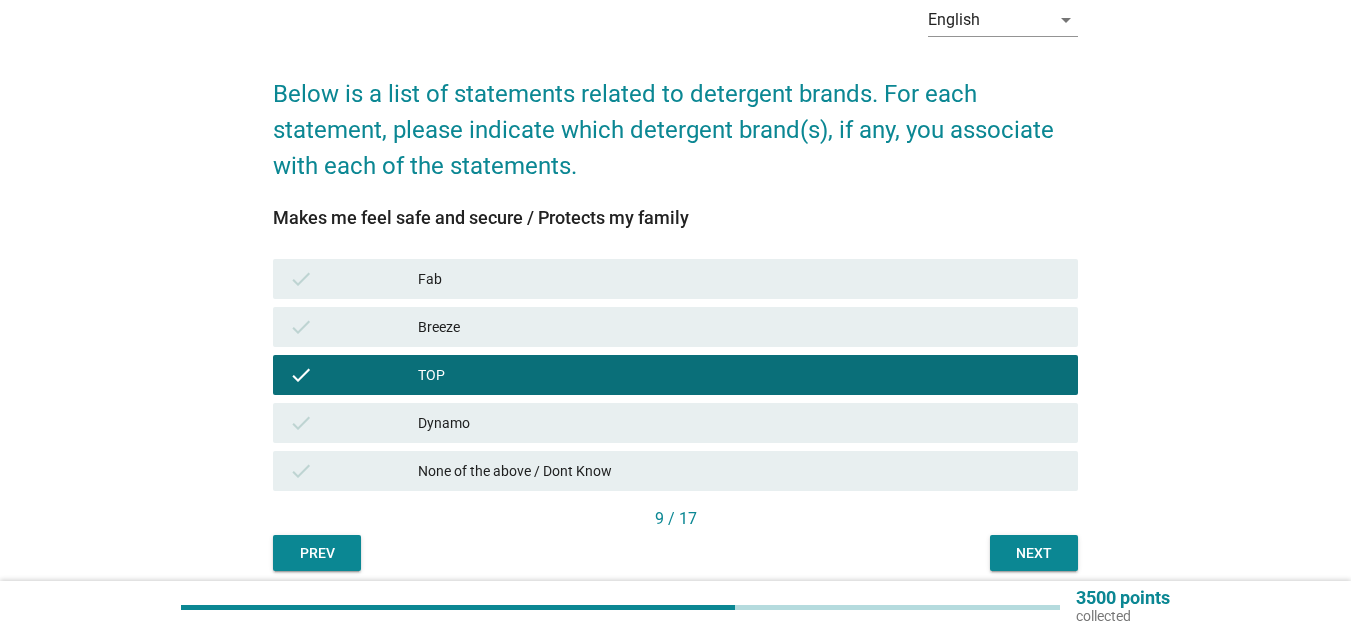 scroll, scrollTop: 182, scrollLeft: 0, axis: vertical 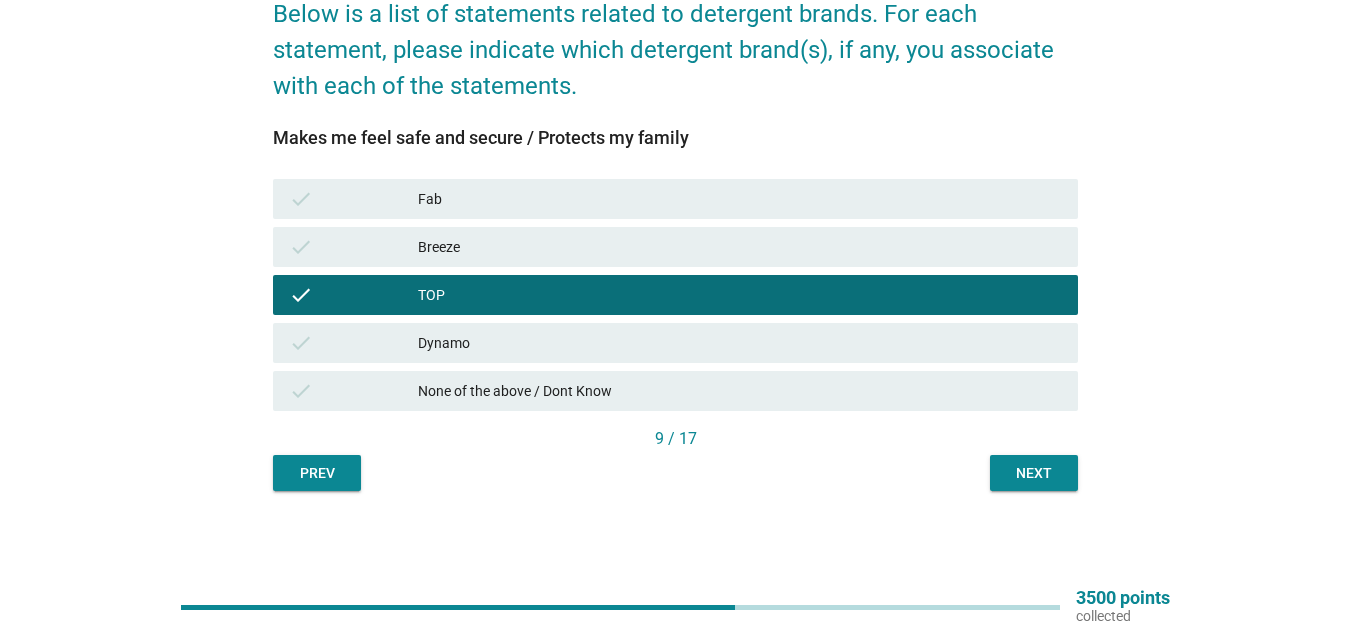 click on "English arrow_drop_down   Below is a list of statements related to detergent brands. For each statement, please indicate which detergent brand(s), if any, you associate with each of the statements.
Makes me feel safe and secure / Protects my family
check   Fab check   Breeze check   TOP check   Dynamo check   None of the above / Dont Know
9 / 17
Prev   Next" at bounding box center [675, 199] 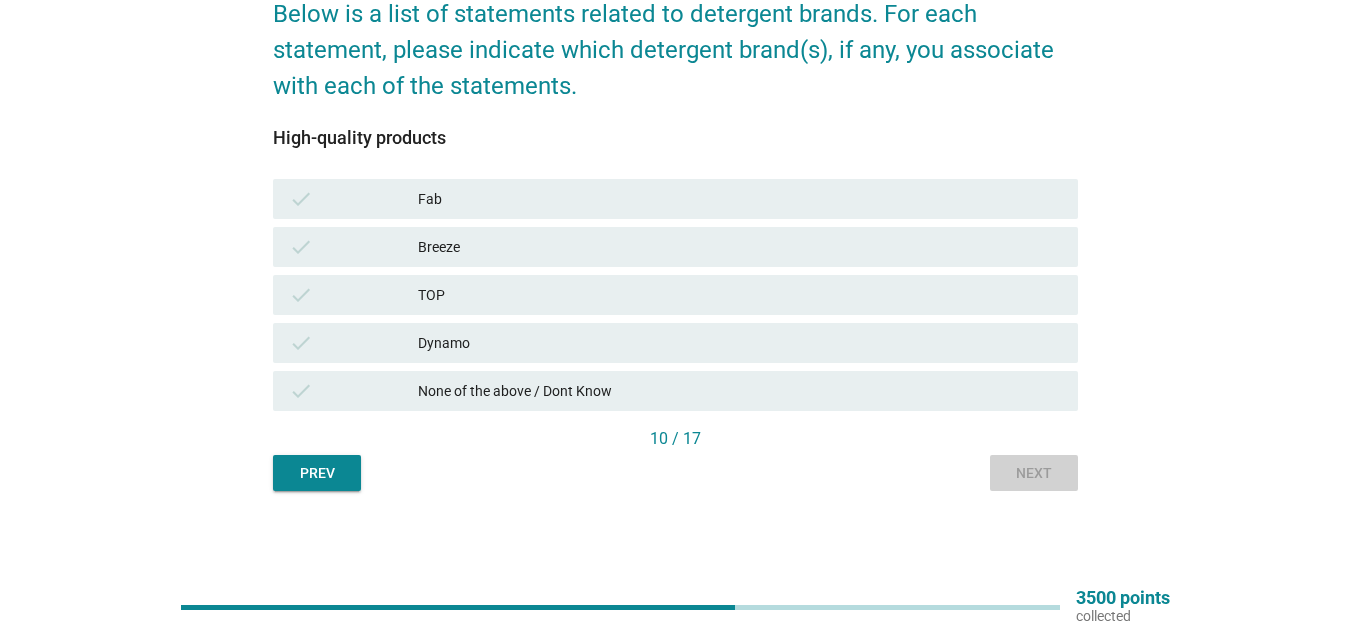 scroll, scrollTop: 0, scrollLeft: 0, axis: both 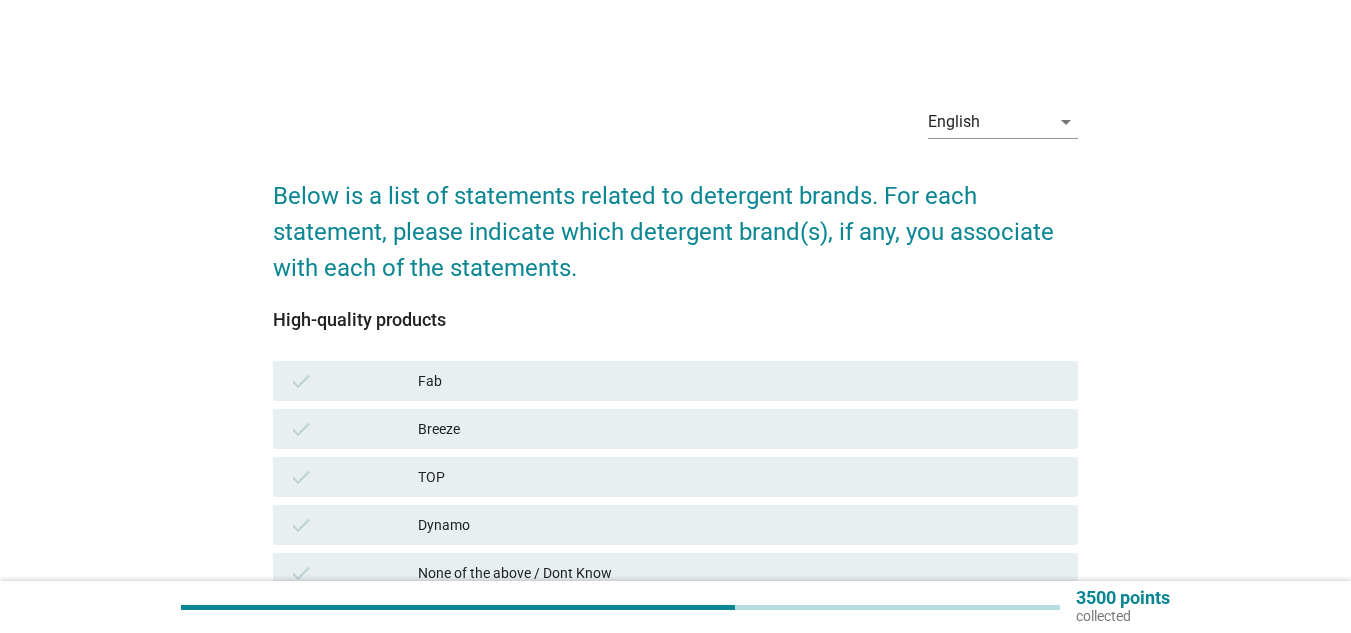 click on "TOP" at bounding box center (740, 477) 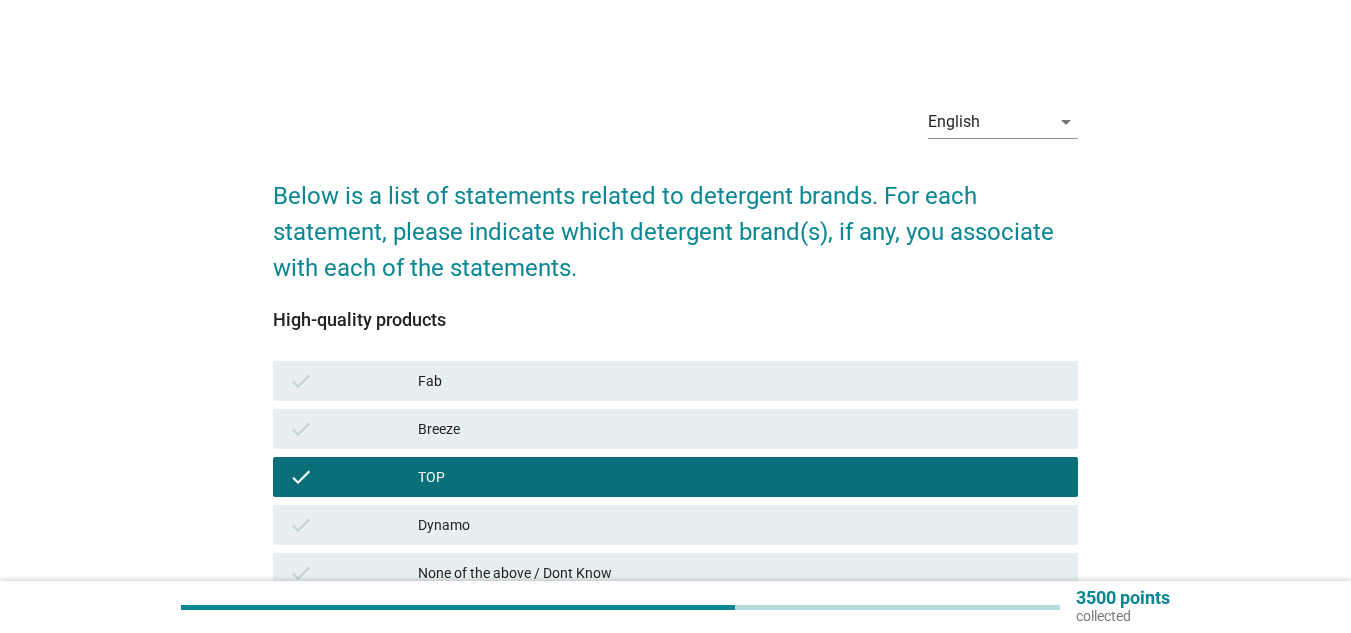 click on "Breeze" at bounding box center (740, 429) 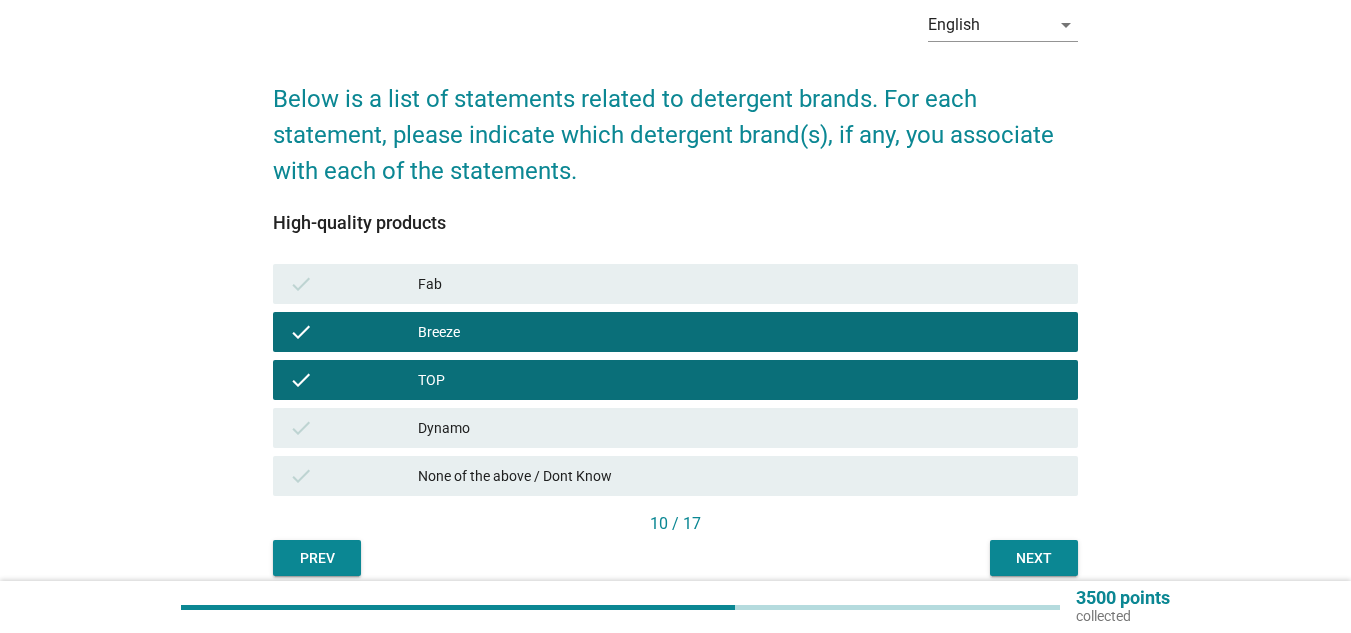 scroll, scrollTop: 182, scrollLeft: 0, axis: vertical 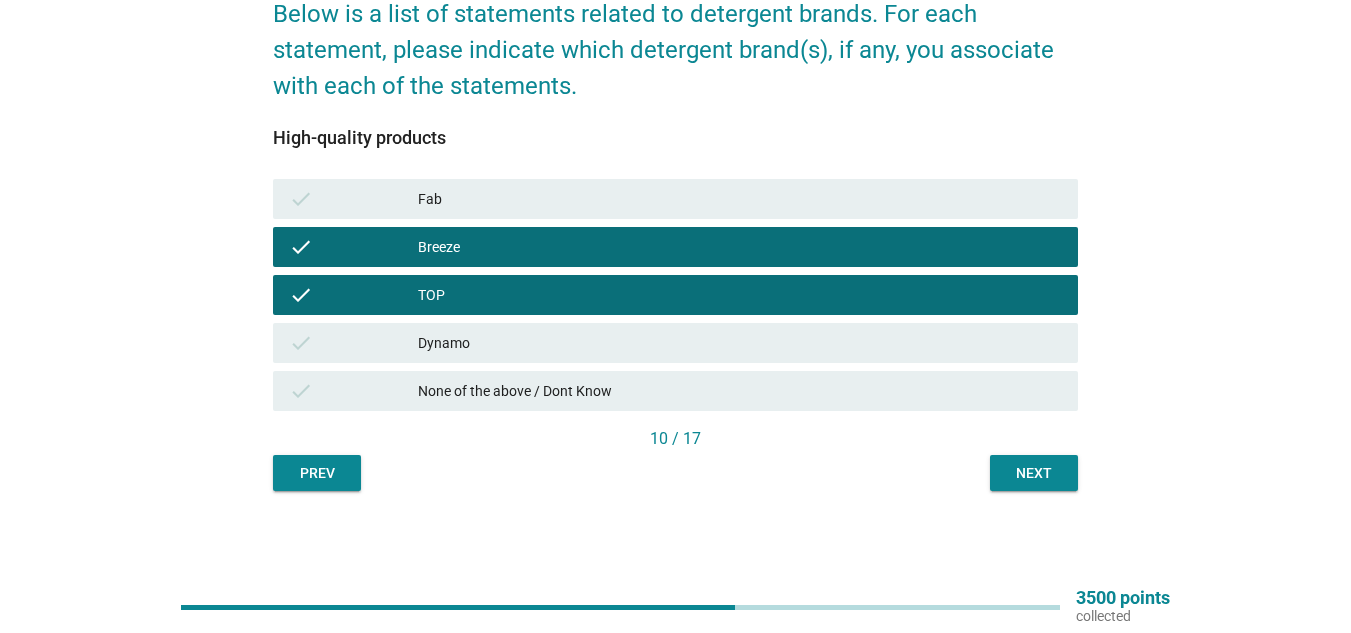 click on "Next" at bounding box center (1034, 473) 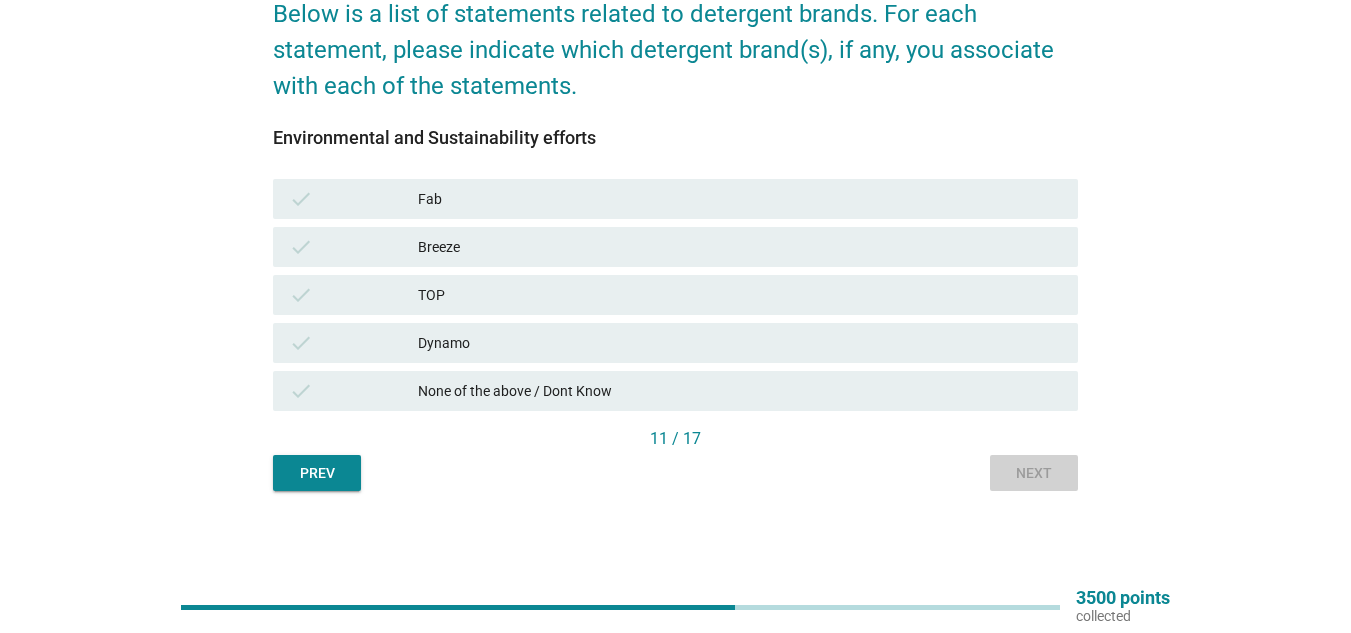 scroll, scrollTop: 0, scrollLeft: 0, axis: both 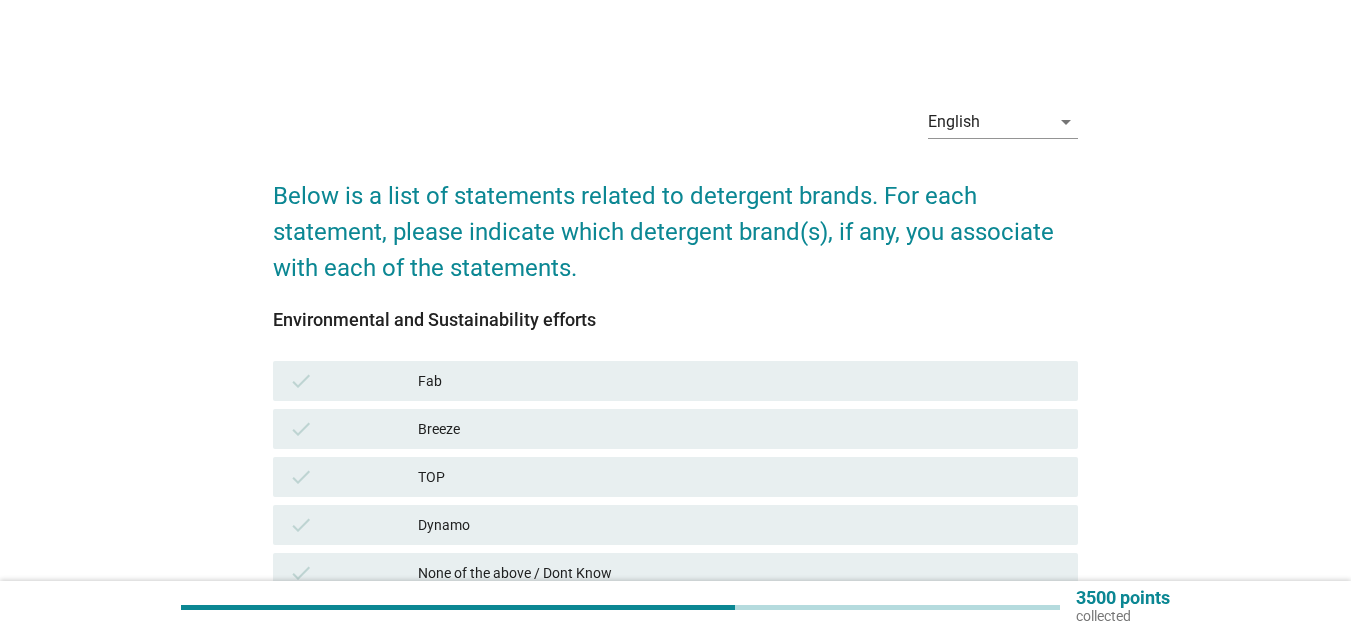 click on "TOP" at bounding box center (740, 477) 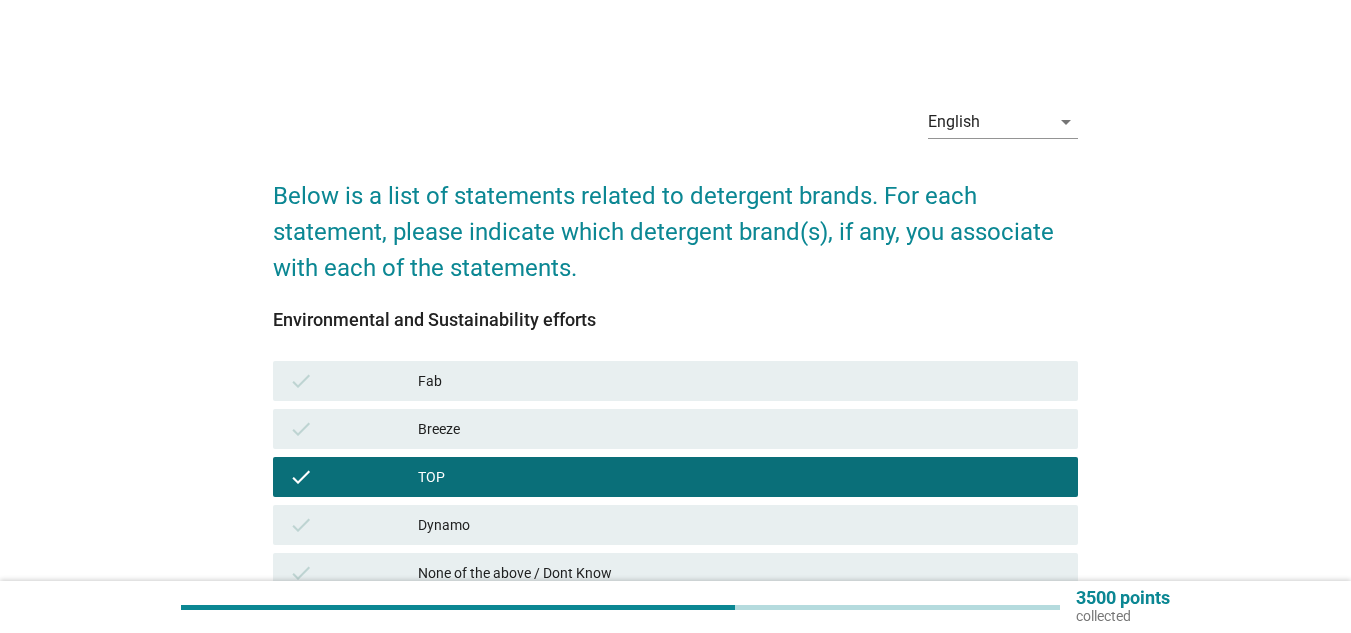 scroll, scrollTop: 182, scrollLeft: 0, axis: vertical 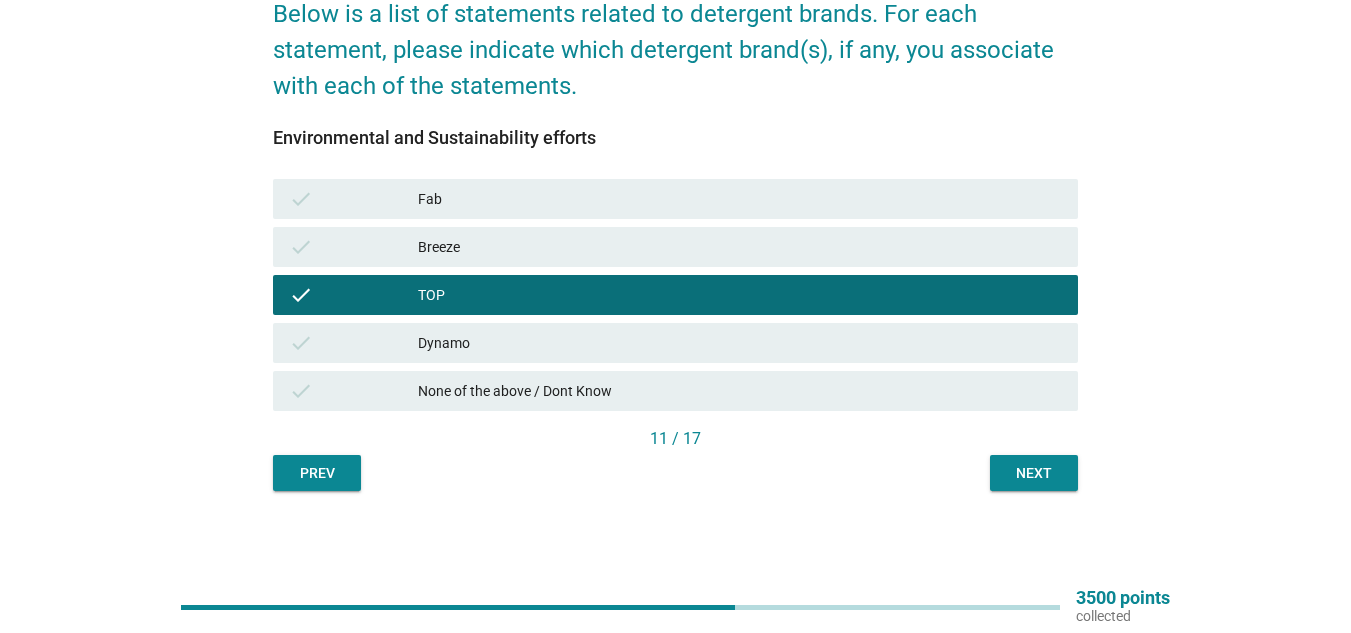click on "English arrow_drop_down   Below is a list of statements related to detergent brands. For each statement, please indicate which detergent brand(s), if any, you associate with each of the statements.
Environmental and Sustainability efforts
check   Fab check   Breeze check   TOP check   Dynamo check   None of the above / Dont Know
11 / 17
Prev   Next" at bounding box center [675, 199] 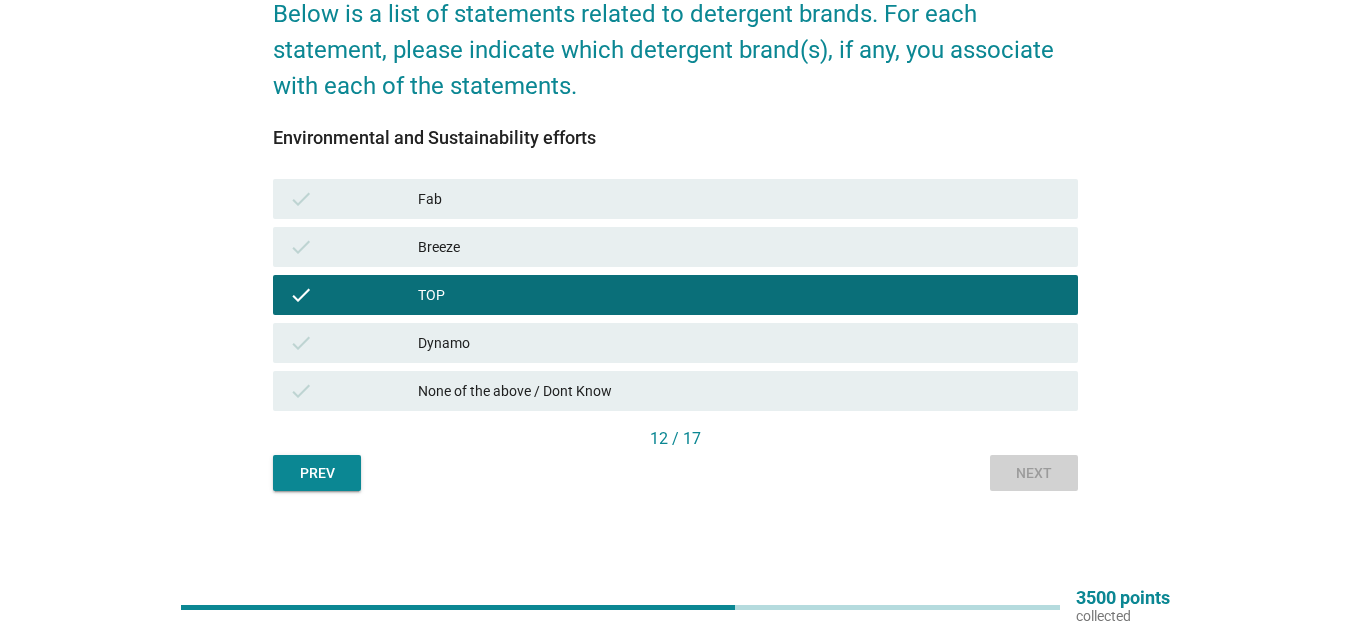 scroll, scrollTop: 0, scrollLeft: 0, axis: both 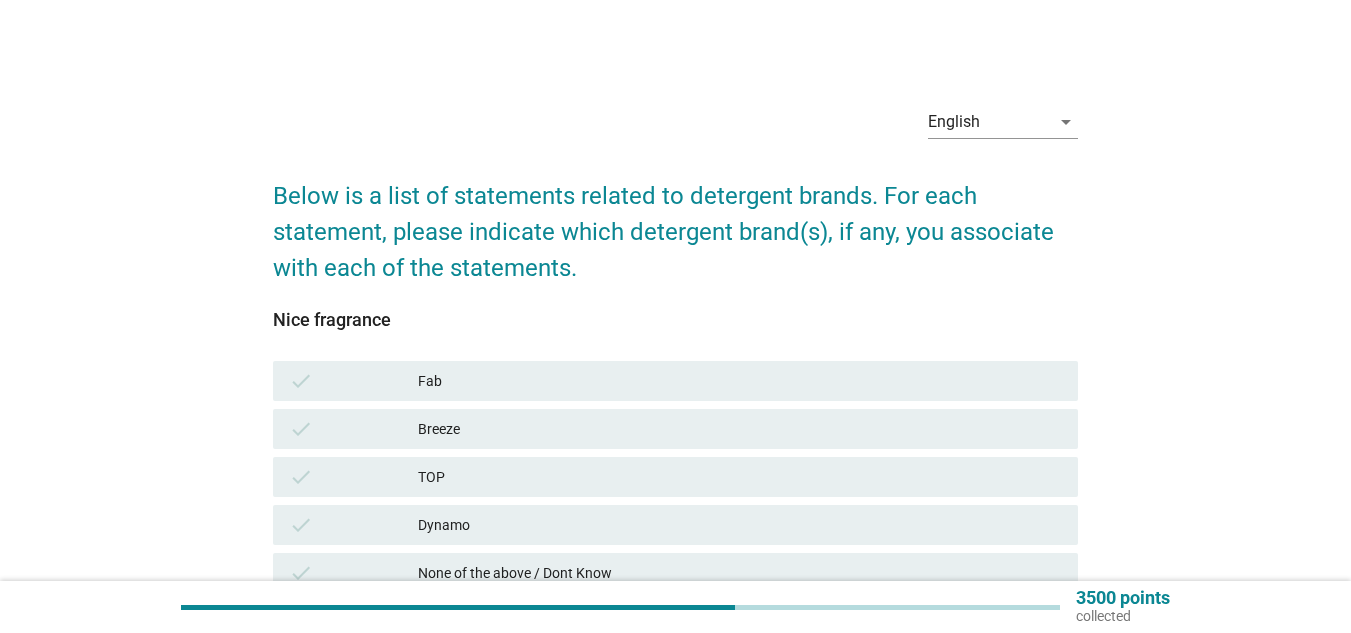 click on "check   Breeze" at bounding box center [675, 429] 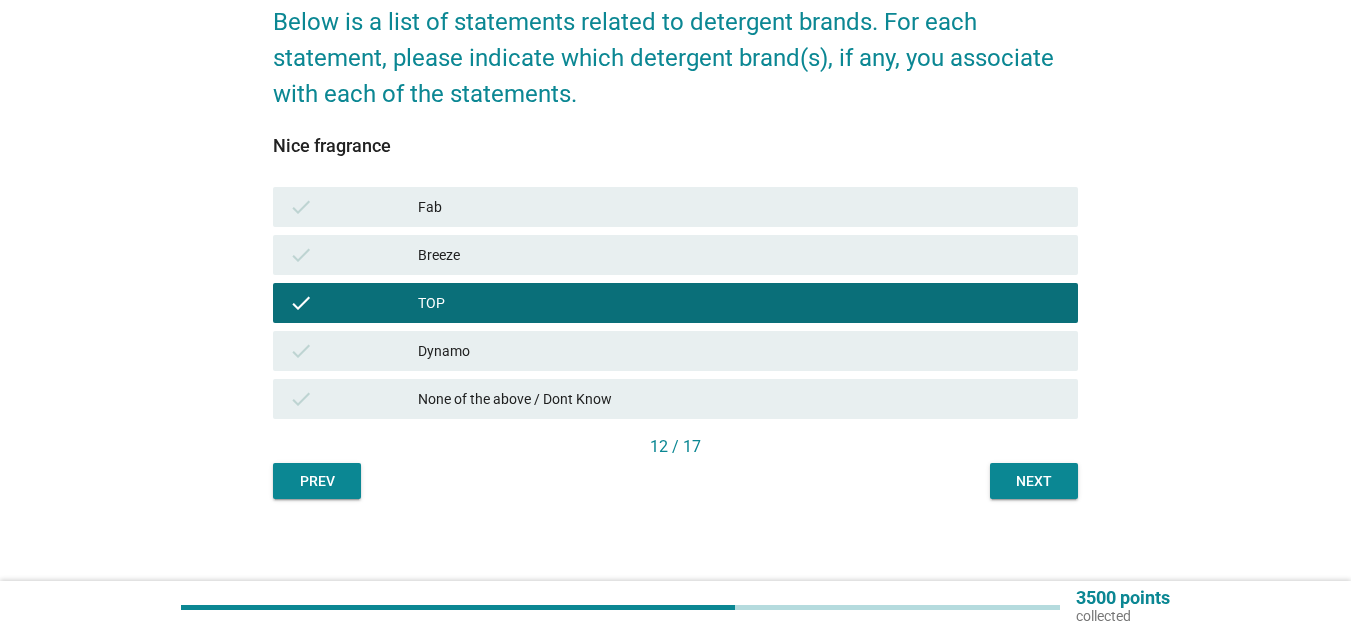 scroll, scrollTop: 182, scrollLeft: 0, axis: vertical 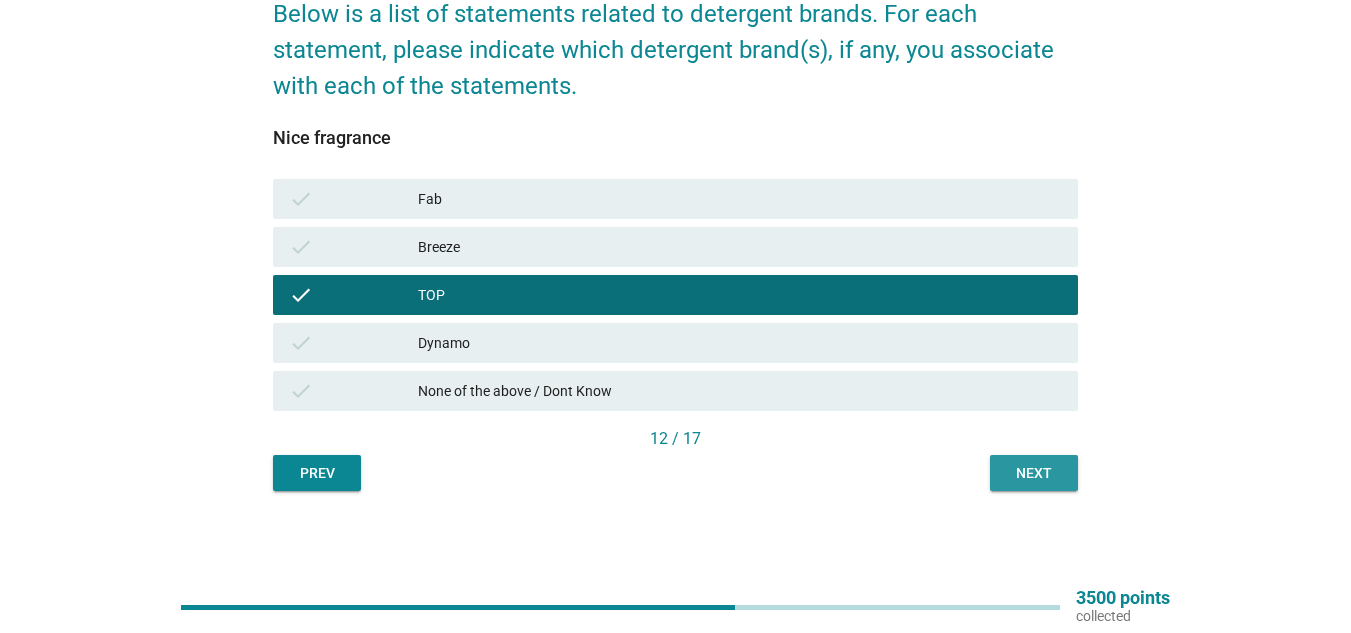 click on "Next" at bounding box center (1034, 473) 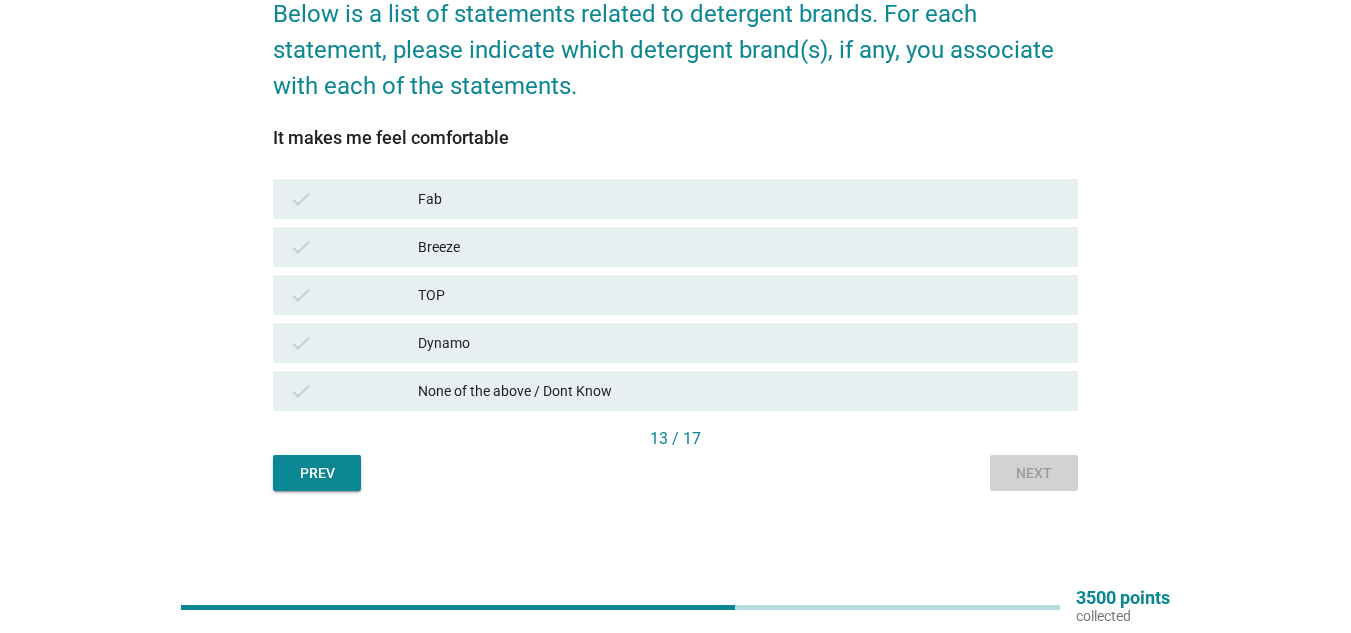 scroll, scrollTop: 0, scrollLeft: 0, axis: both 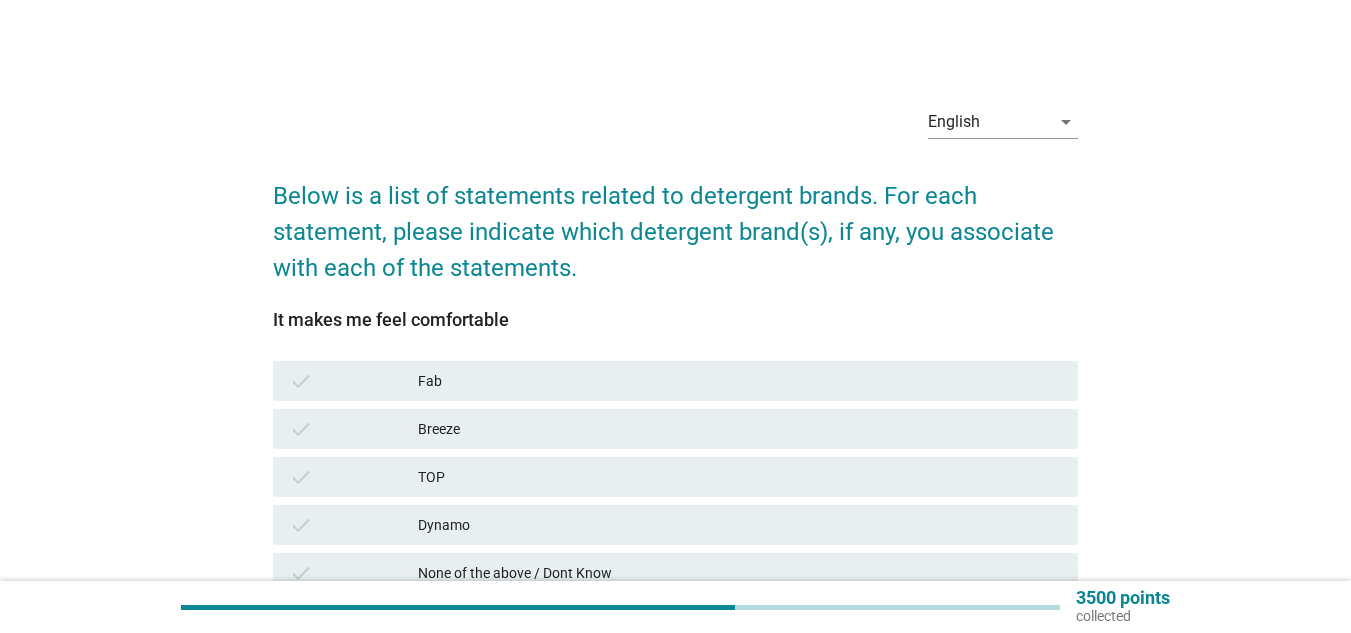 click on "check   TOP" at bounding box center [675, 477] 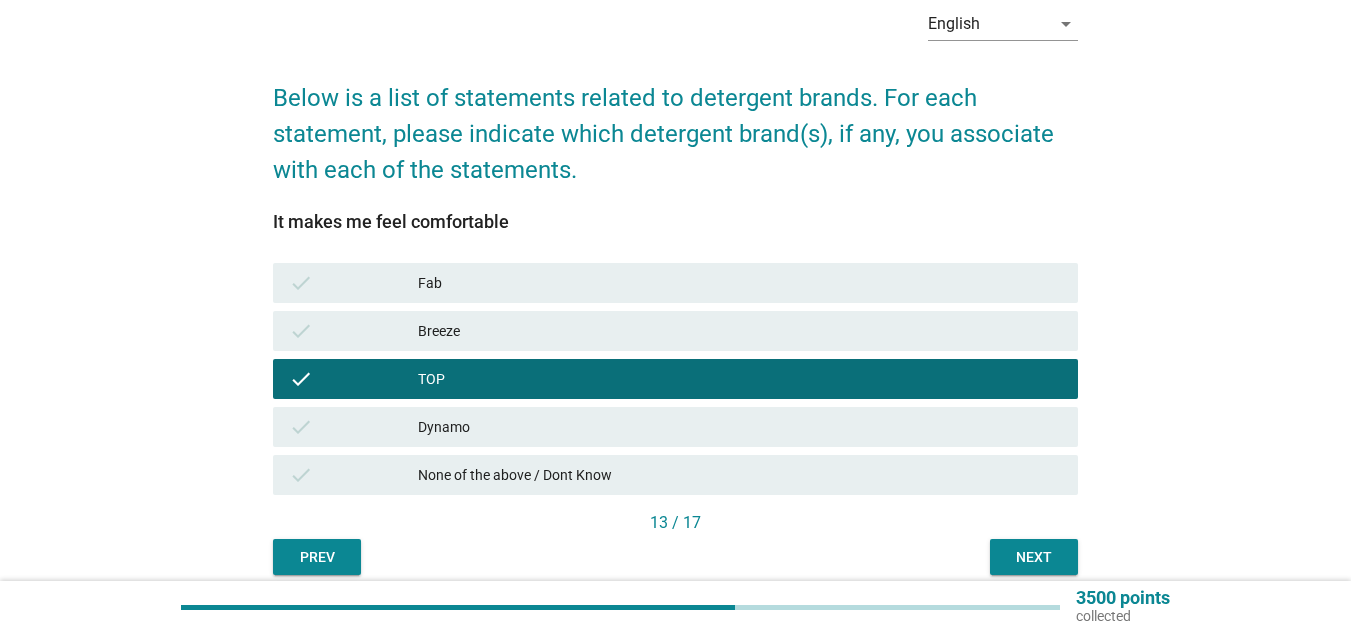 scroll, scrollTop: 182, scrollLeft: 0, axis: vertical 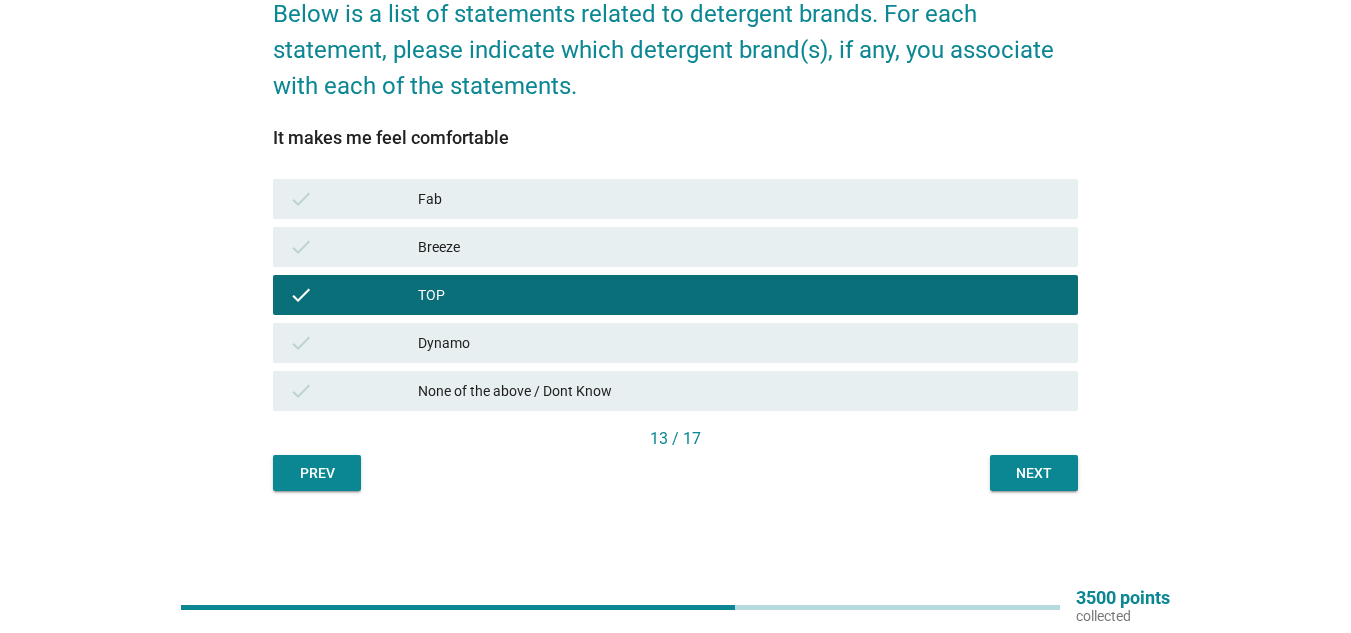 click on "Next" at bounding box center (1034, 473) 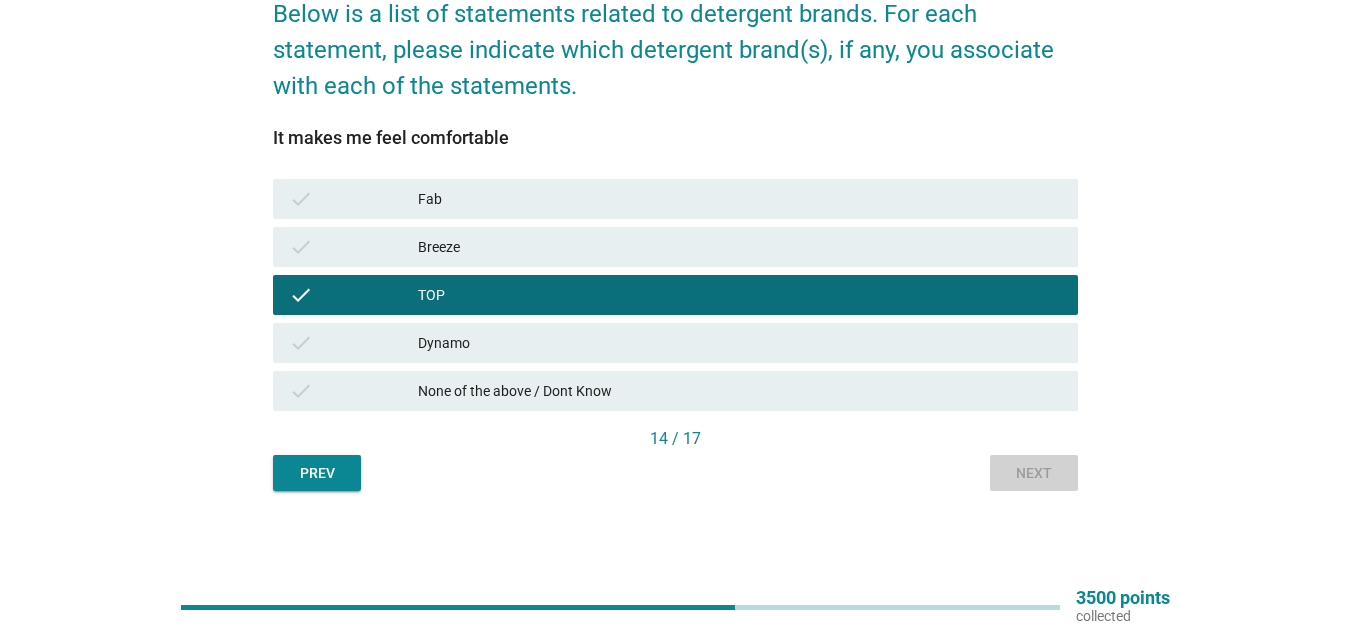 scroll, scrollTop: 0, scrollLeft: 0, axis: both 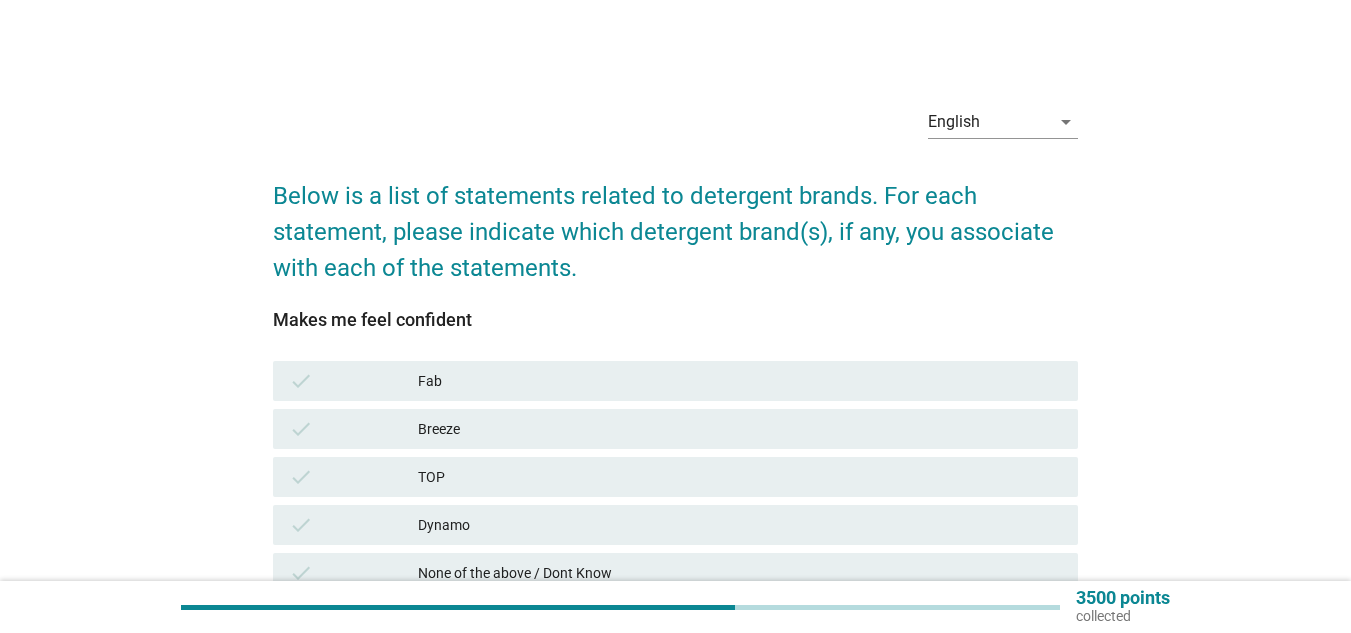 click on "check   TOP" at bounding box center [675, 477] 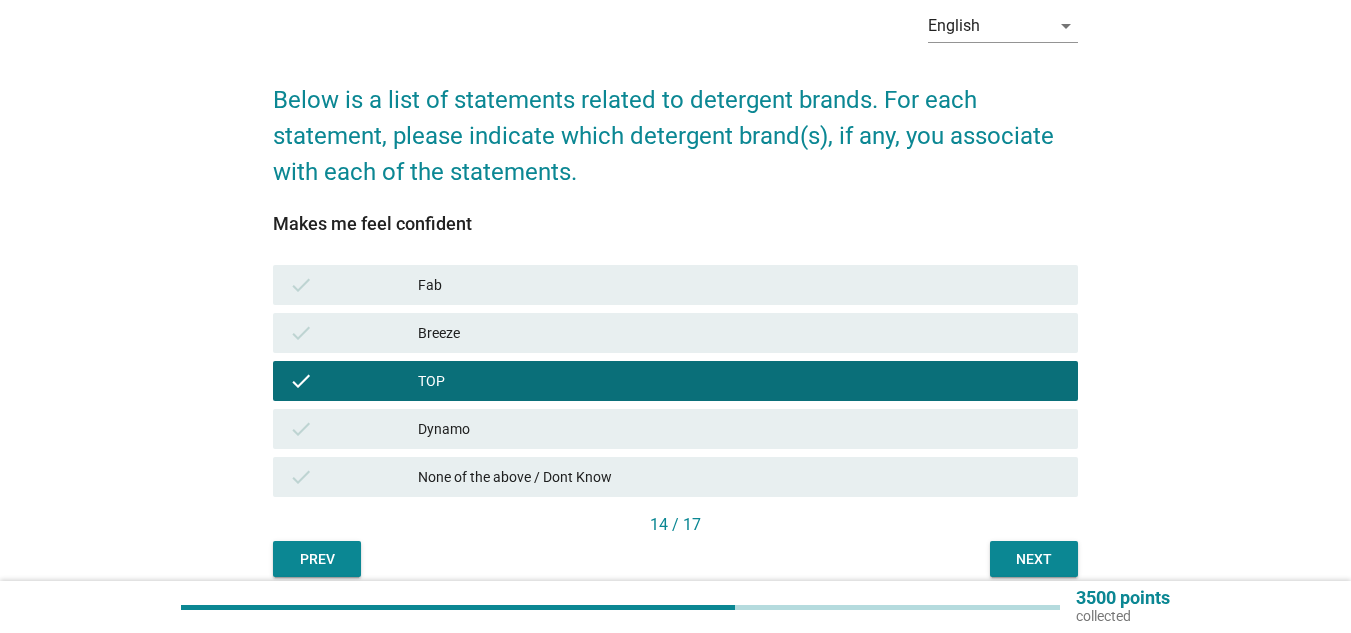 scroll, scrollTop: 182, scrollLeft: 0, axis: vertical 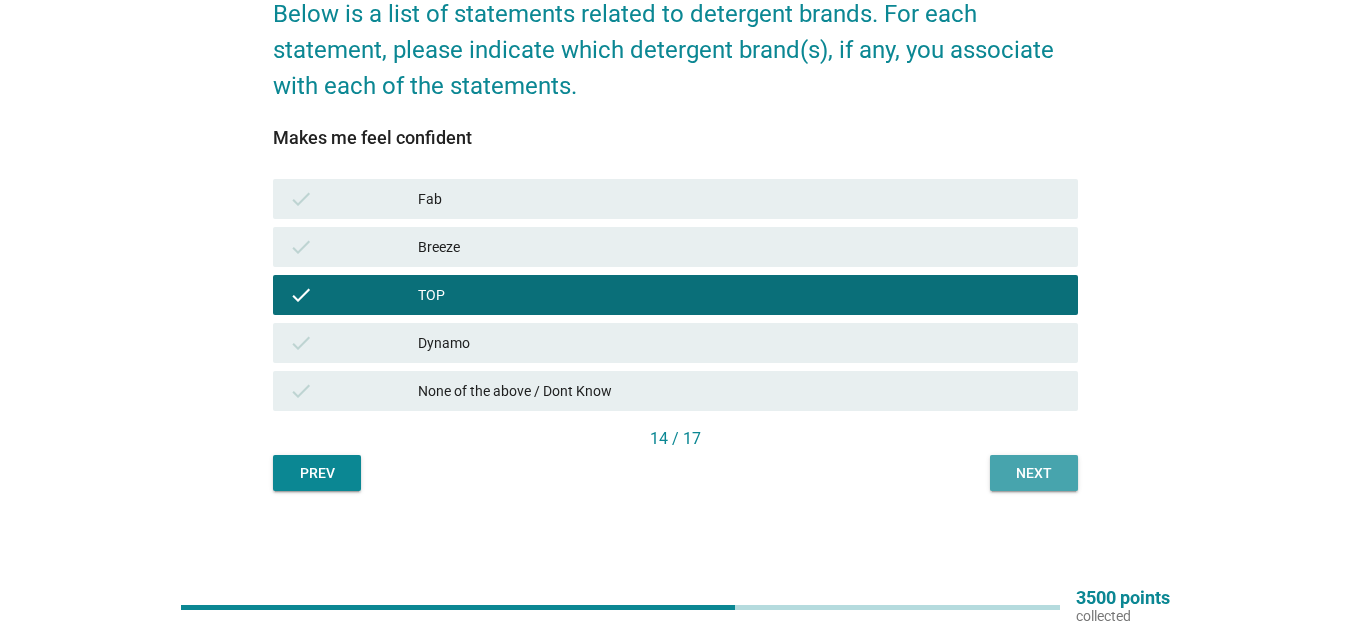 click on "Next" at bounding box center (1034, 473) 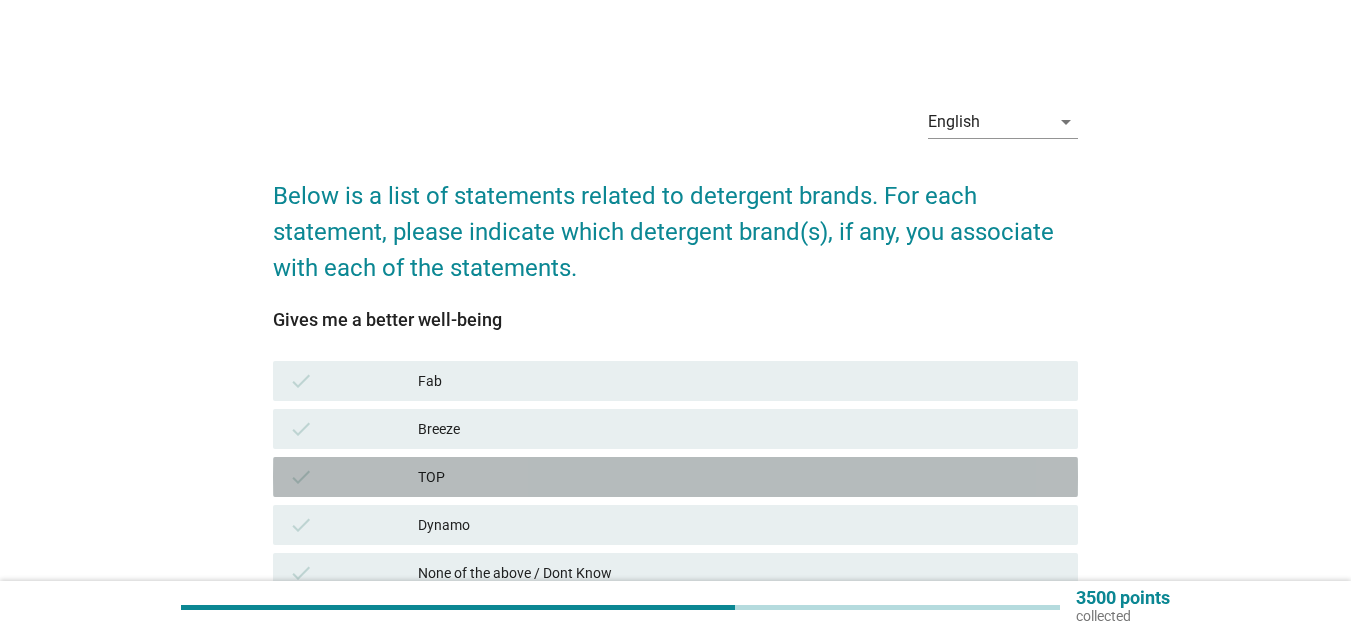 click on "TOP" at bounding box center (740, 477) 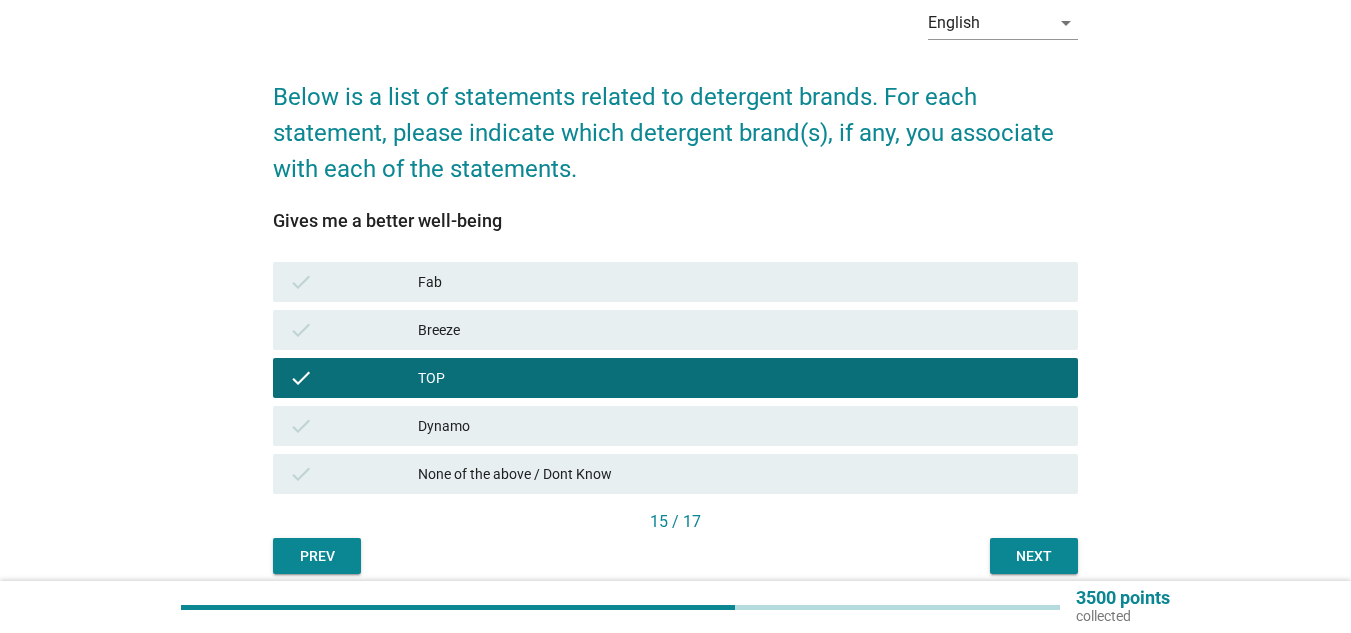 scroll, scrollTop: 182, scrollLeft: 0, axis: vertical 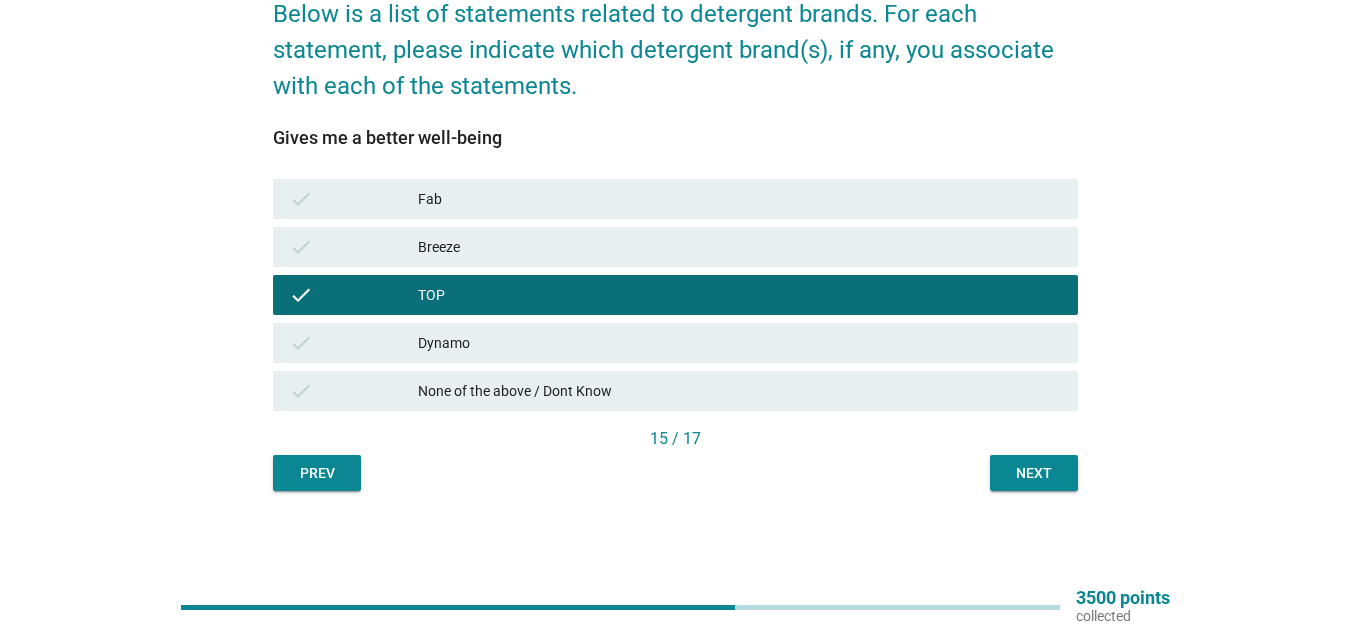 click on "Next" at bounding box center (1034, 473) 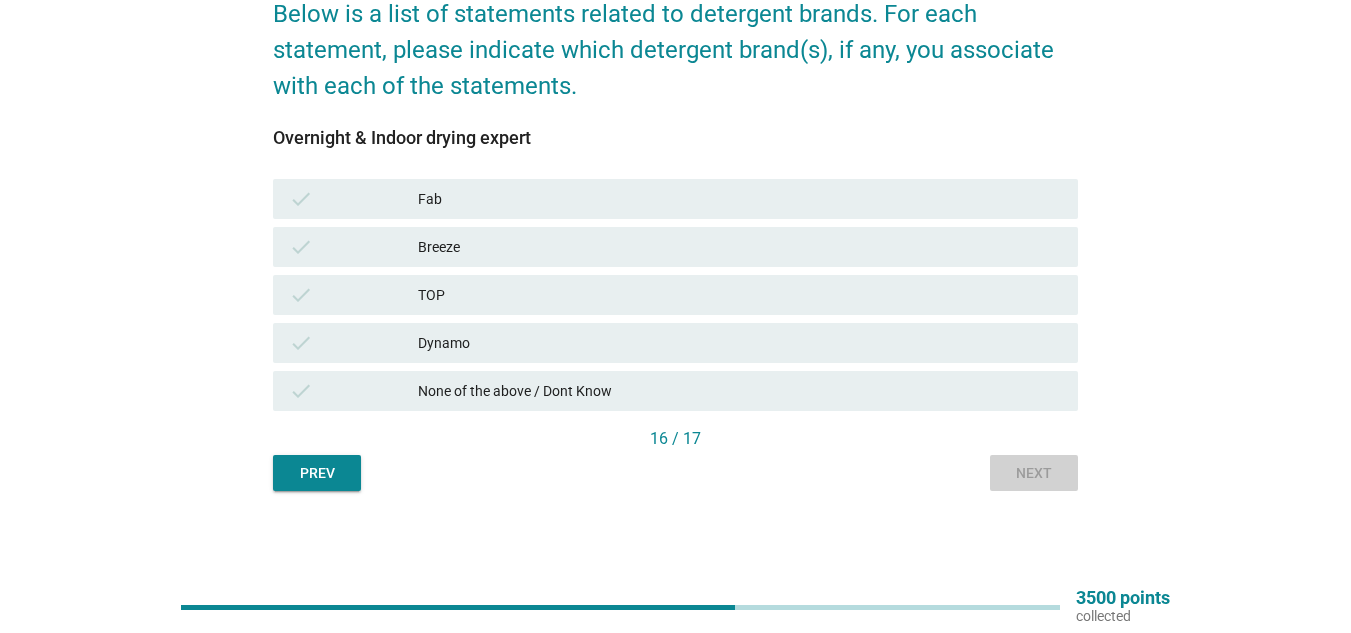 scroll, scrollTop: 0, scrollLeft: 0, axis: both 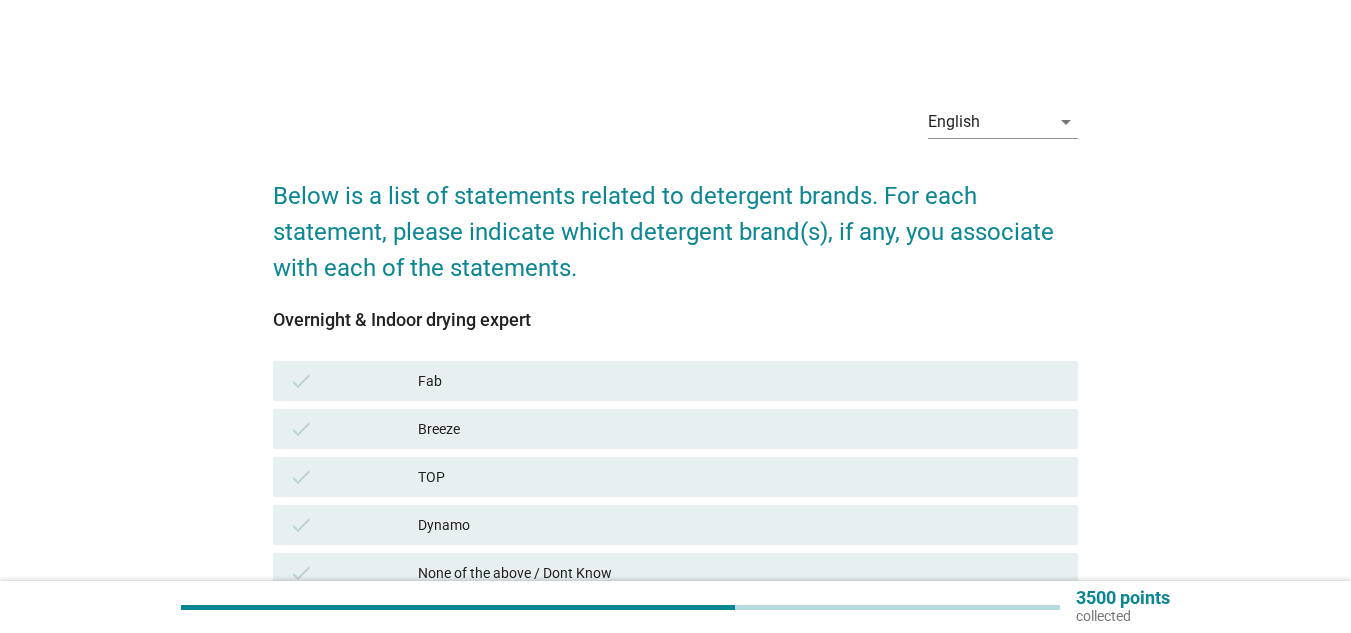 click on "TOP" at bounding box center (740, 477) 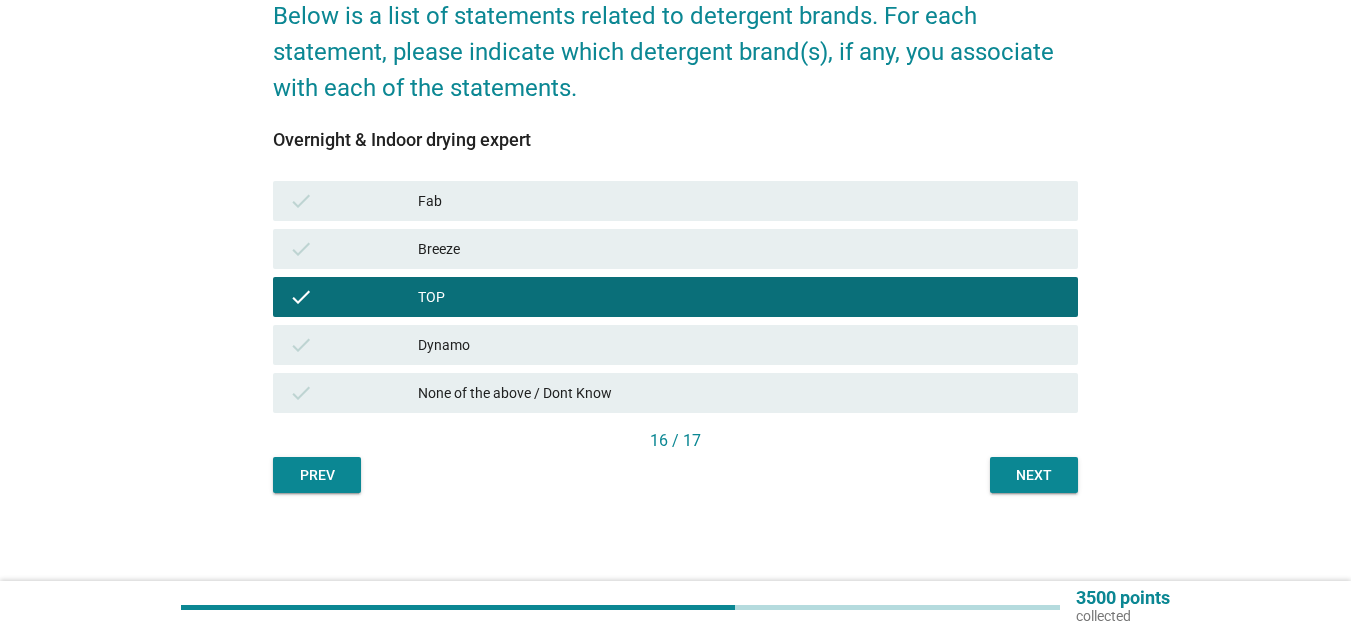 scroll 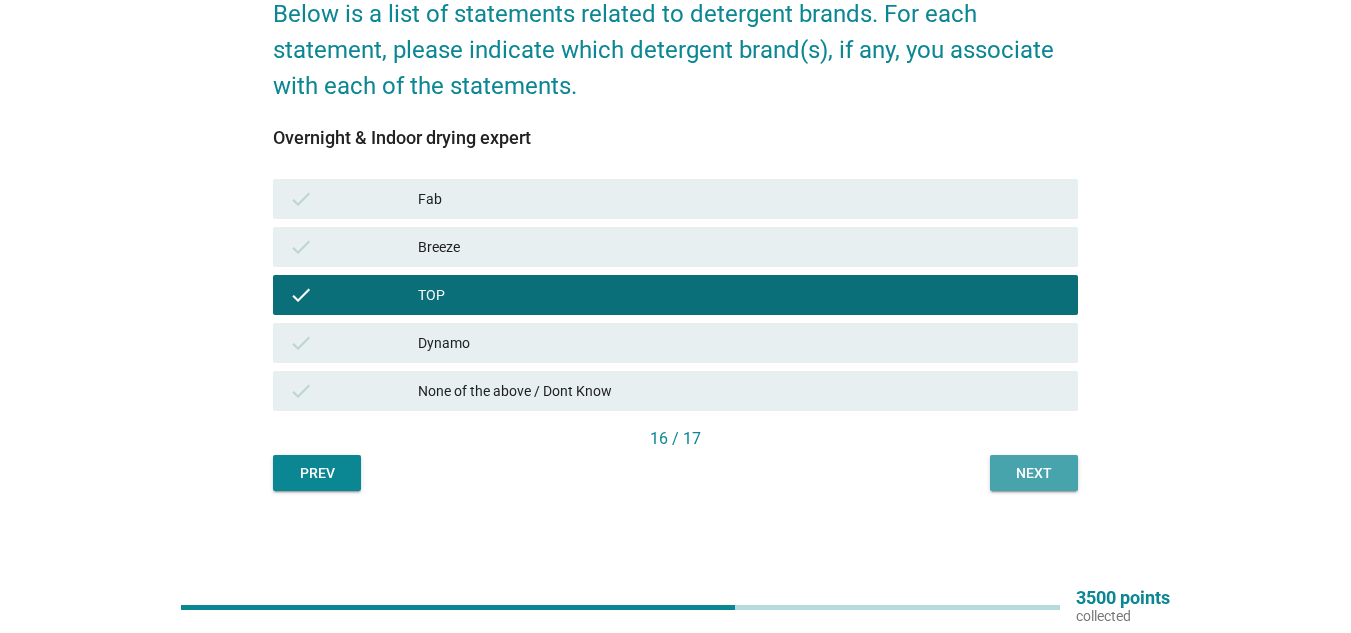 click on "Next" at bounding box center (1034, 473) 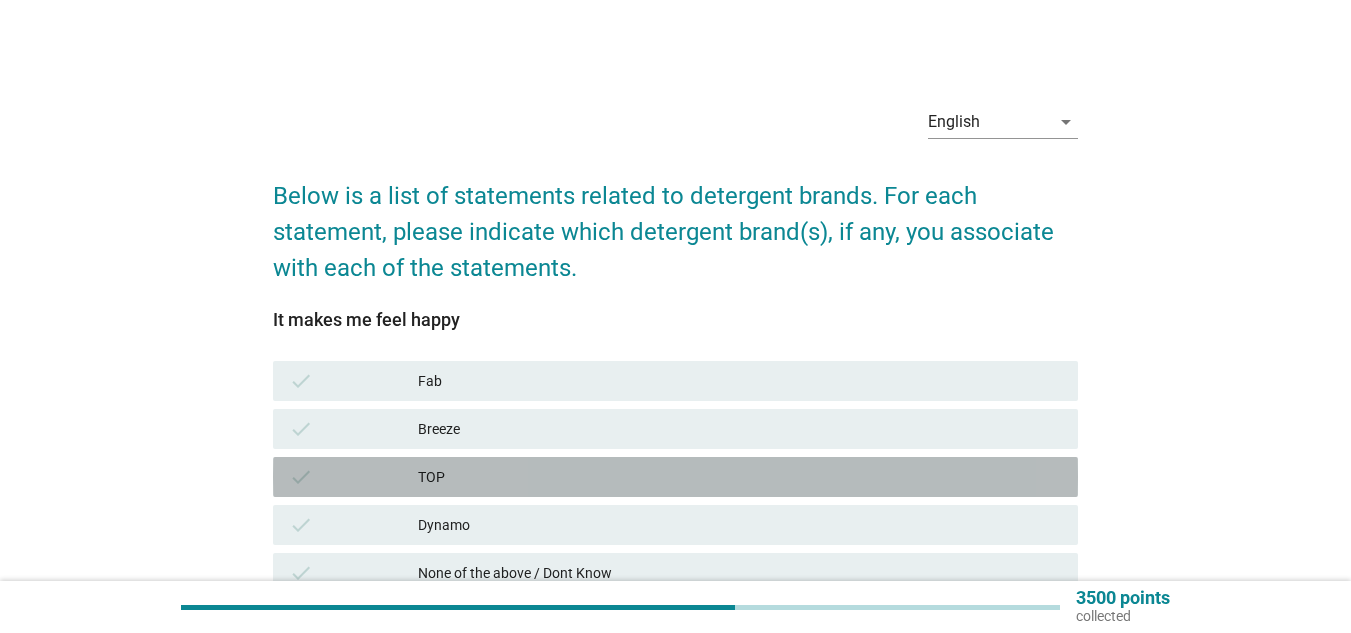 click on "TOP" at bounding box center (740, 477) 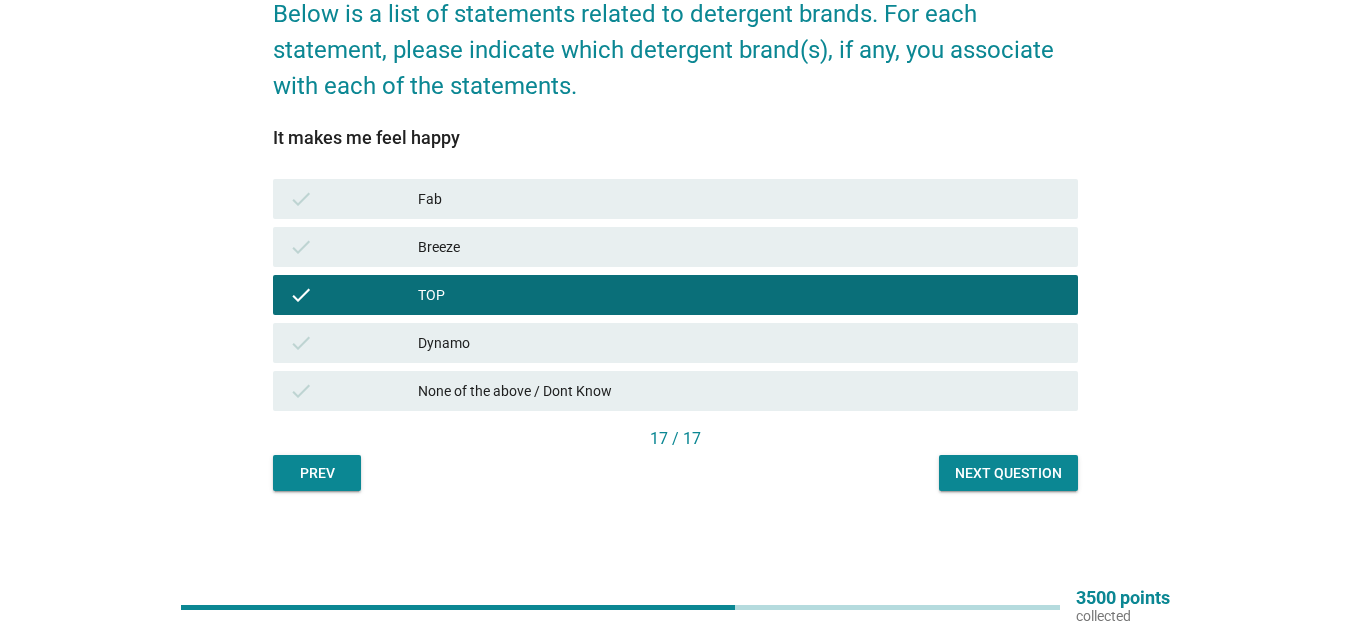 click on "Next question" at bounding box center [1008, 473] 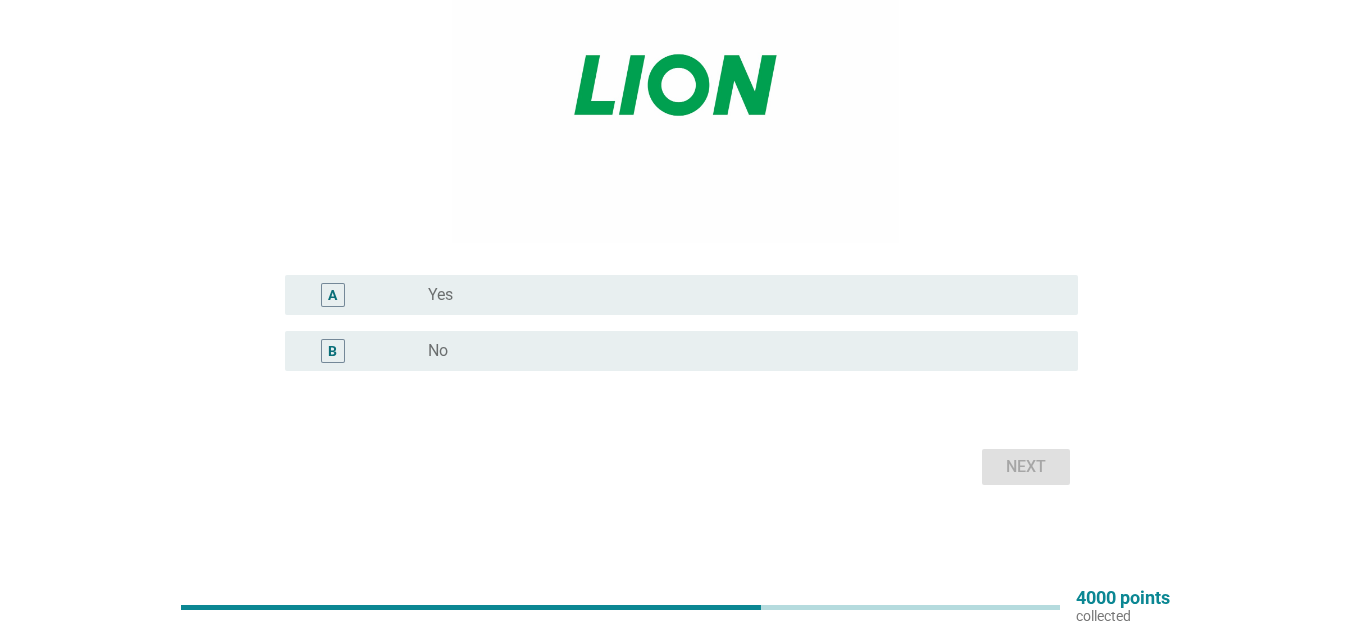 click on "radio_button_unchecked Yes" at bounding box center (737, 295) 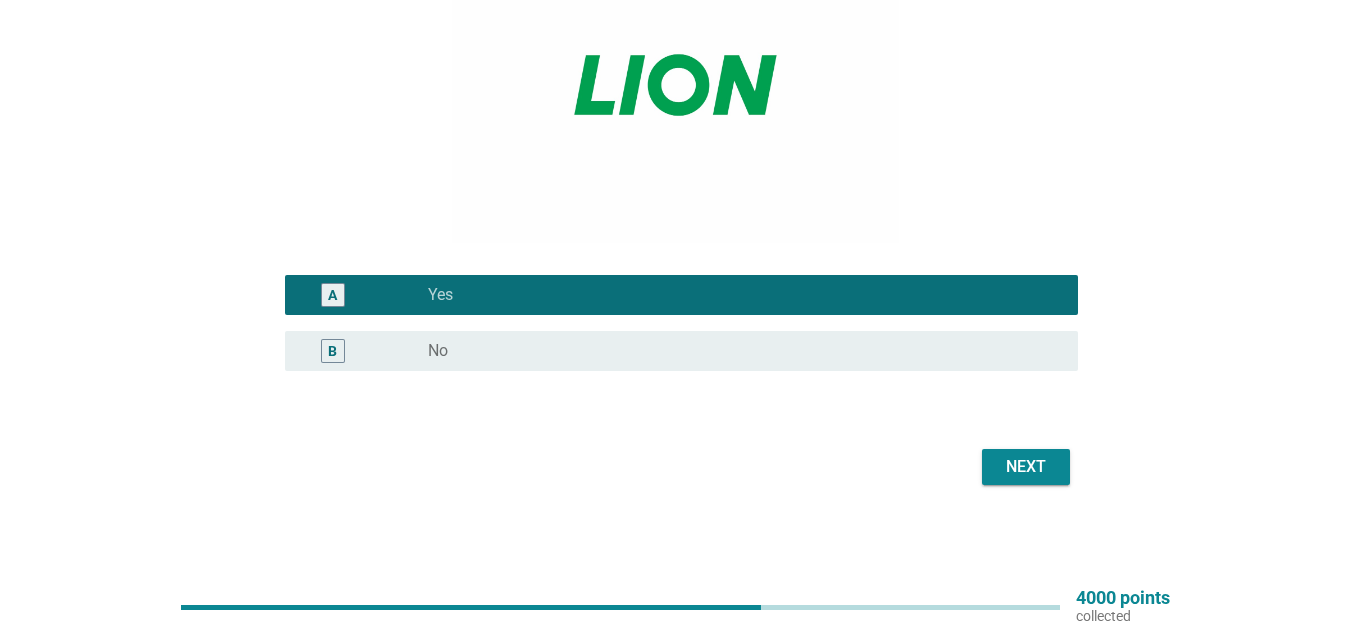 click on "Are you aware of the name Lion?         A     radio_button_checked Yes   B     radio_button_unchecked No     Next" at bounding box center (675, 173) 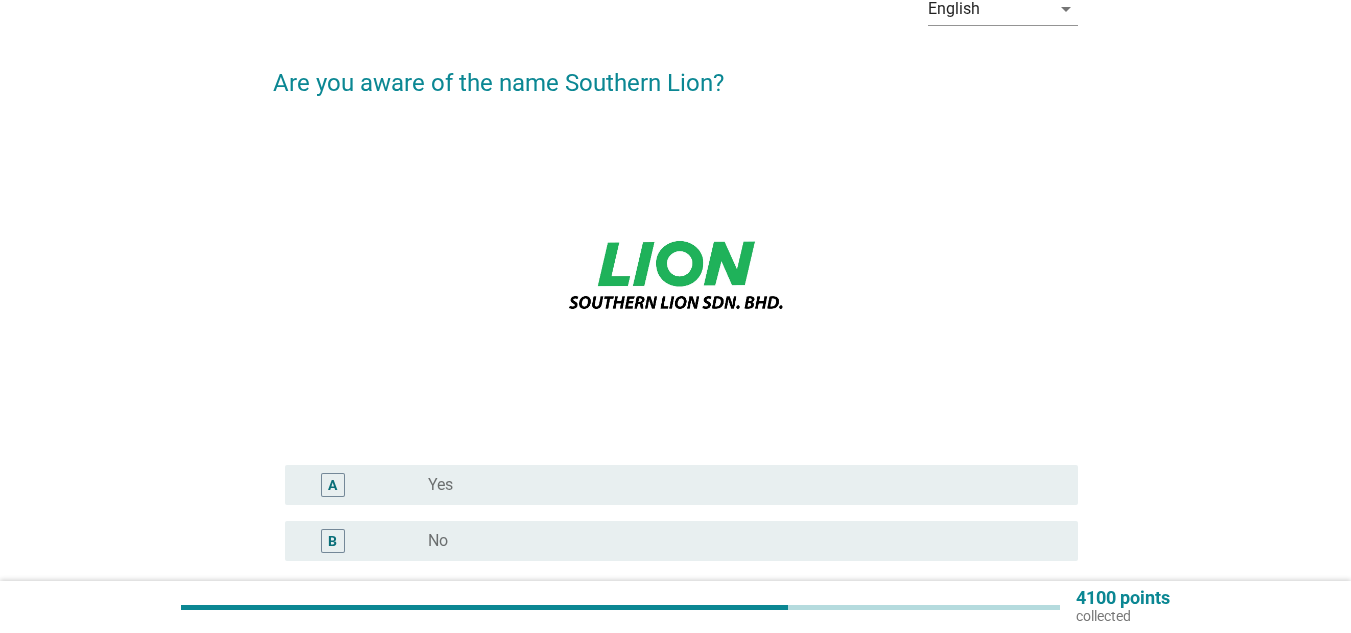 scroll, scrollTop: 200, scrollLeft: 0, axis: vertical 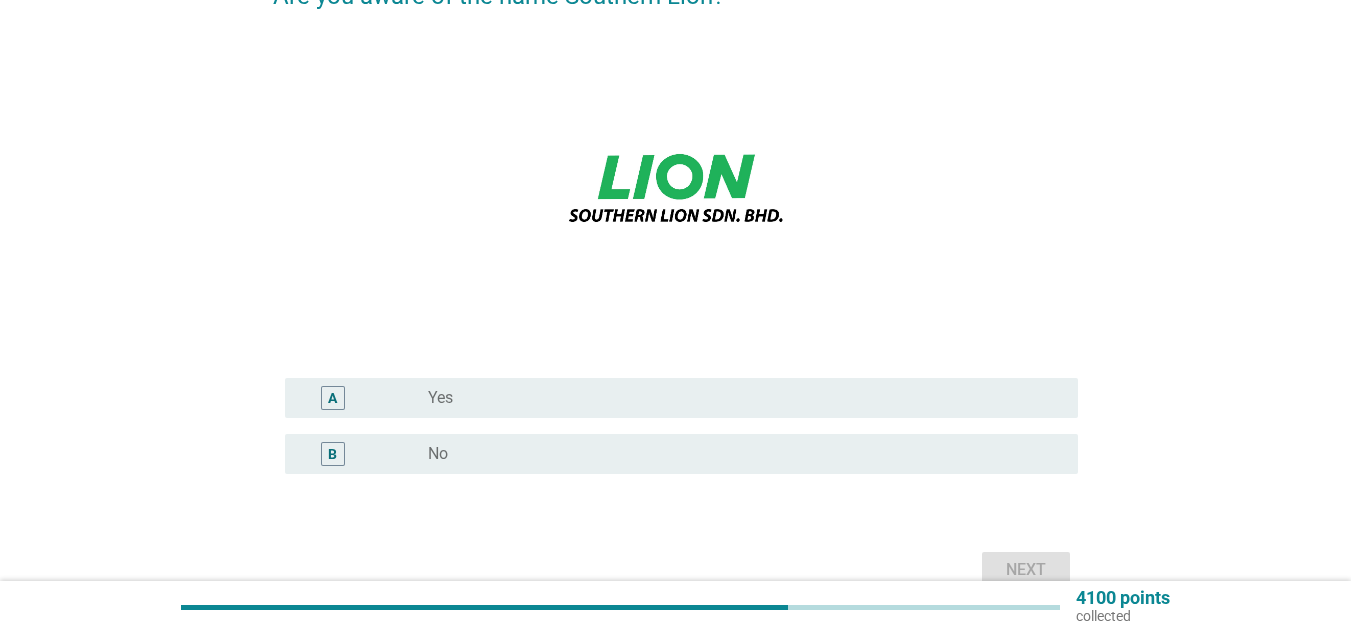 click on "radio_button_unchecked Yes" at bounding box center [737, 398] 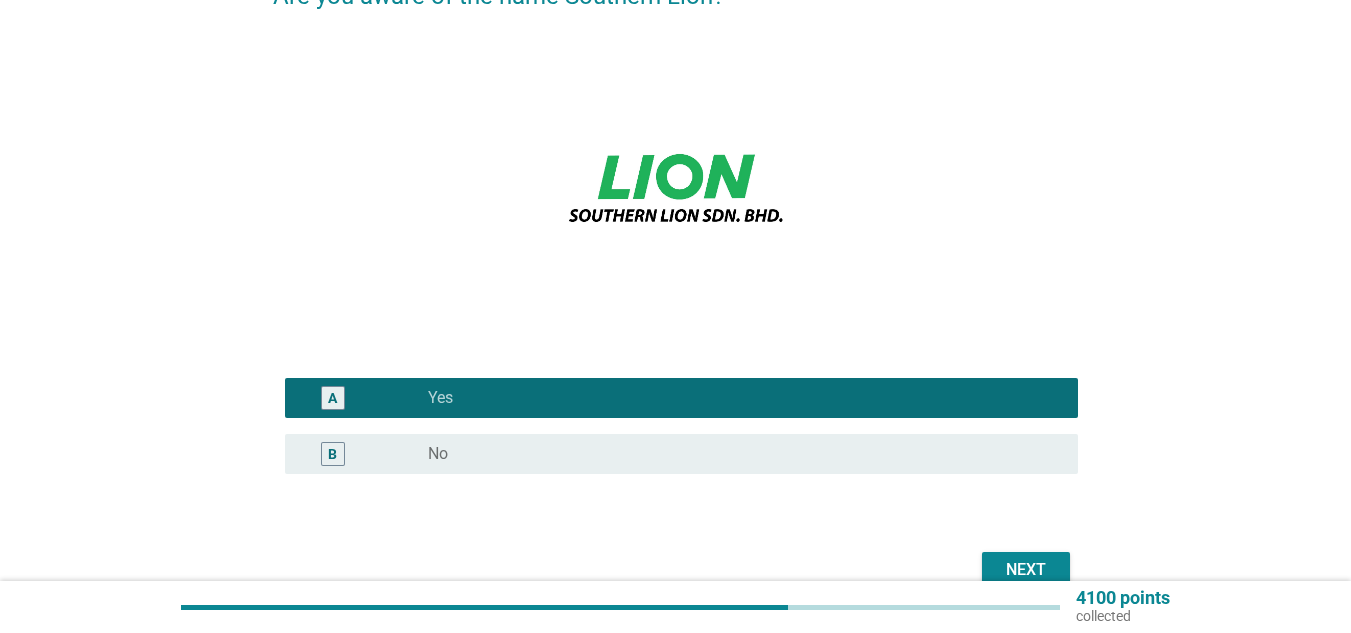 click on "Next" at bounding box center [1026, 570] 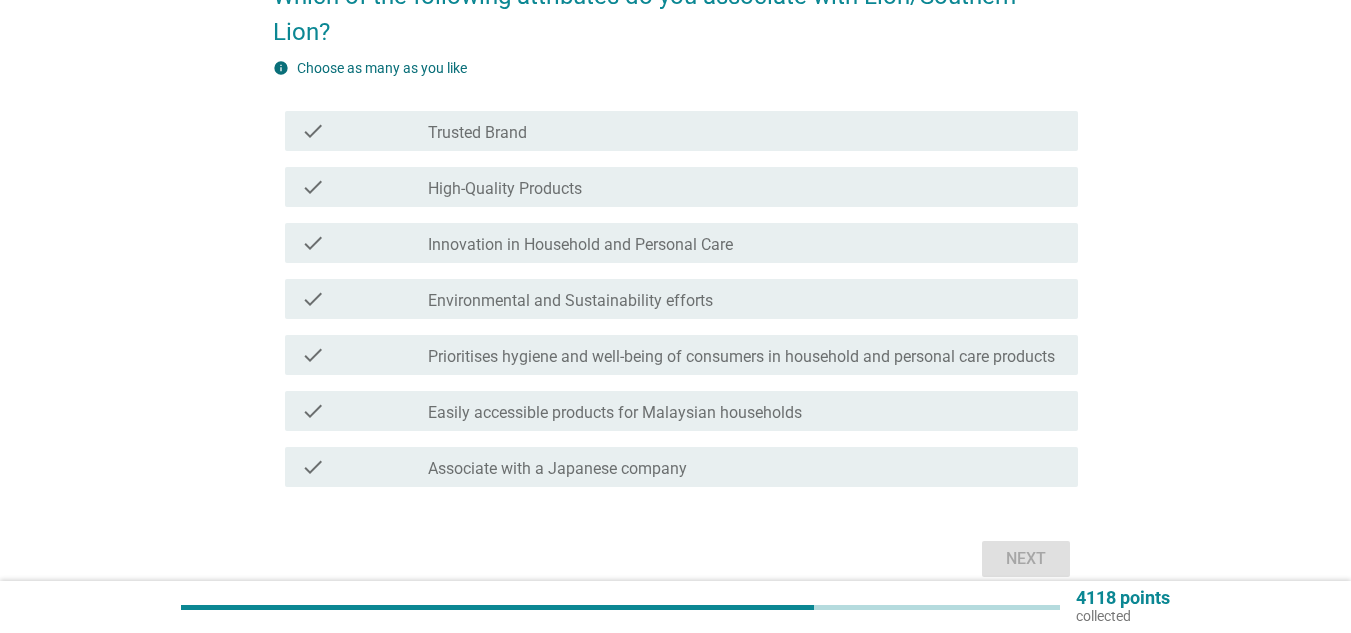 scroll, scrollTop: 0, scrollLeft: 0, axis: both 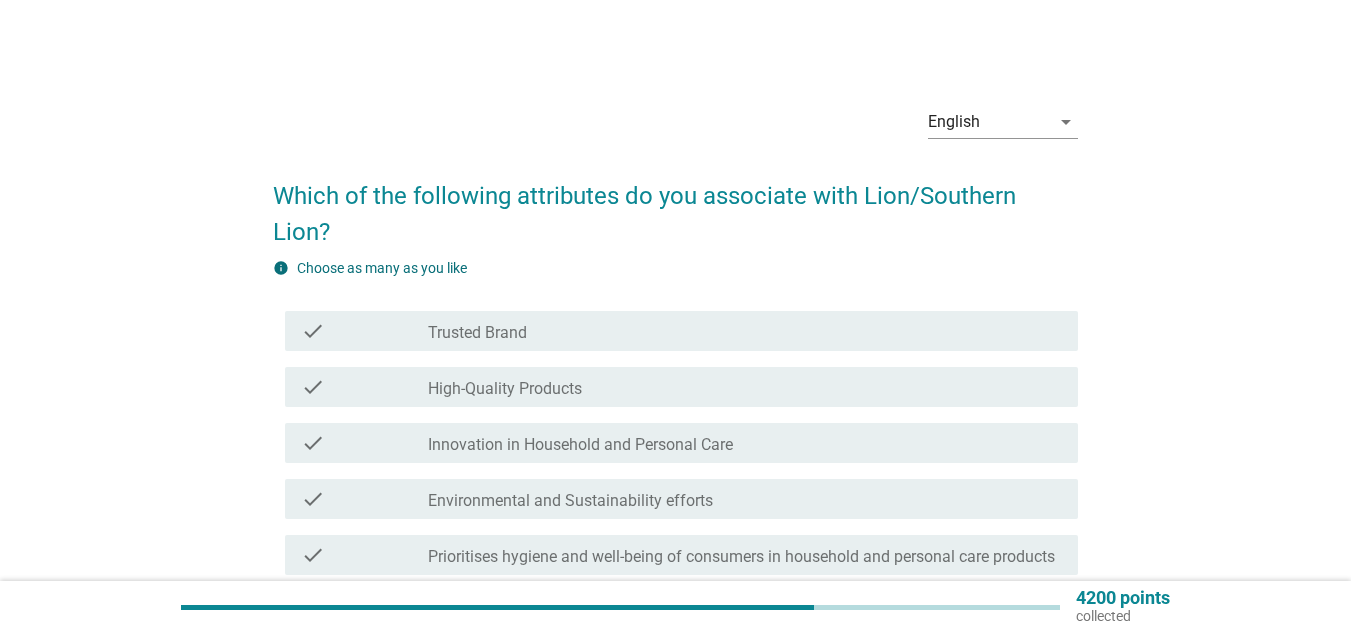 click on "check     check_box_outline_blank Trusted Brand" at bounding box center [675, 331] 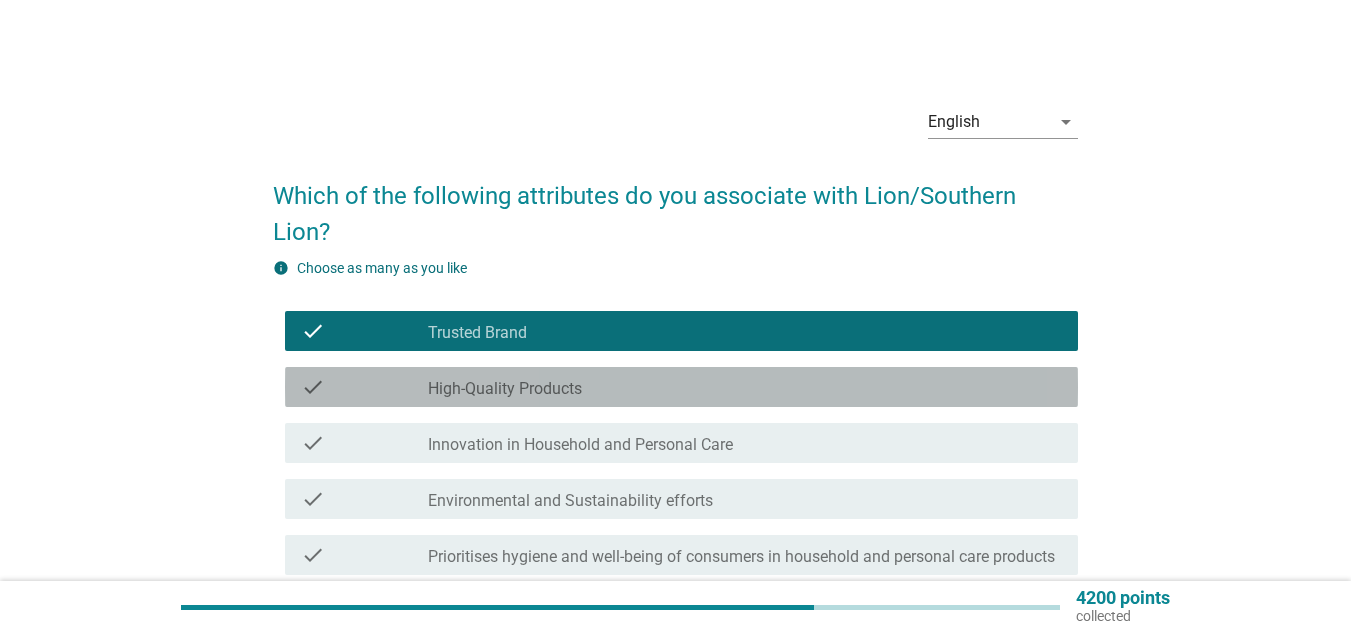 click on "check_box_outline_blank High-Quality Products" at bounding box center [745, 387] 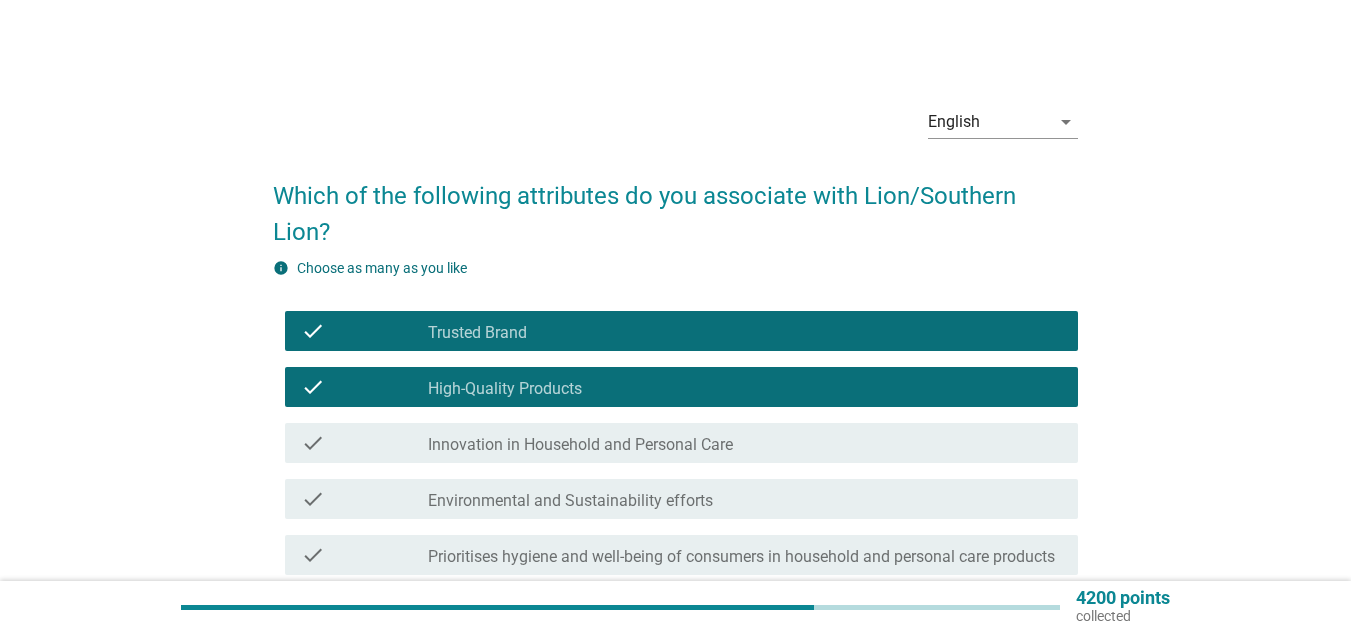 scroll, scrollTop: 312, scrollLeft: 0, axis: vertical 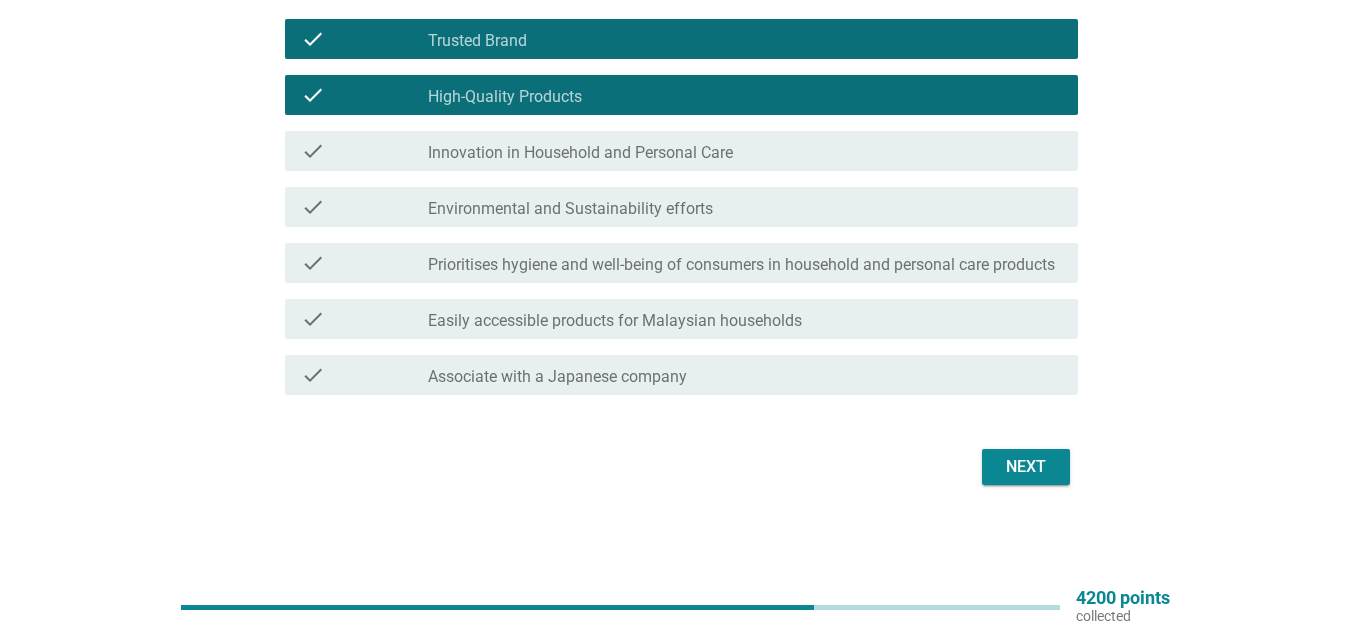 click on "Prioritises hygiene and well-being of consumers in household and personal care products" at bounding box center [741, 265] 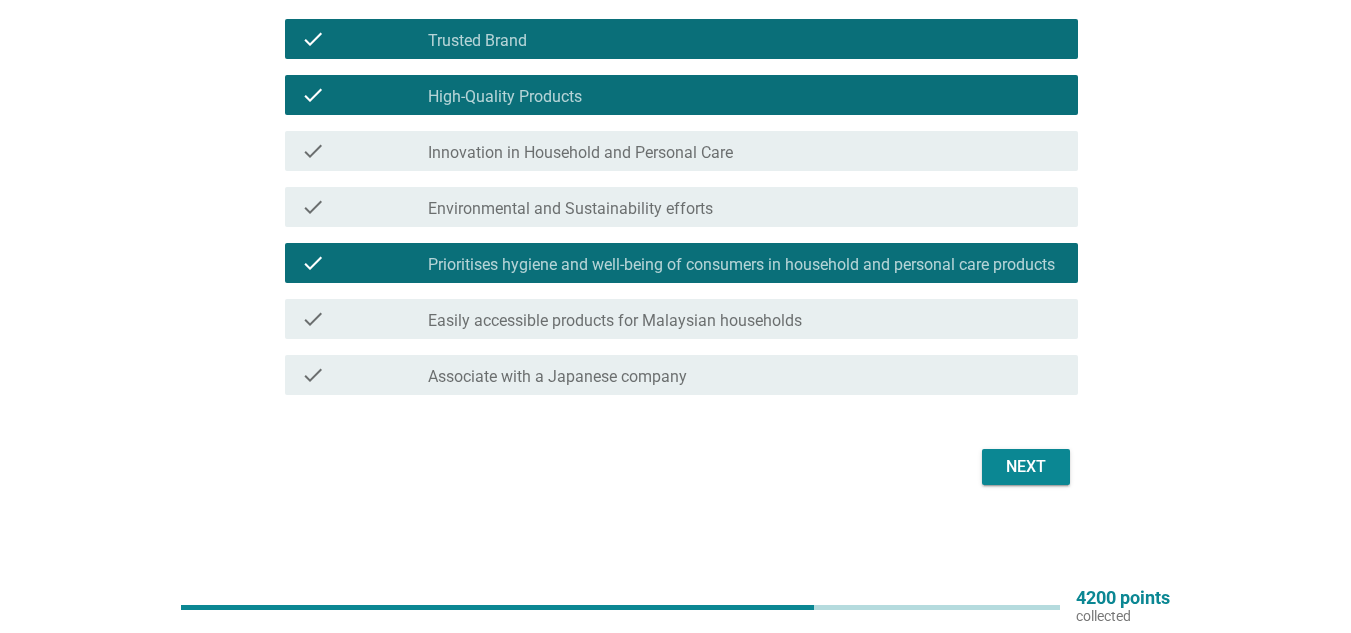 click on "Next" at bounding box center (1026, 467) 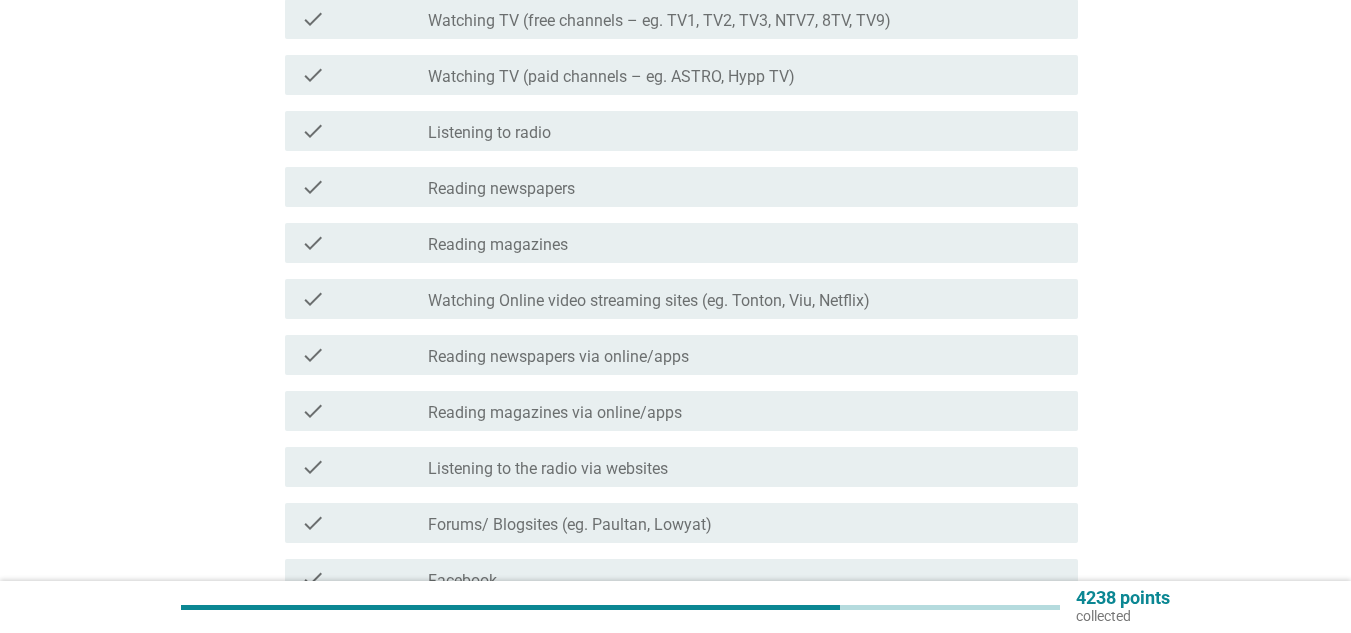 scroll, scrollTop: 0, scrollLeft: 0, axis: both 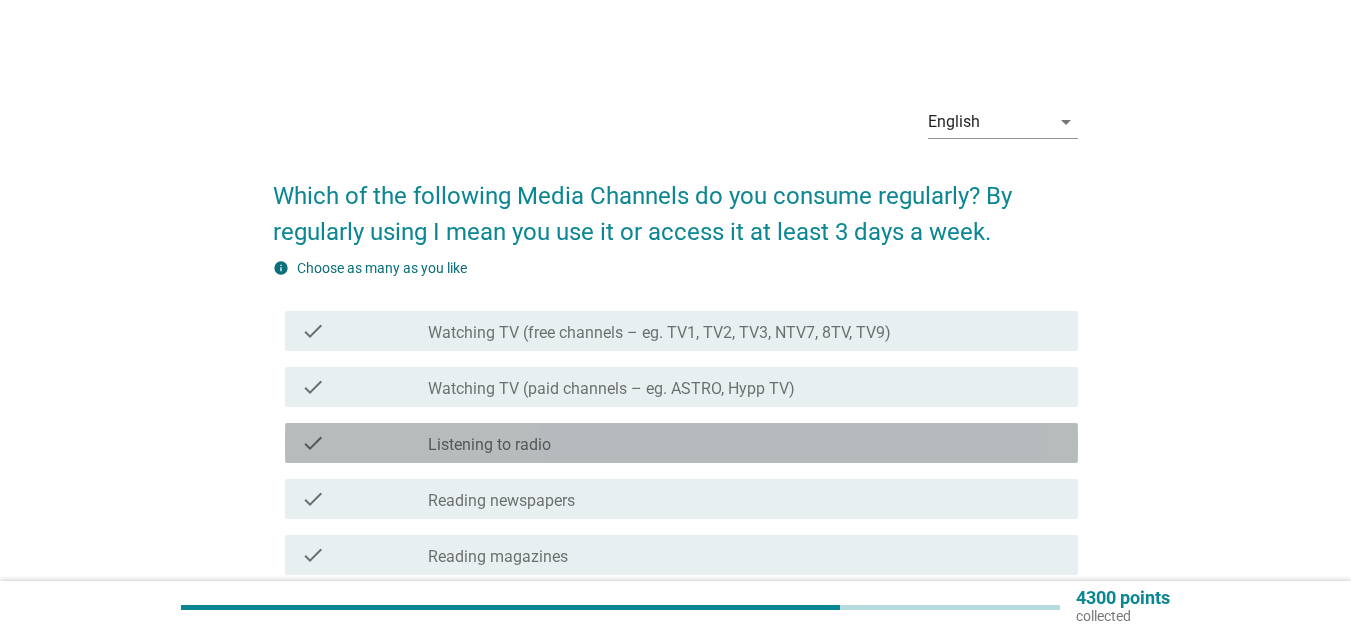 drag, startPoint x: 671, startPoint y: 446, endPoint x: 687, endPoint y: 375, distance: 72.780495 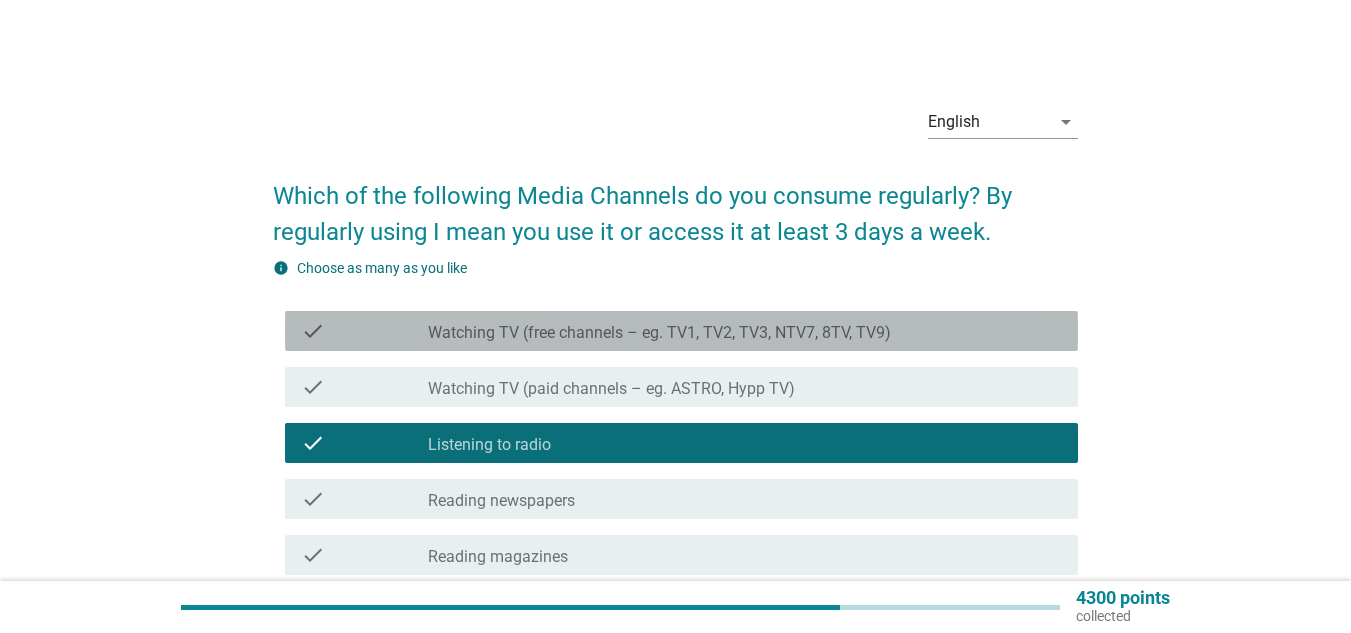 click on "Watching TV (free channels – eg. TV1, TV2, TV3, NTV7, 8TV, TV9)" at bounding box center (659, 333) 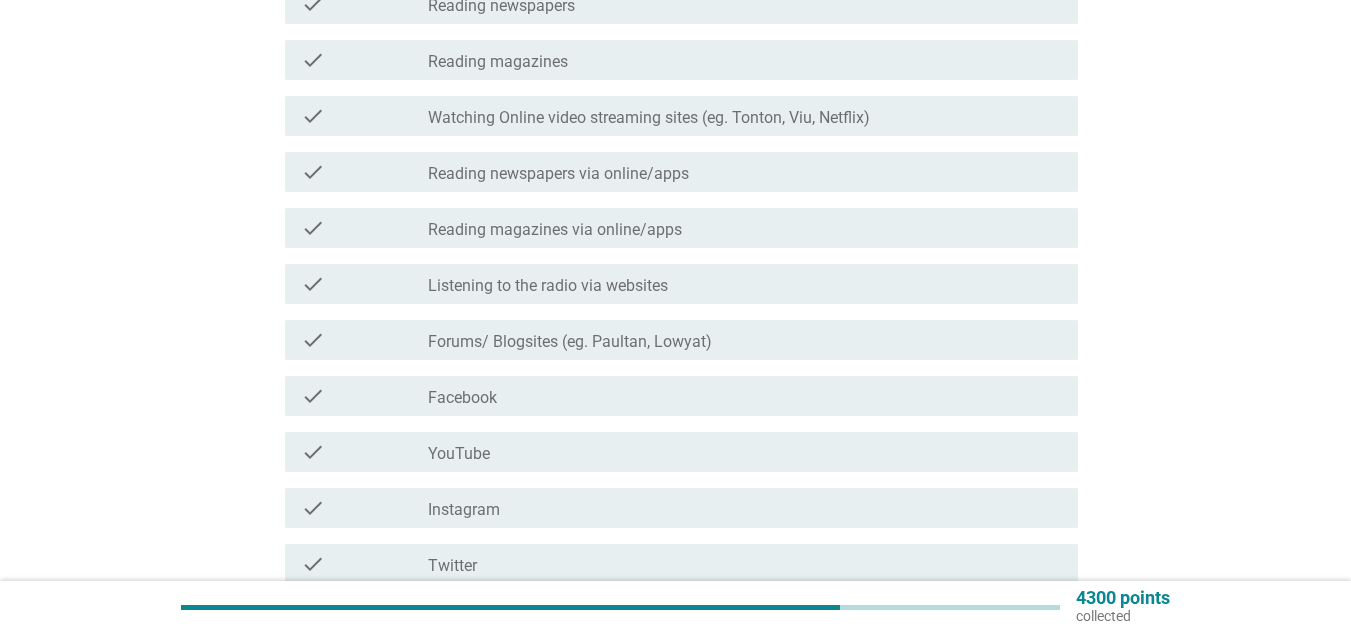 scroll, scrollTop: 500, scrollLeft: 0, axis: vertical 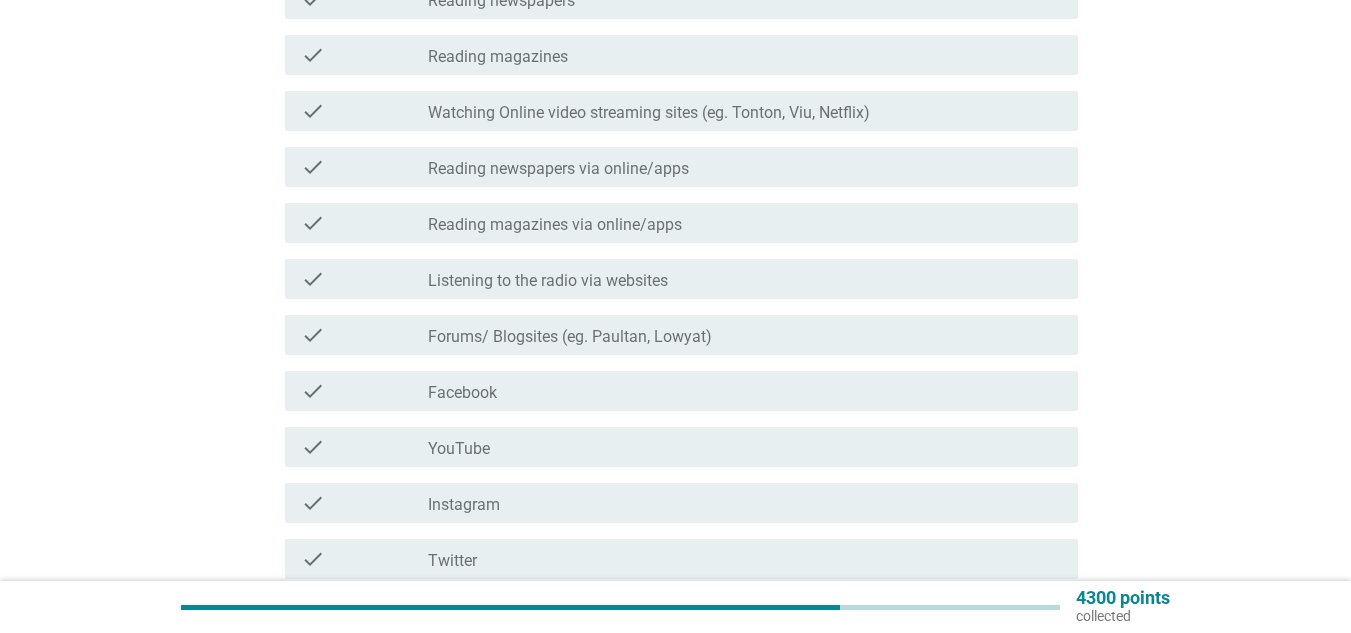 click on "check_box_outline_blank Facebook" at bounding box center [745, 391] 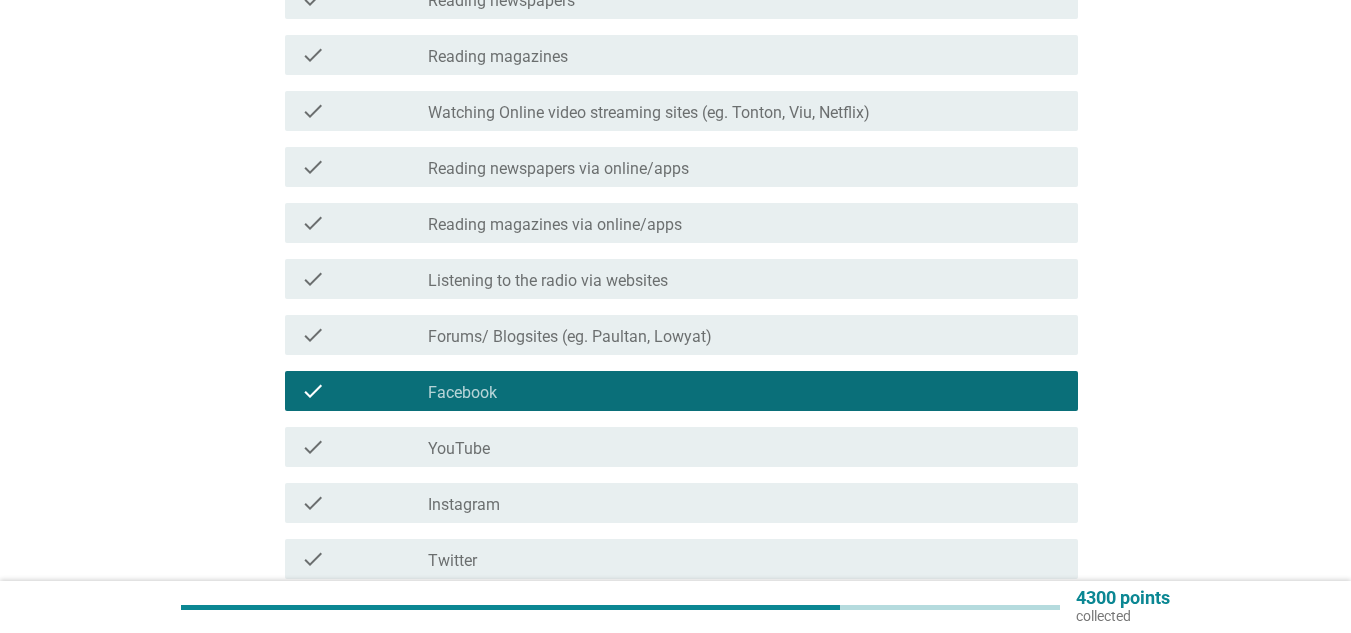 click on "check_box_outline_blank YouTube" at bounding box center [745, 447] 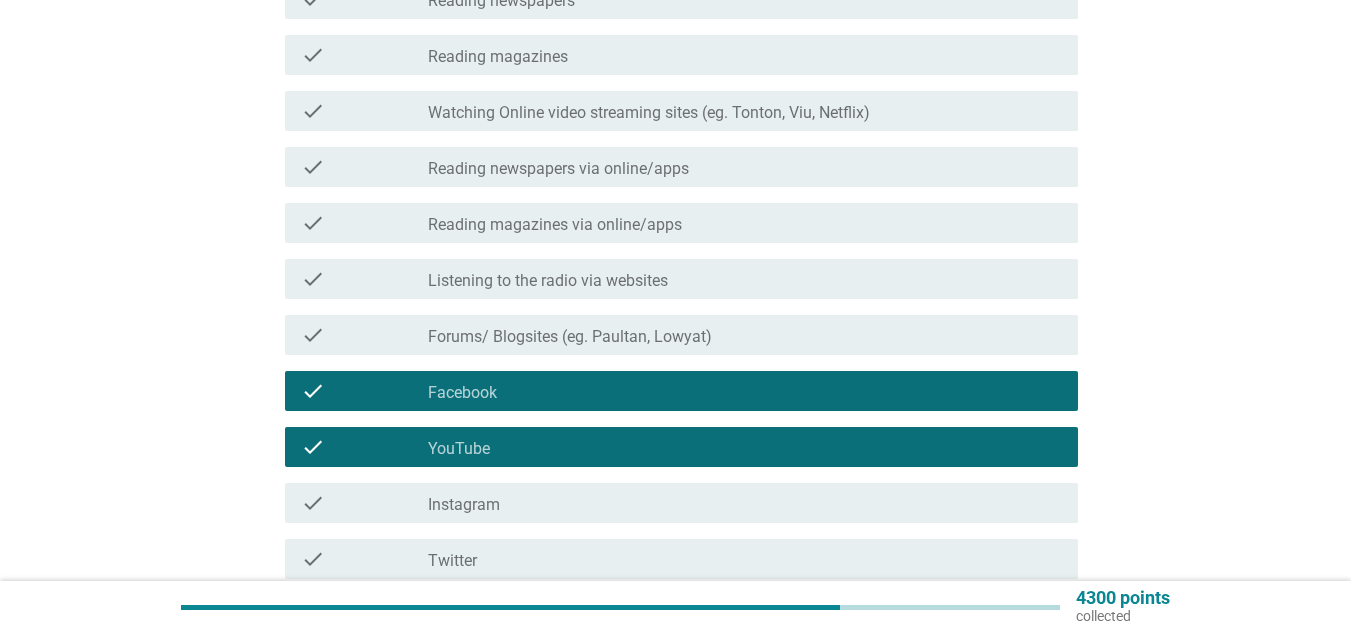 scroll, scrollTop: 800, scrollLeft: 0, axis: vertical 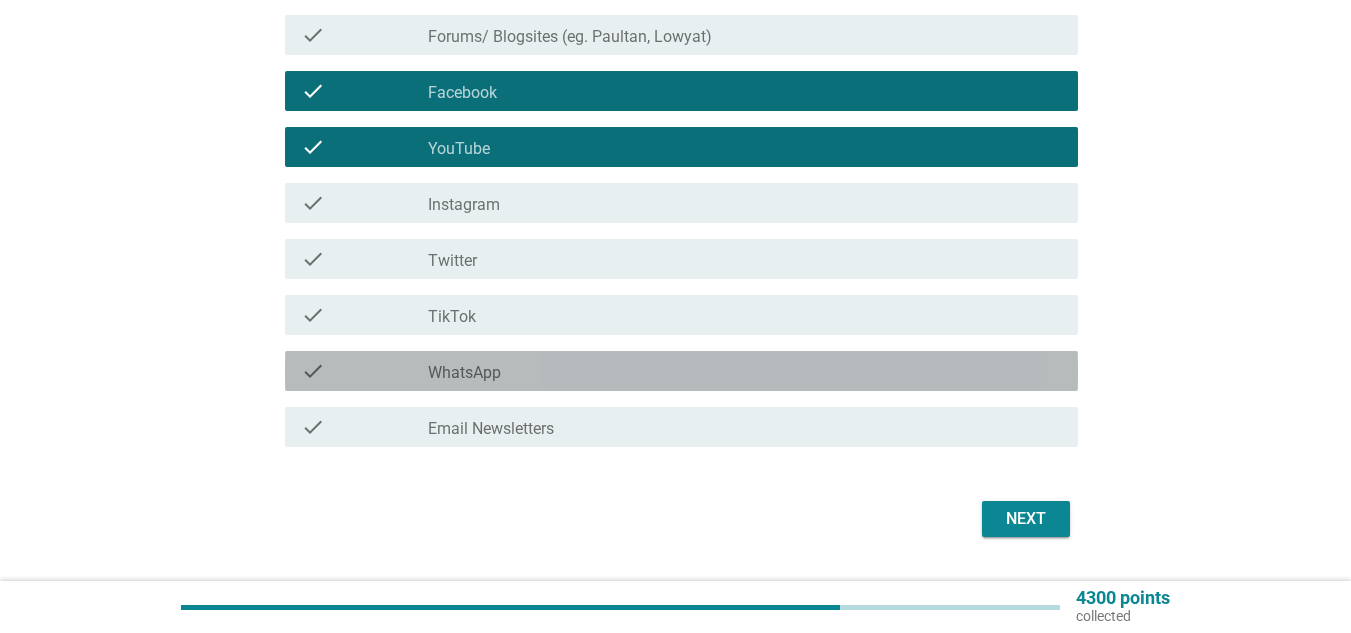 click on "check_box_outline_blank WhatsApp" at bounding box center (745, 371) 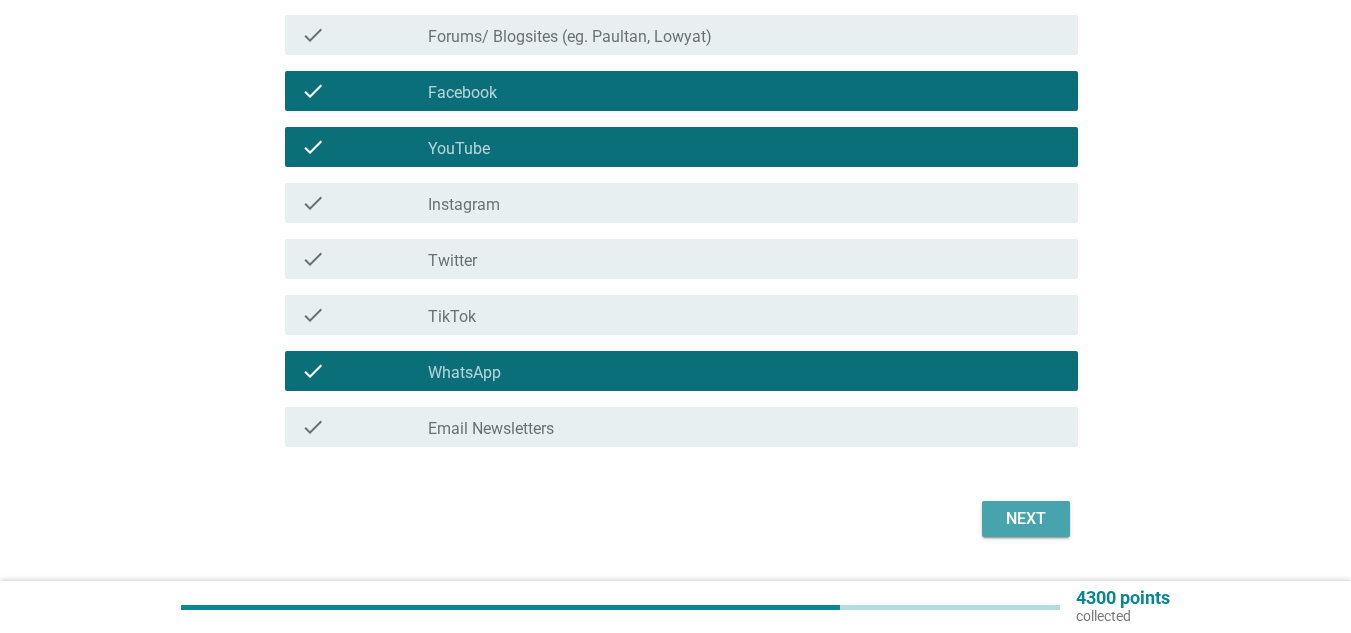 click on "Next" at bounding box center [1026, 519] 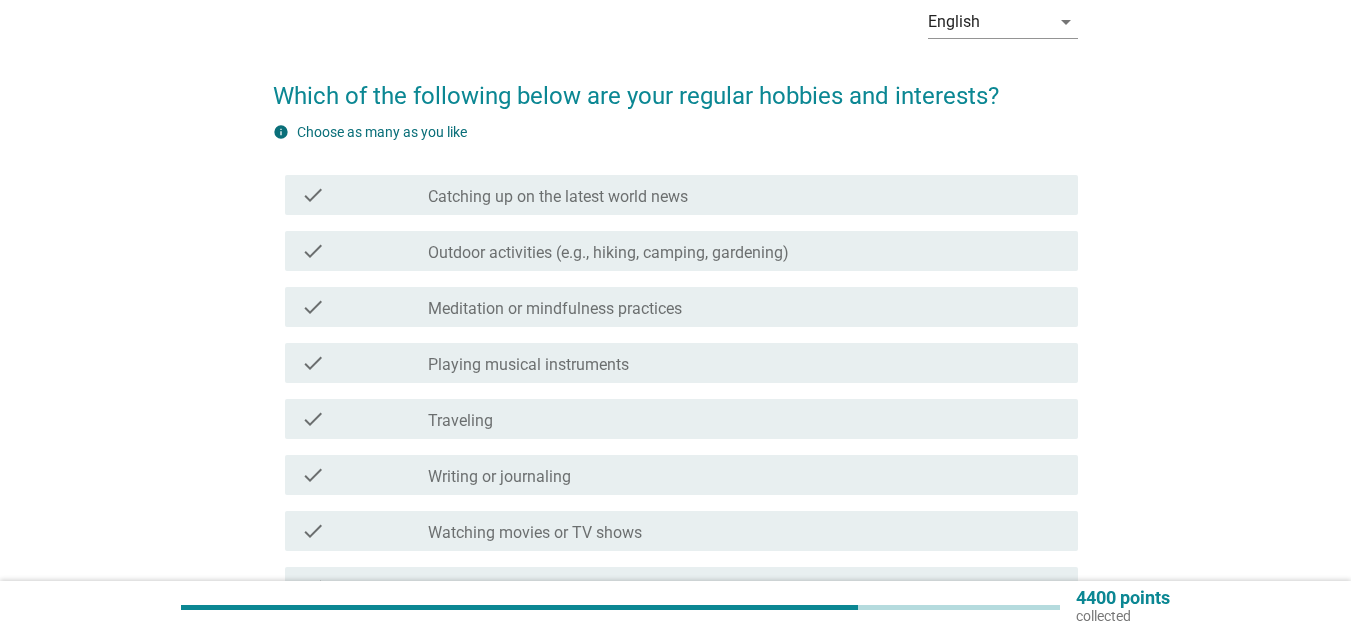 scroll, scrollTop: 200, scrollLeft: 0, axis: vertical 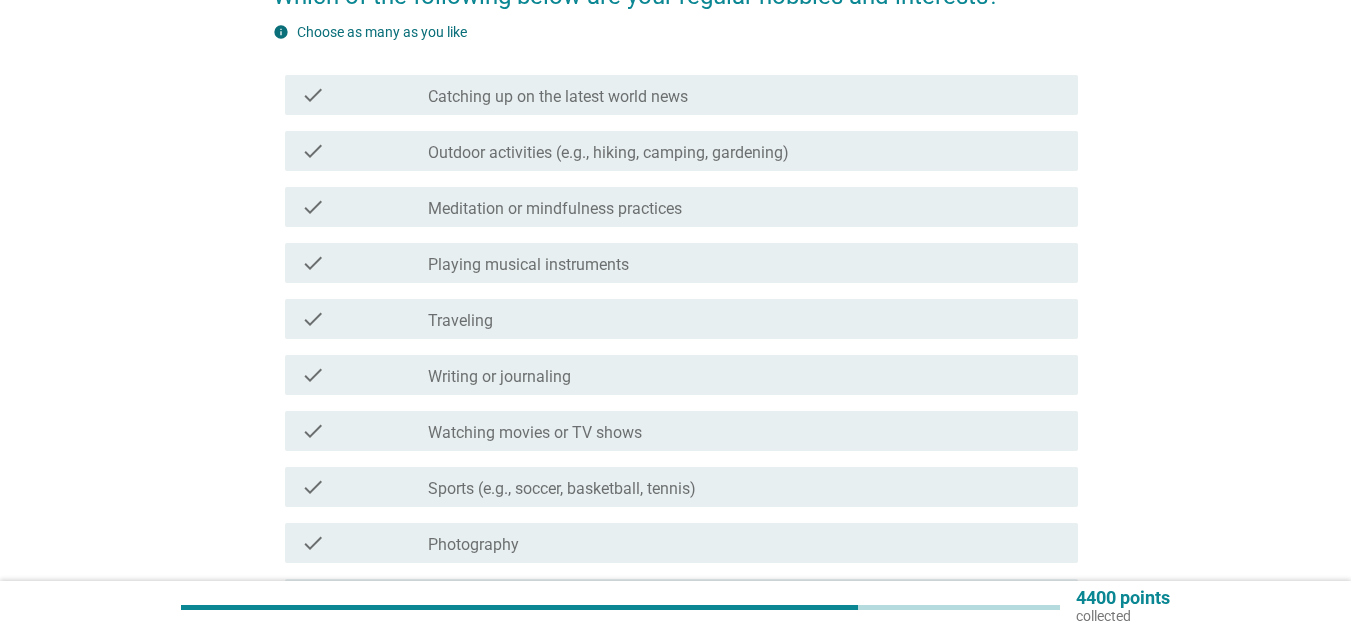 click on "check_box_outline_blank Traveling" at bounding box center (745, 319) 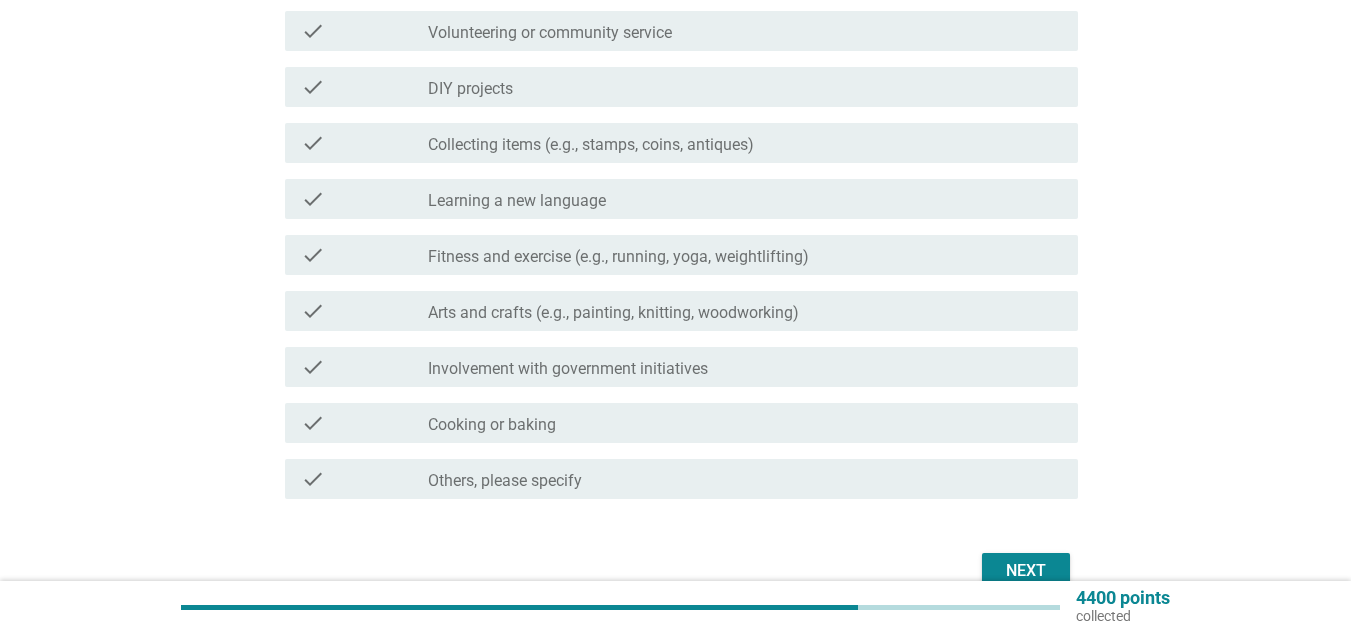 scroll, scrollTop: 900, scrollLeft: 0, axis: vertical 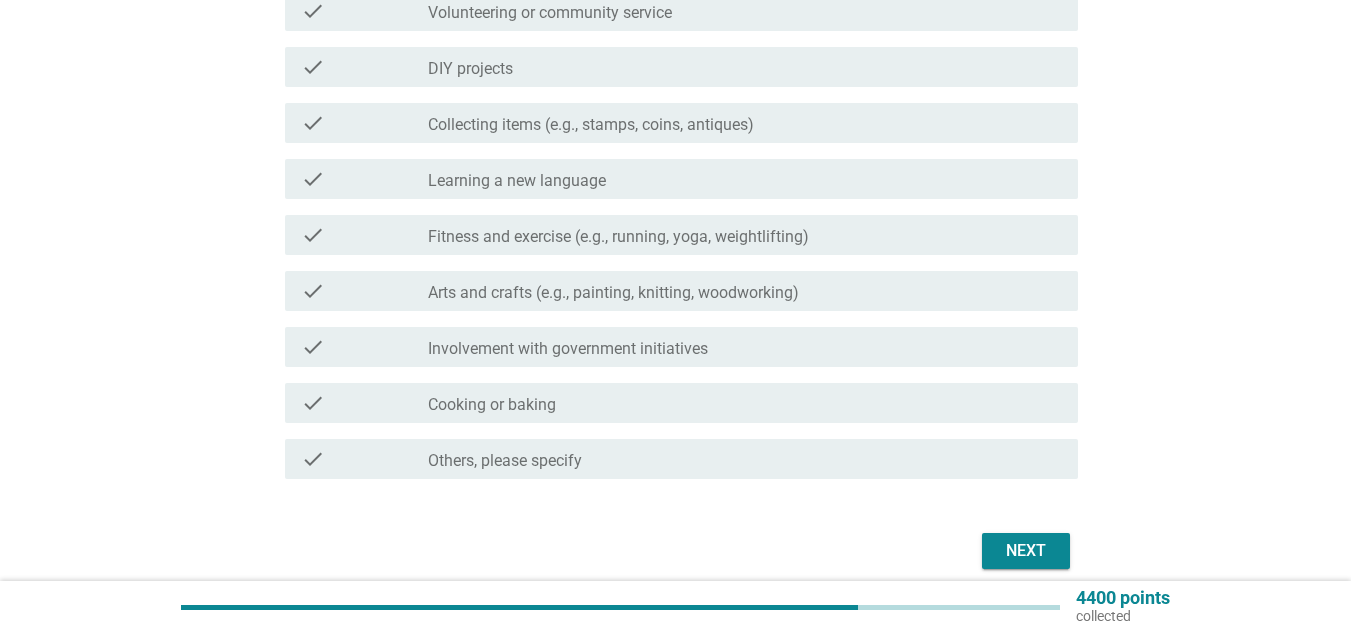 click on "check     check_box_outline_blank Cooking or baking" at bounding box center [681, 403] 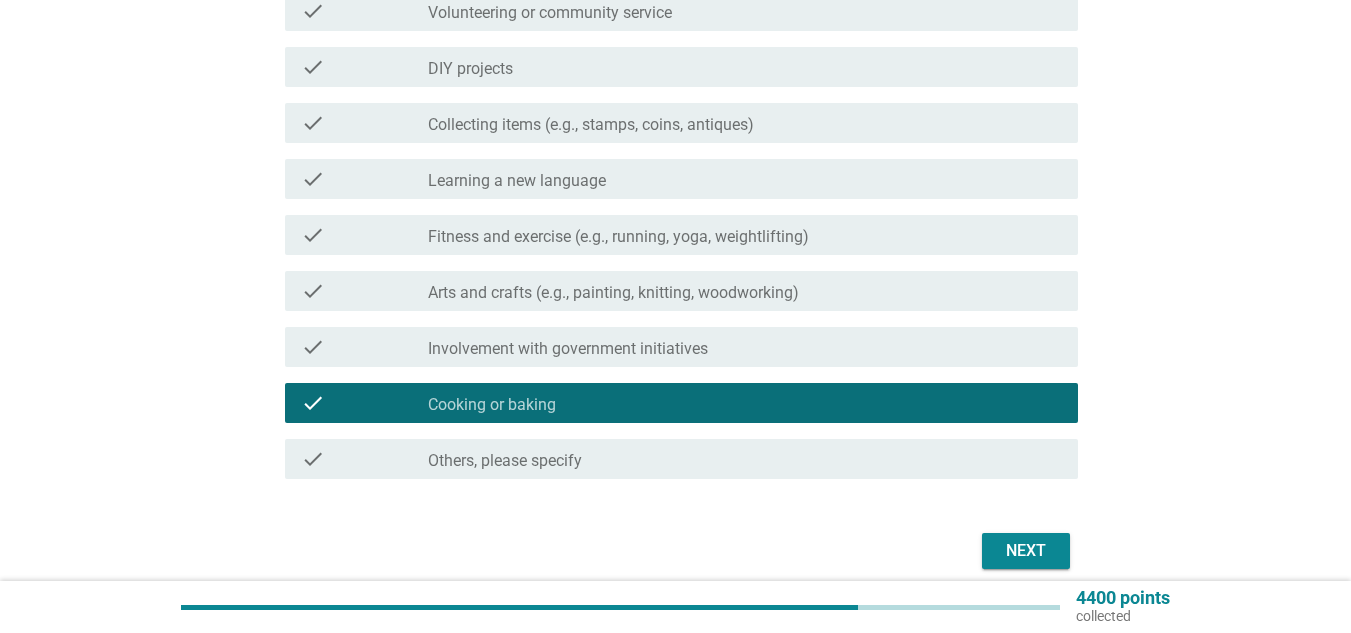 click on "Next" at bounding box center [1026, 551] 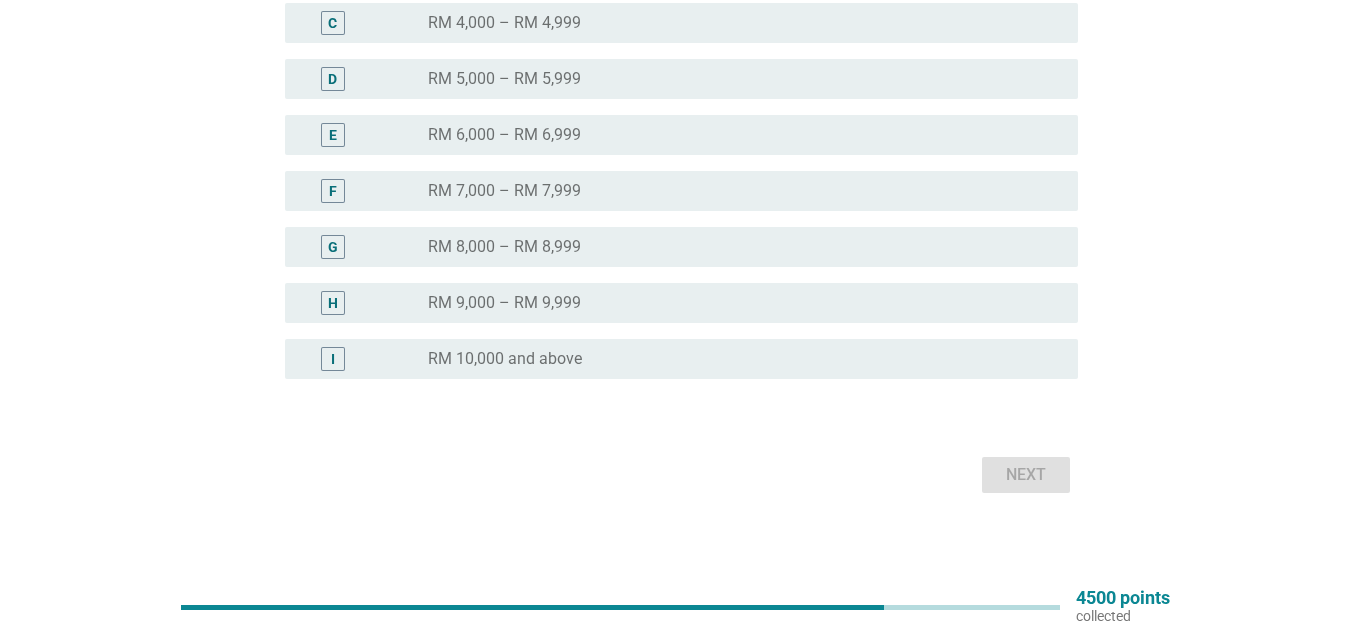 scroll, scrollTop: 435, scrollLeft: 0, axis: vertical 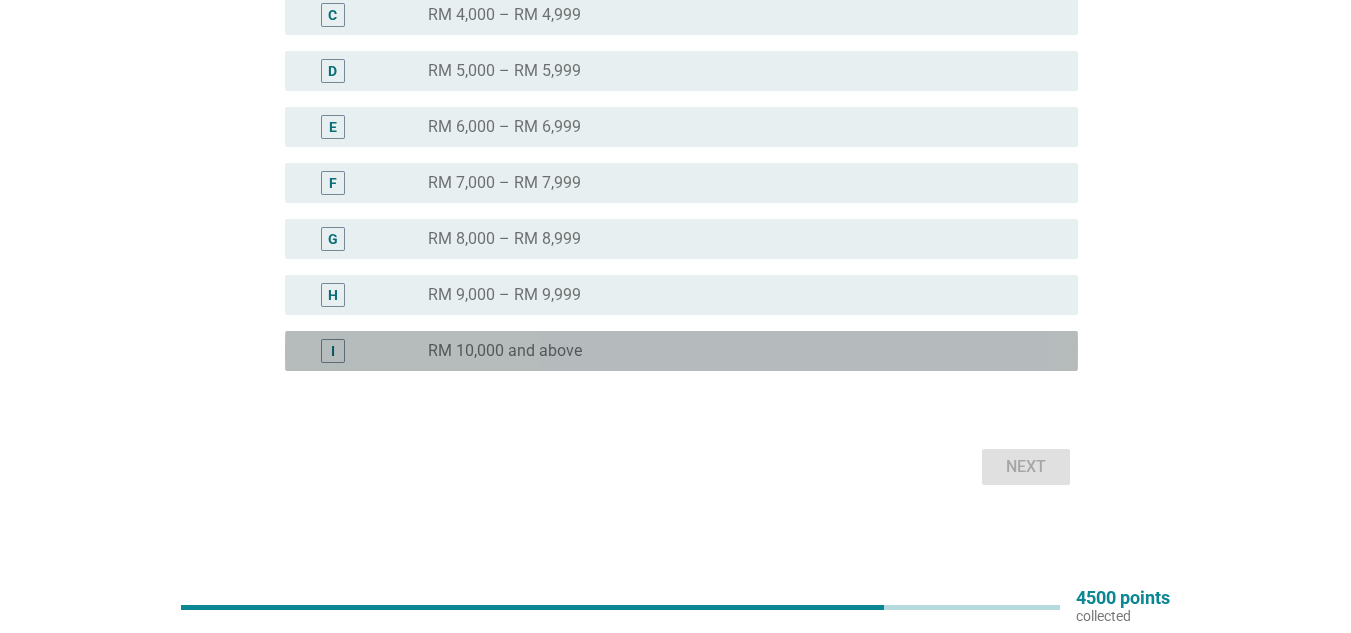 click on "I     radio_button_unchecked RM [NUMBER] and above" at bounding box center (681, 351) 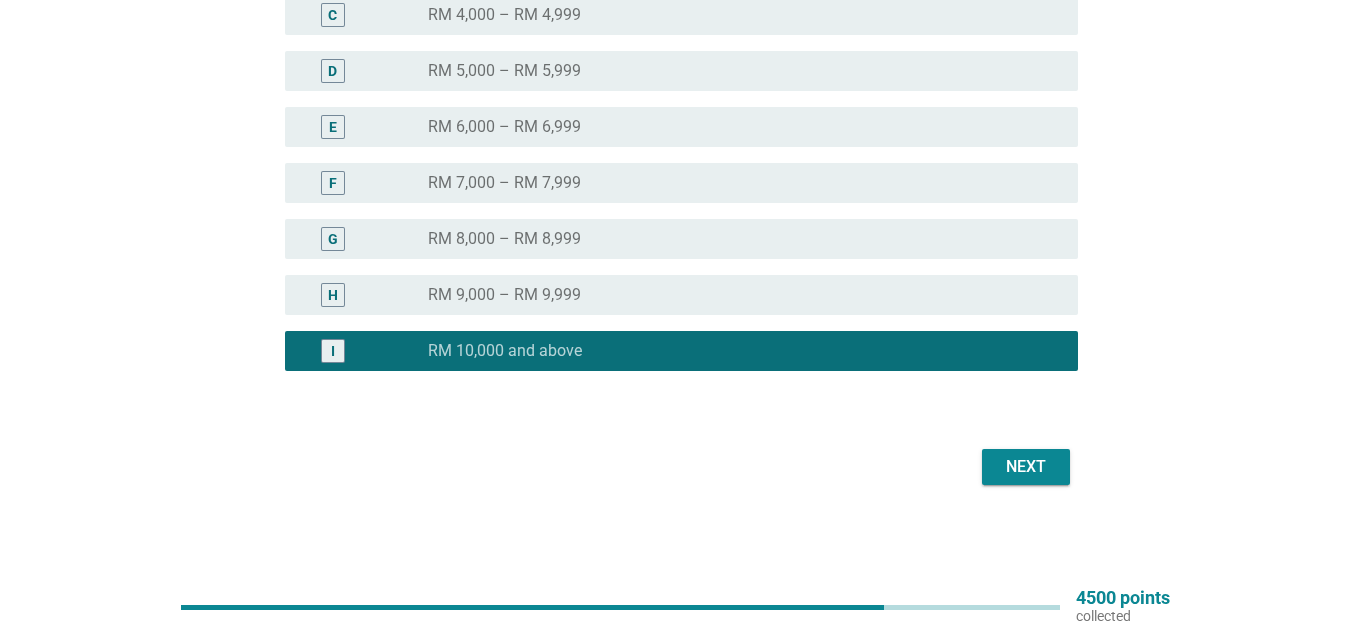 click on "Next" at bounding box center [1026, 467] 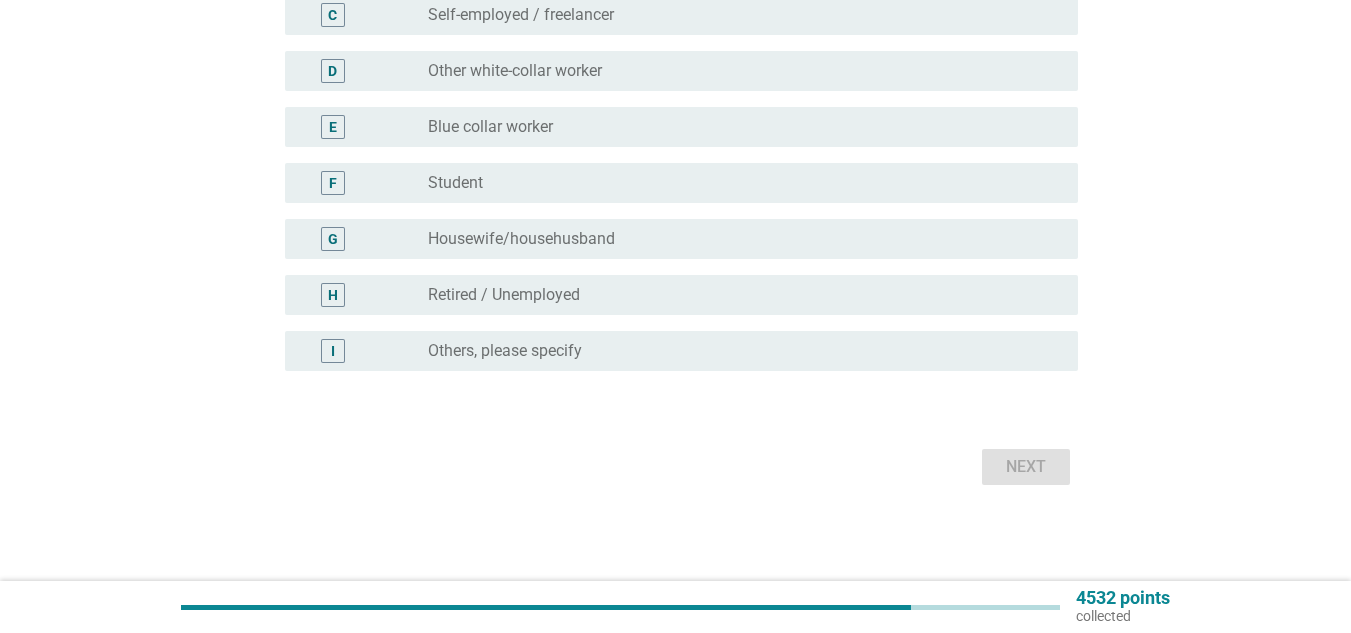 scroll, scrollTop: 0, scrollLeft: 0, axis: both 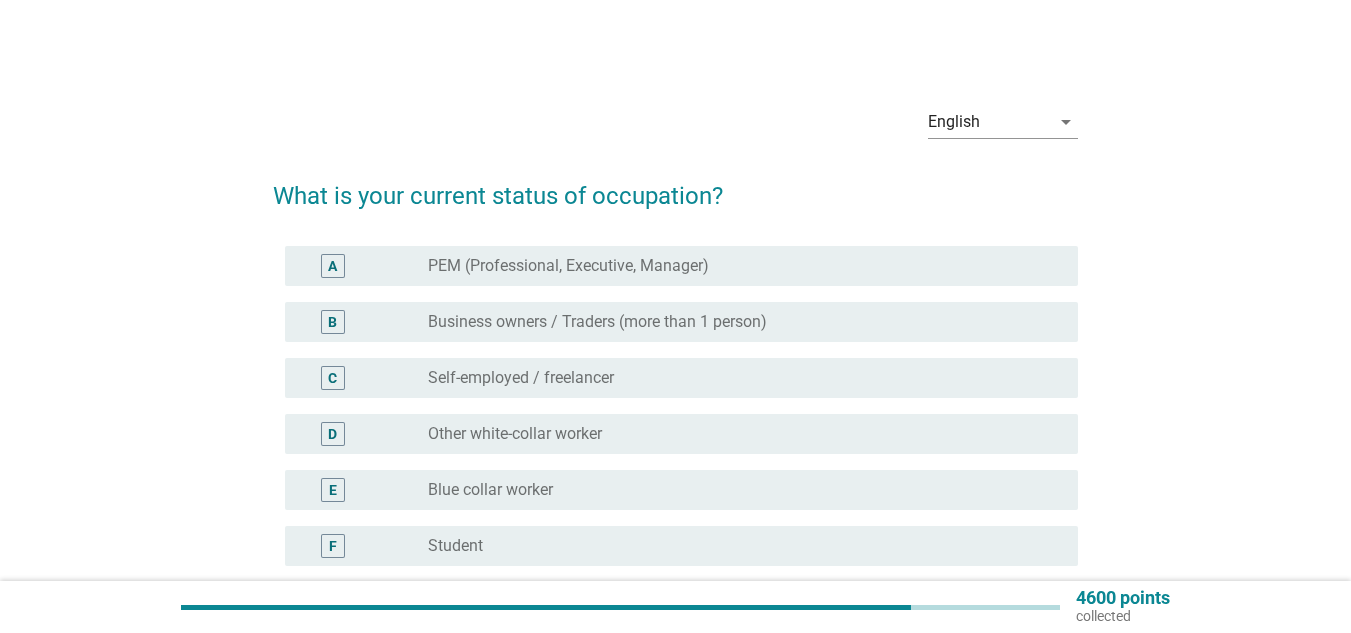 click on "PEM (Professional, Executive, Manager)" at bounding box center (568, 266) 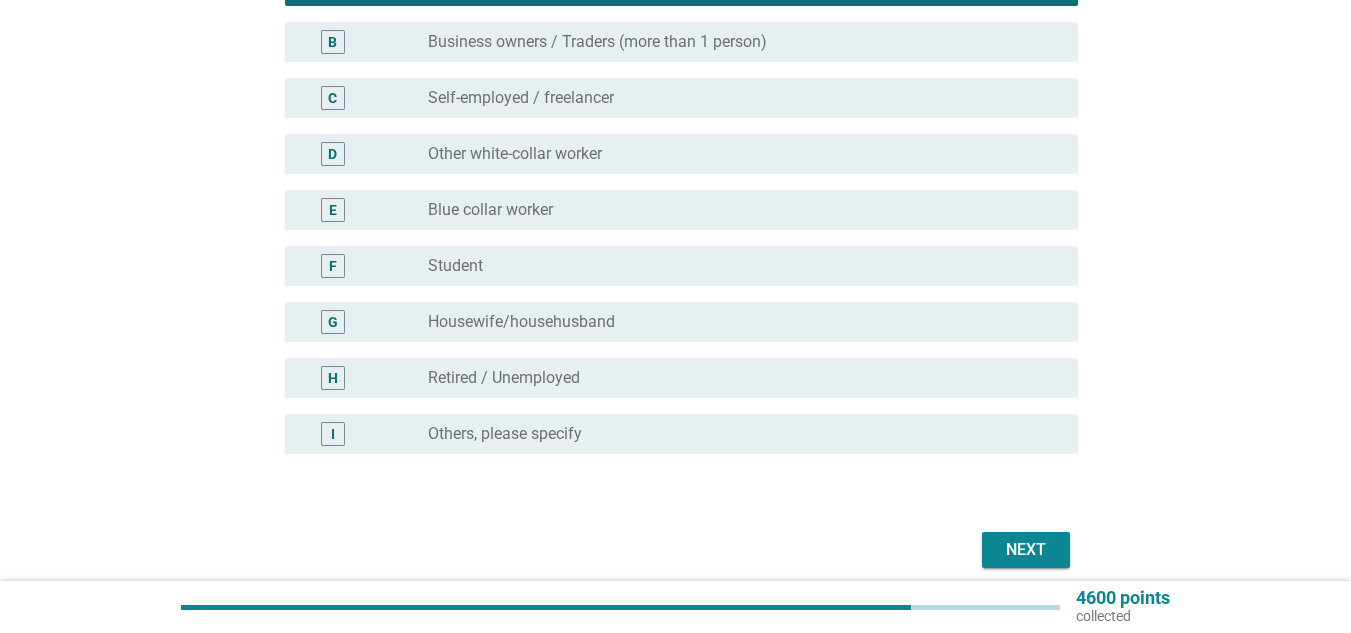 scroll, scrollTop: 363, scrollLeft: 0, axis: vertical 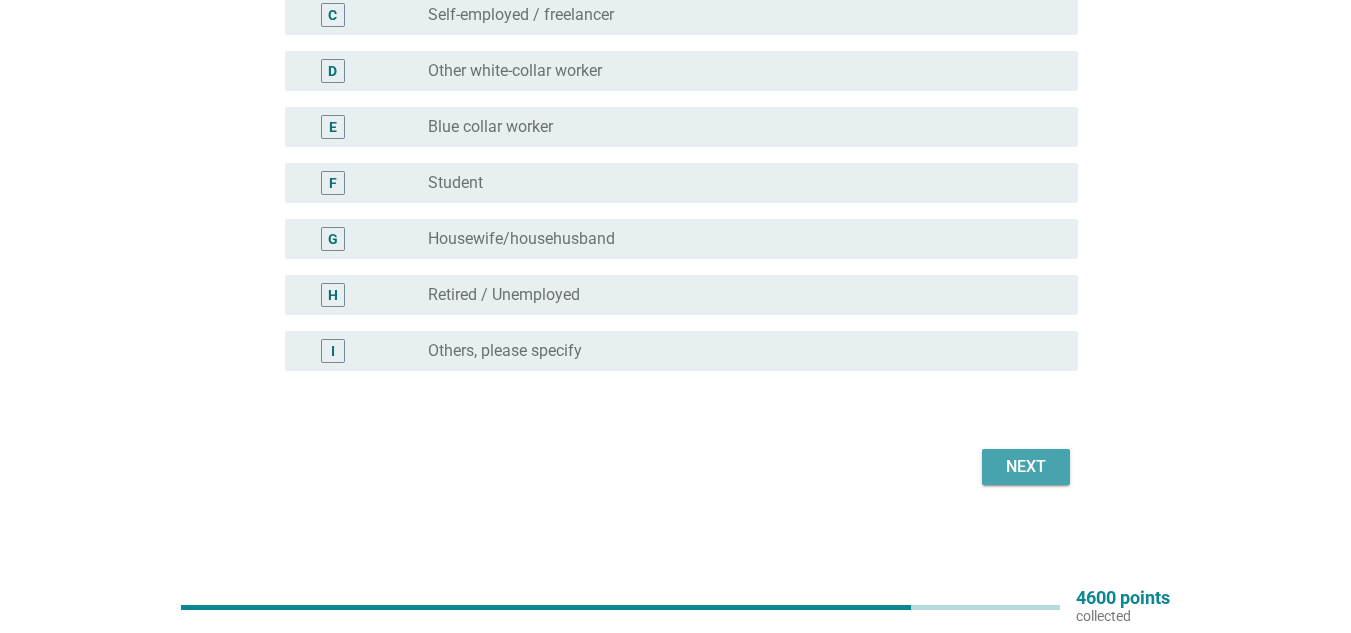 click on "Next" at bounding box center [1026, 467] 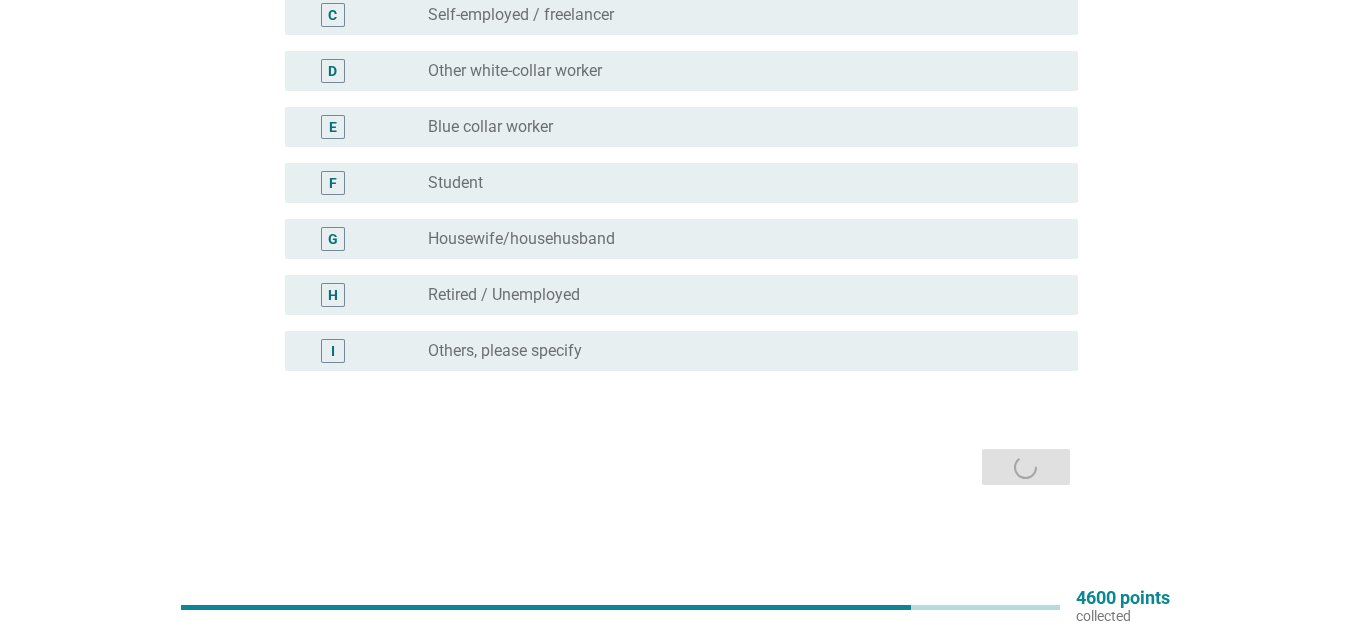 scroll, scrollTop: 0, scrollLeft: 0, axis: both 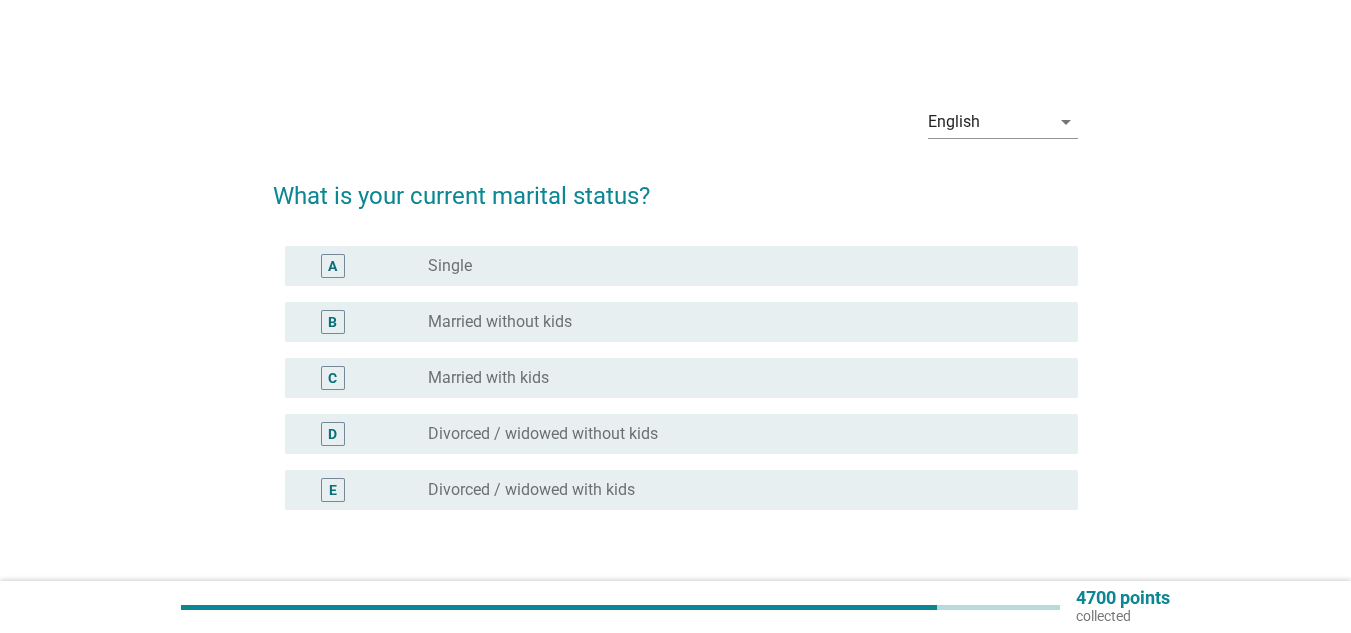 click on "radio_button_unchecked Married with kids" at bounding box center (737, 378) 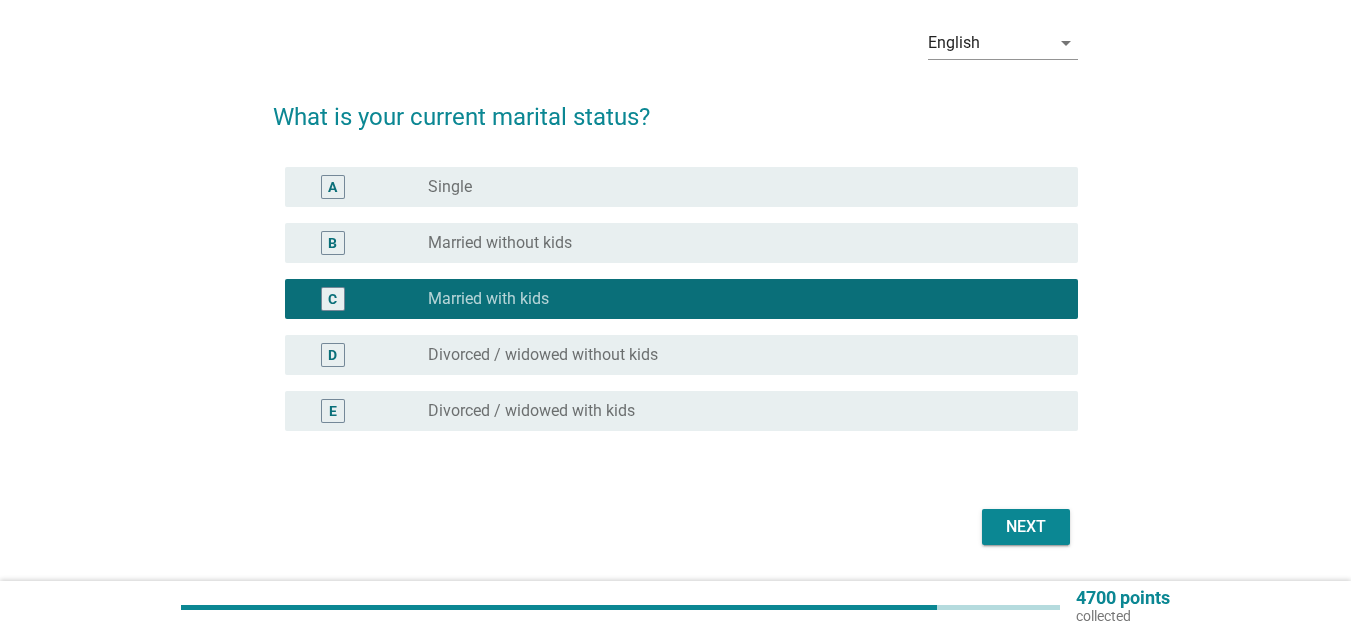scroll, scrollTop: 139, scrollLeft: 0, axis: vertical 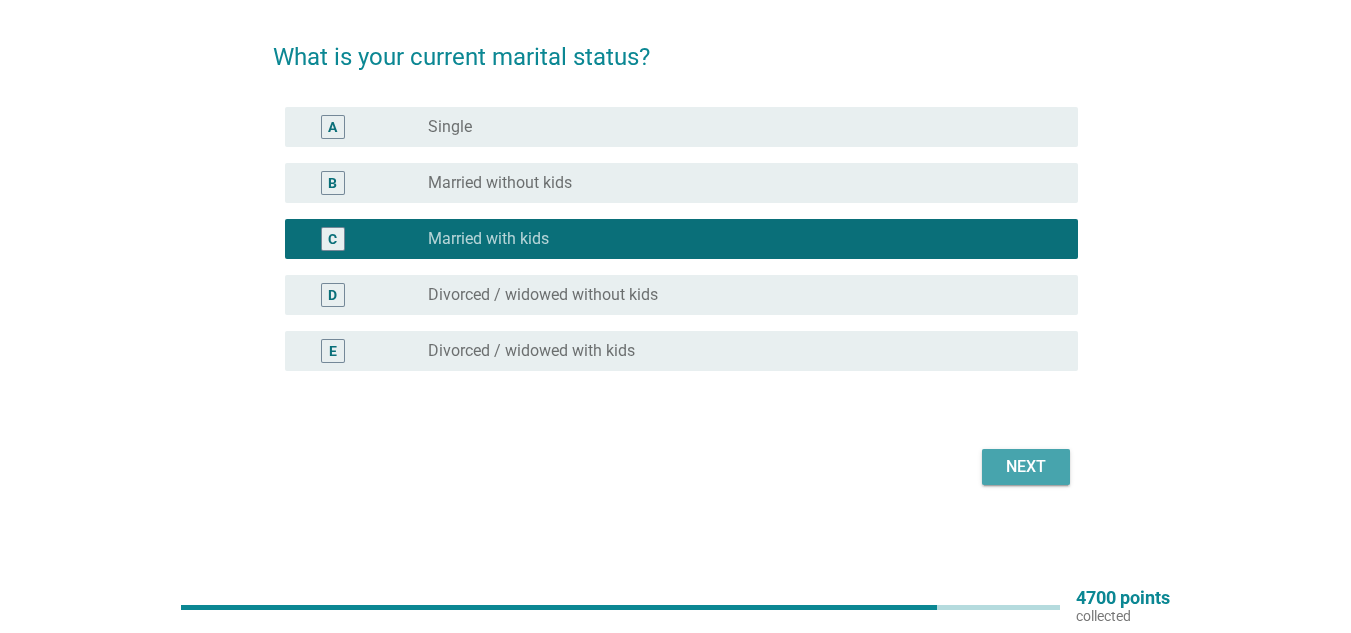 click on "Next" at bounding box center [1026, 467] 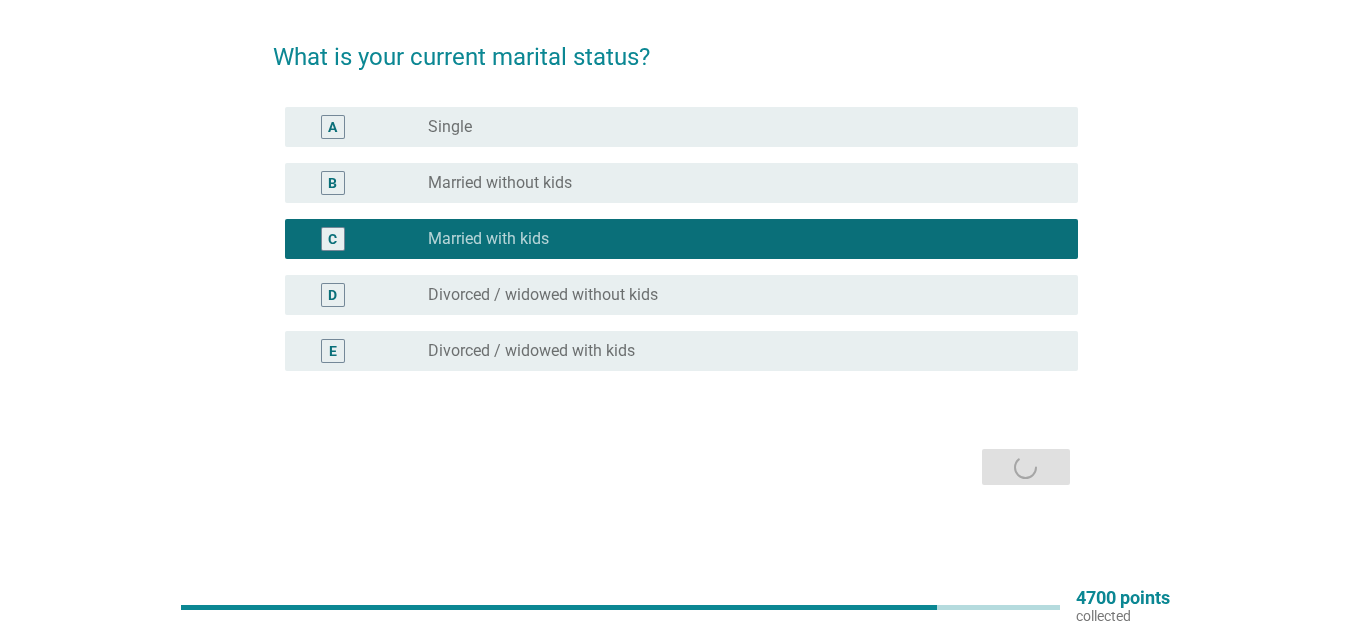 scroll, scrollTop: 0, scrollLeft: 0, axis: both 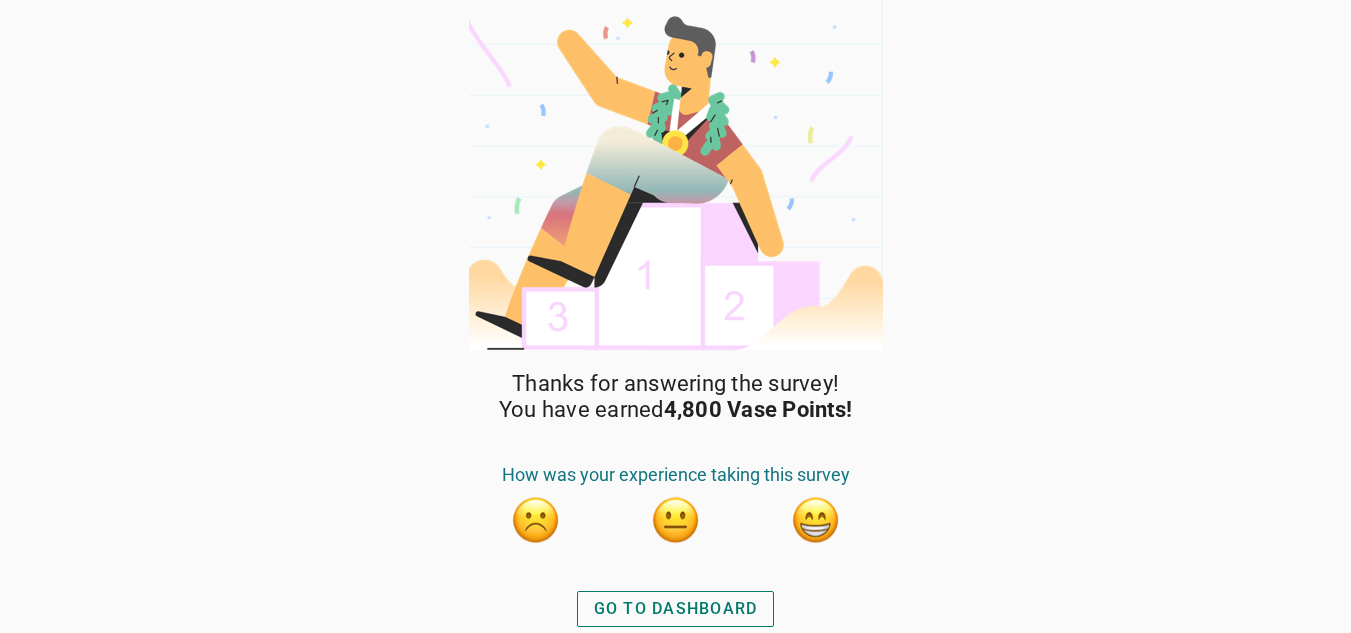 click on "GO TO DASHBOARD" at bounding box center [676, 609] 